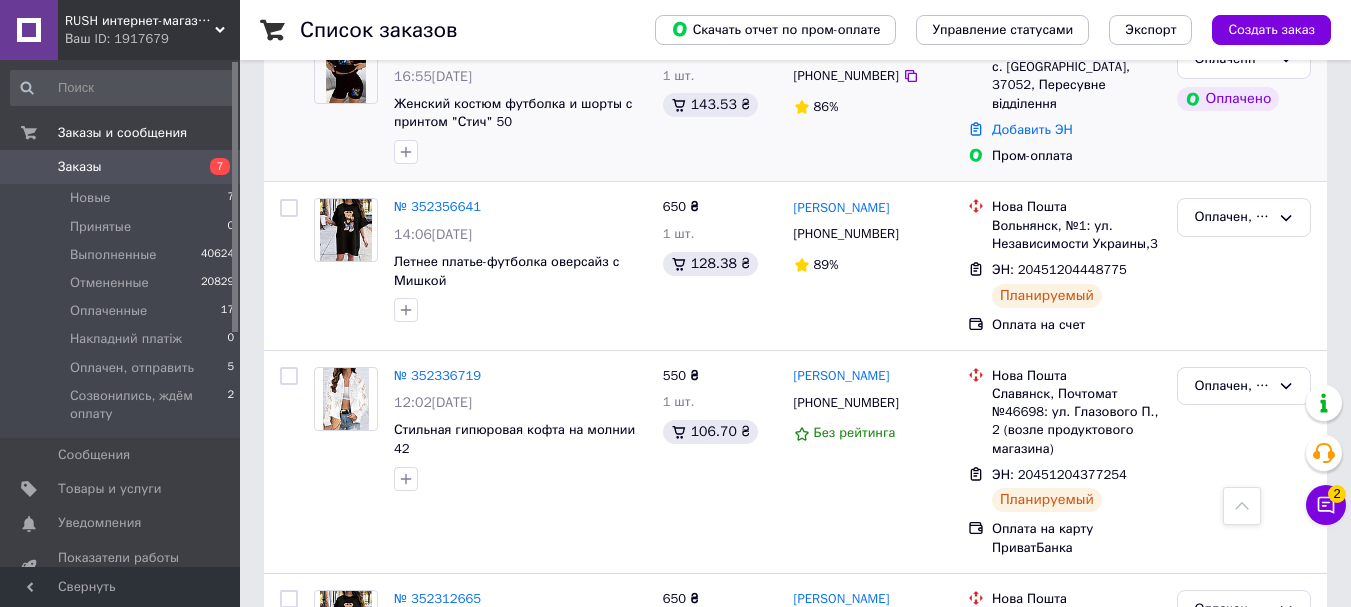 scroll, scrollTop: 2400, scrollLeft: 0, axis: vertical 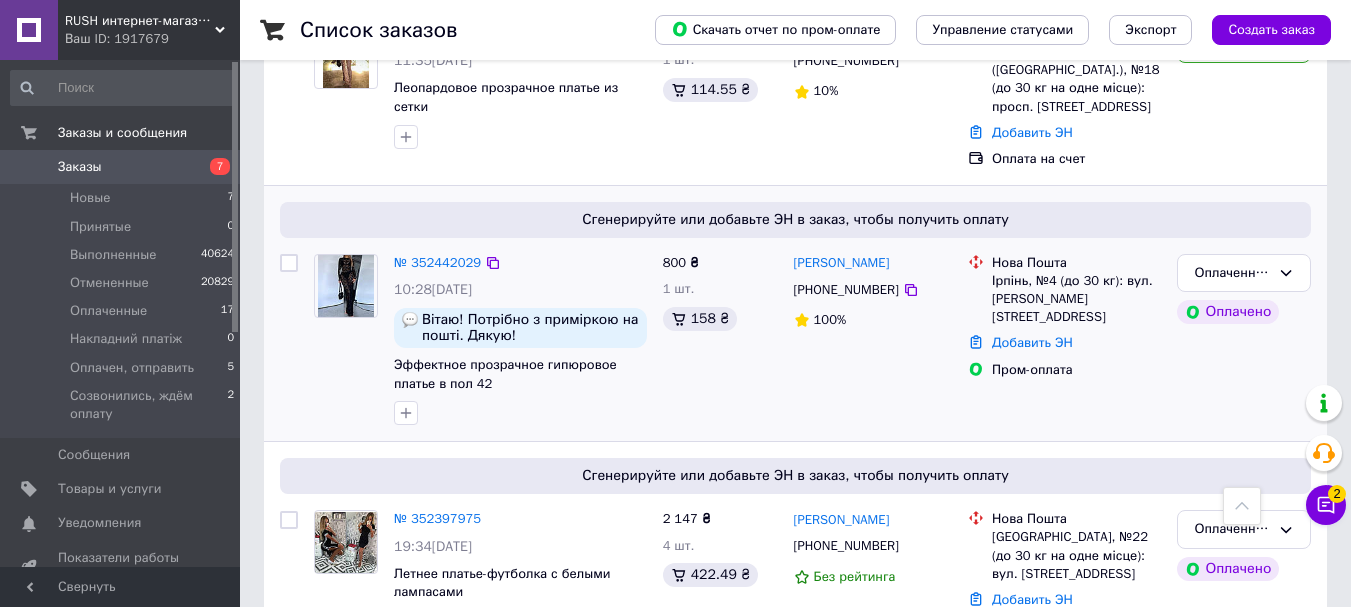 click on "10:28, 13.07.2025" at bounding box center [433, 289] 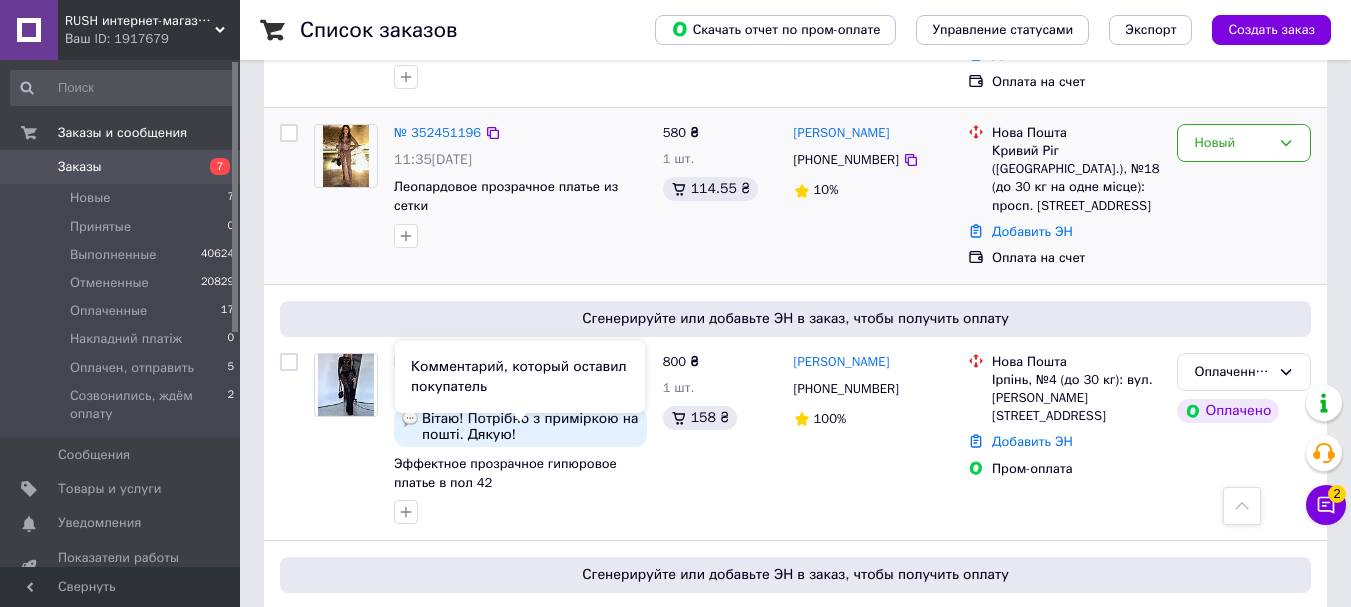 scroll, scrollTop: 1600, scrollLeft: 0, axis: vertical 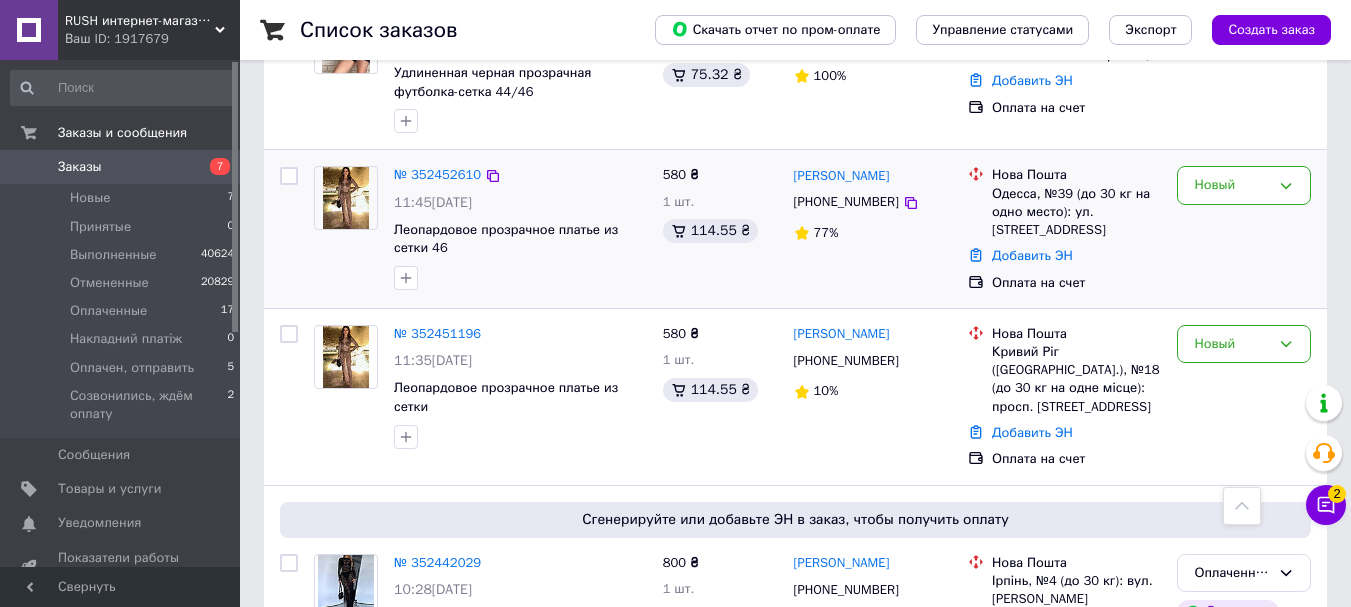 drag, startPoint x: 443, startPoint y: 329, endPoint x: 529, endPoint y: 202, distance: 153.37862 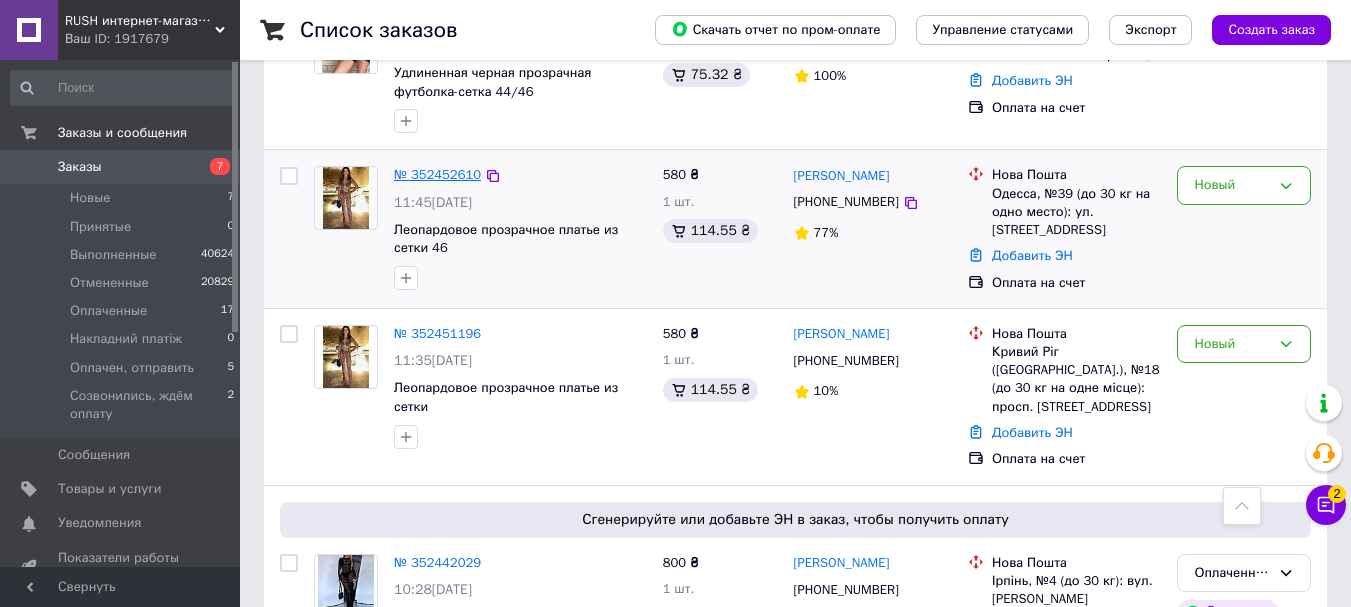 drag, startPoint x: 426, startPoint y: 165, endPoint x: 412, endPoint y: 179, distance: 19.79899 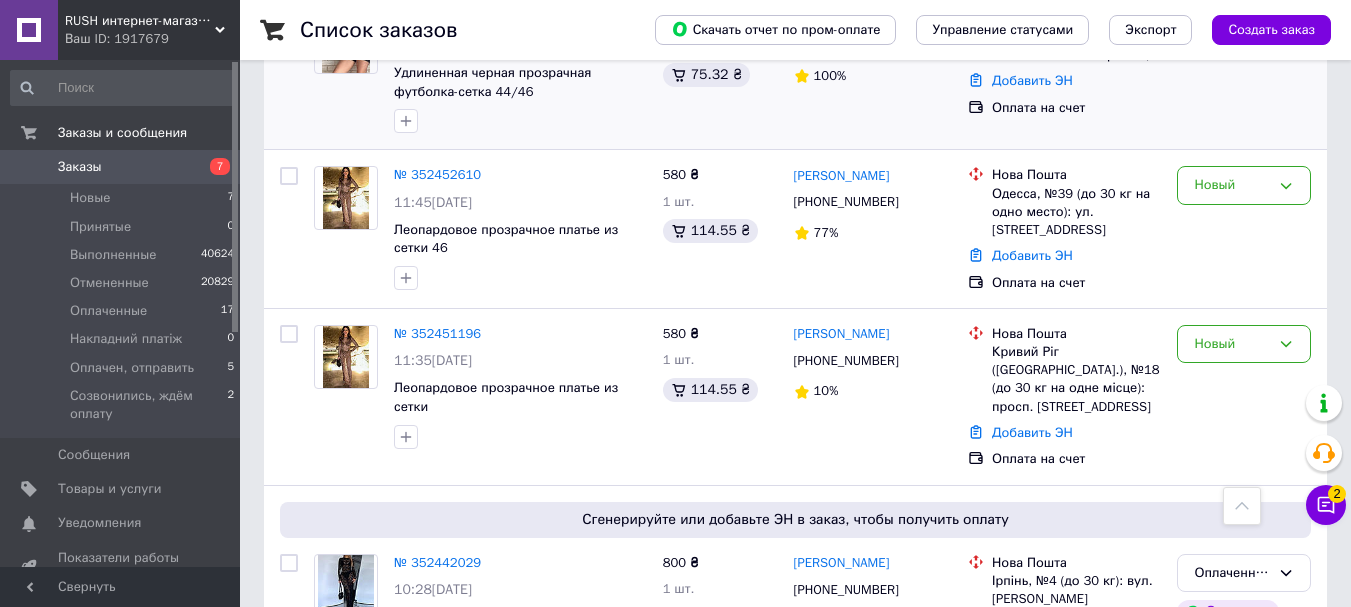 scroll, scrollTop: 1300, scrollLeft: 0, axis: vertical 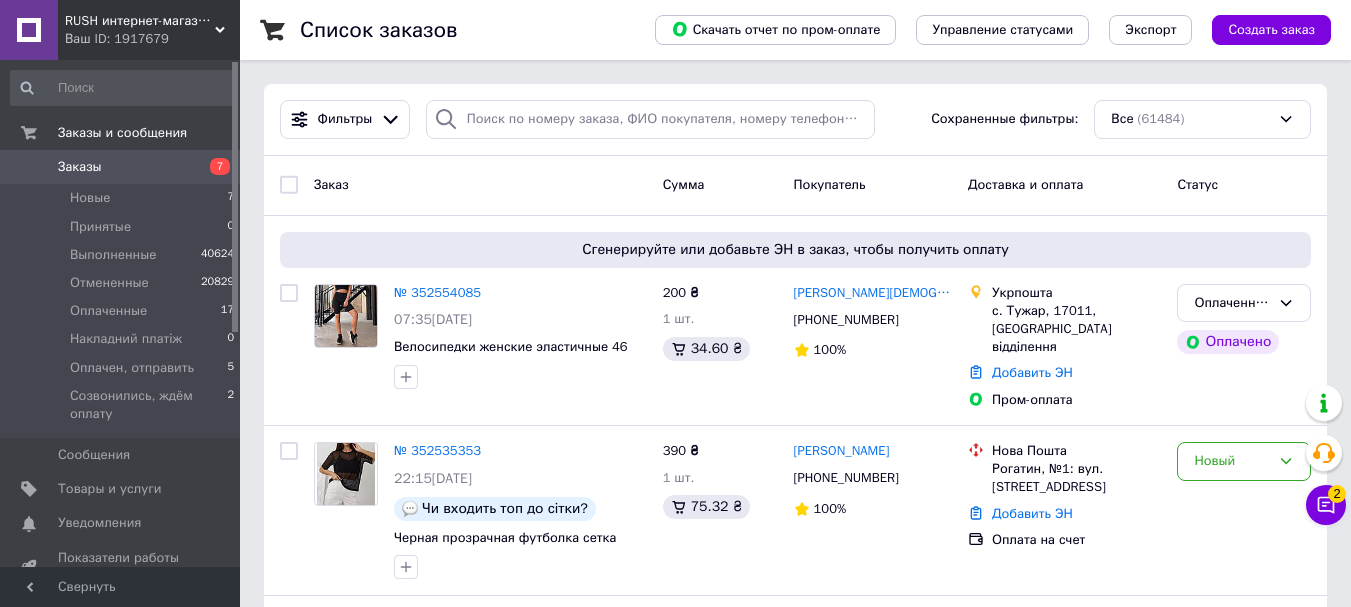 drag, startPoint x: 446, startPoint y: 297, endPoint x: 229, endPoint y: 10, distance: 359.80273 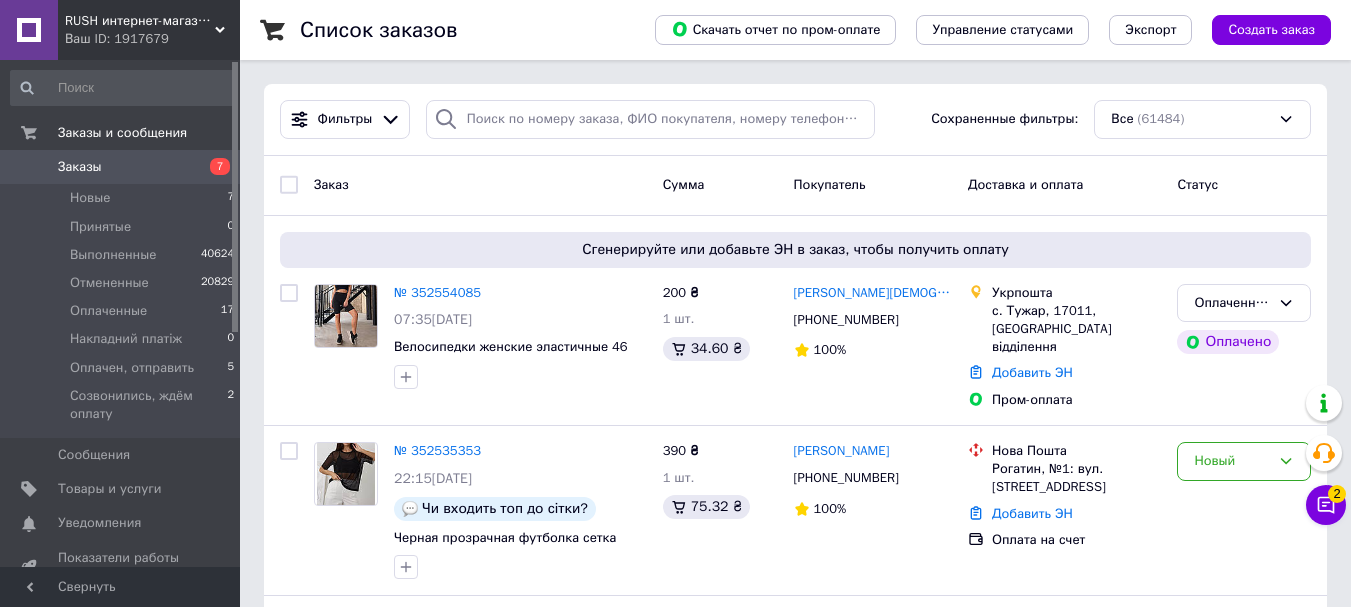 click 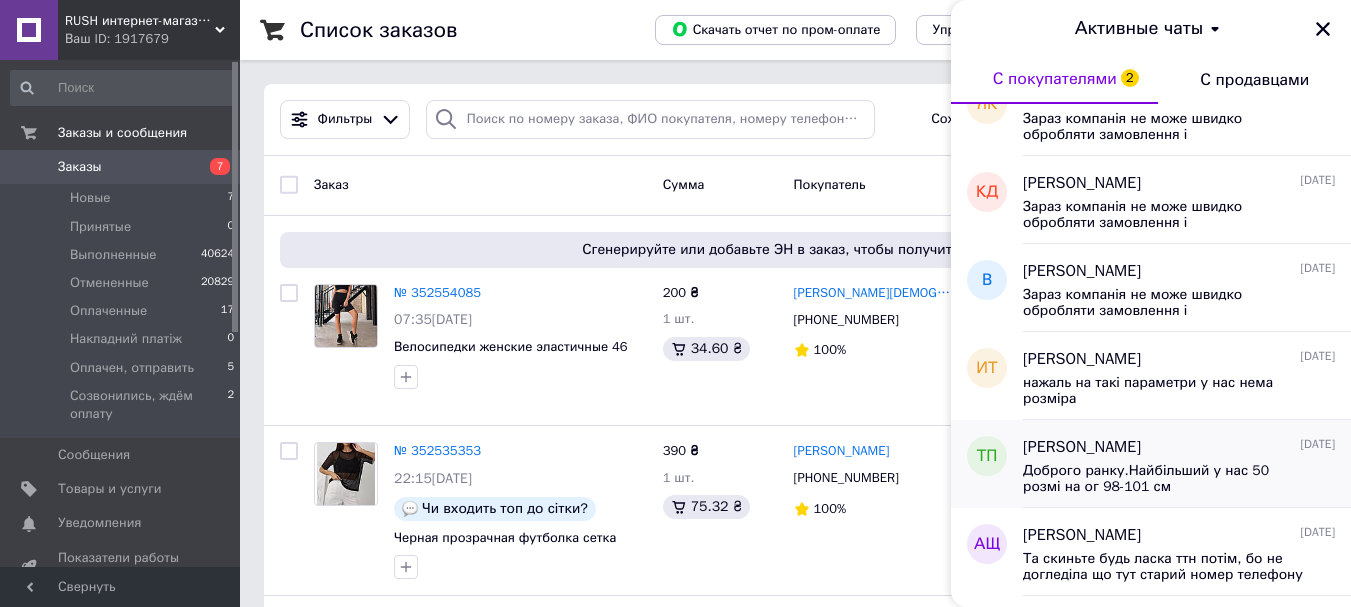 scroll, scrollTop: 400, scrollLeft: 0, axis: vertical 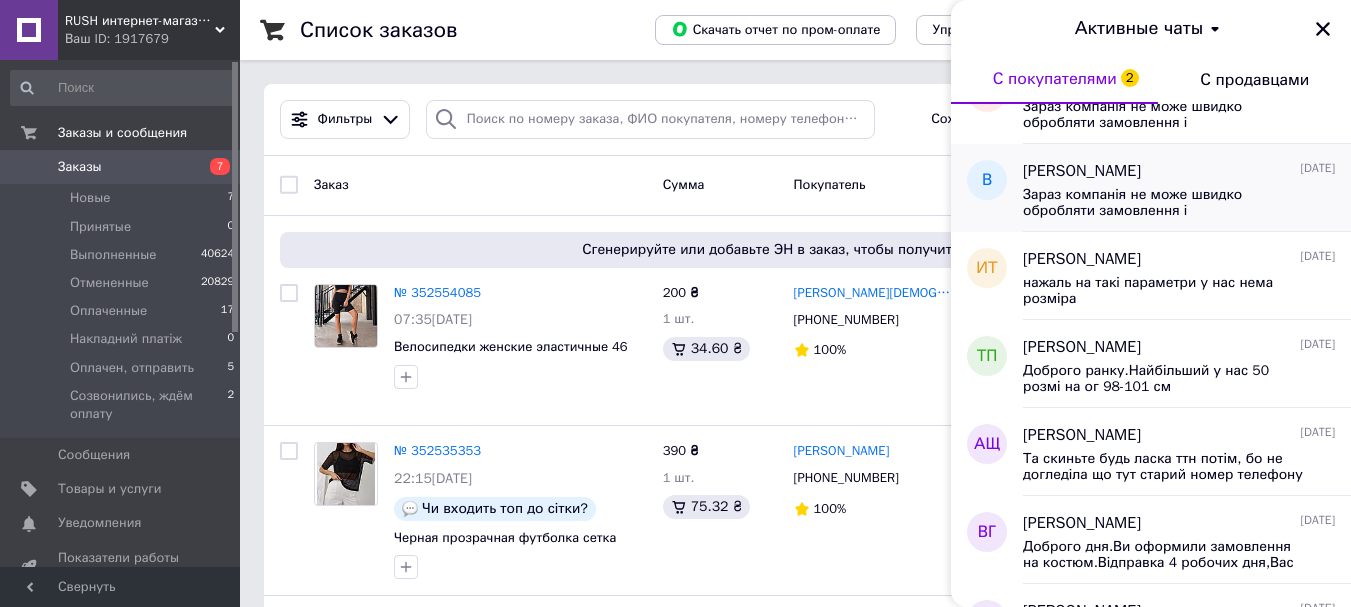 click on "Валерія  Сидоренко 12.07.2025" at bounding box center [1179, 171] 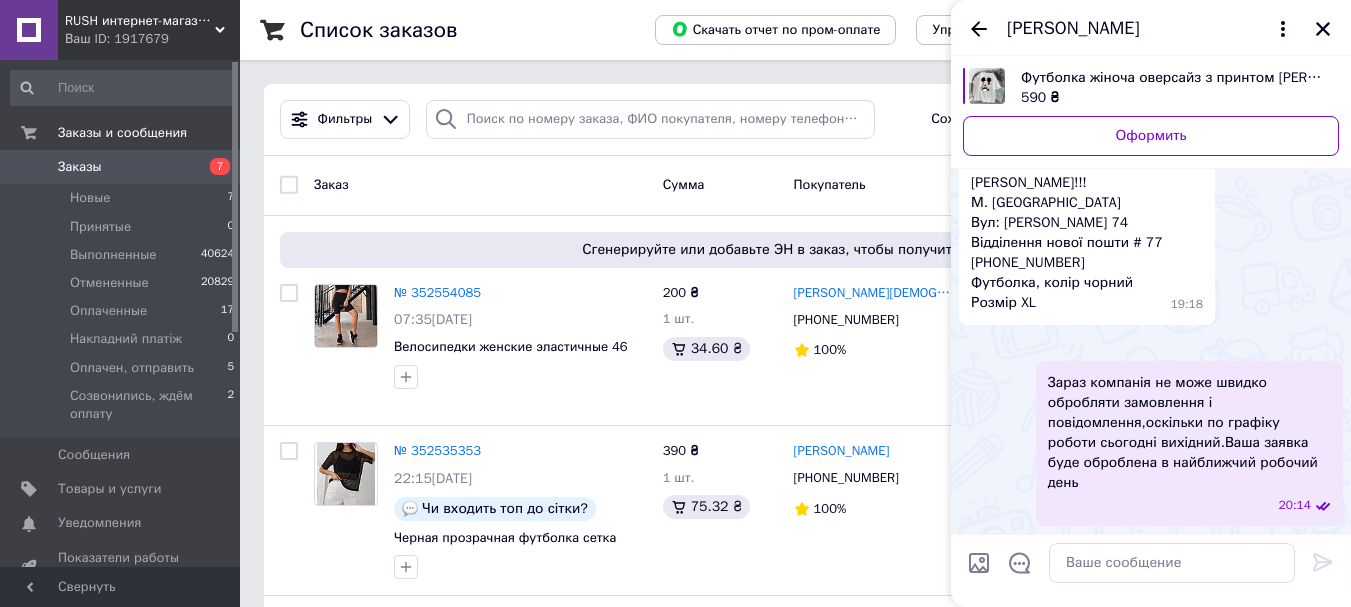 scroll, scrollTop: 2578, scrollLeft: 0, axis: vertical 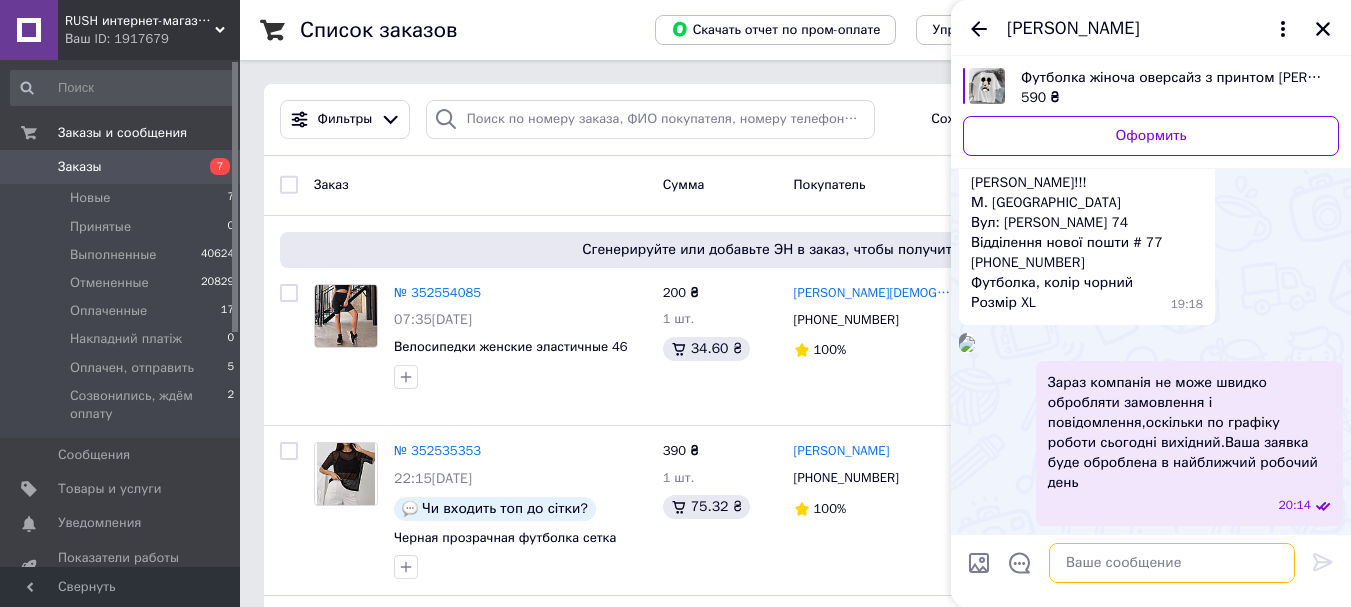 click at bounding box center (1172, 563) 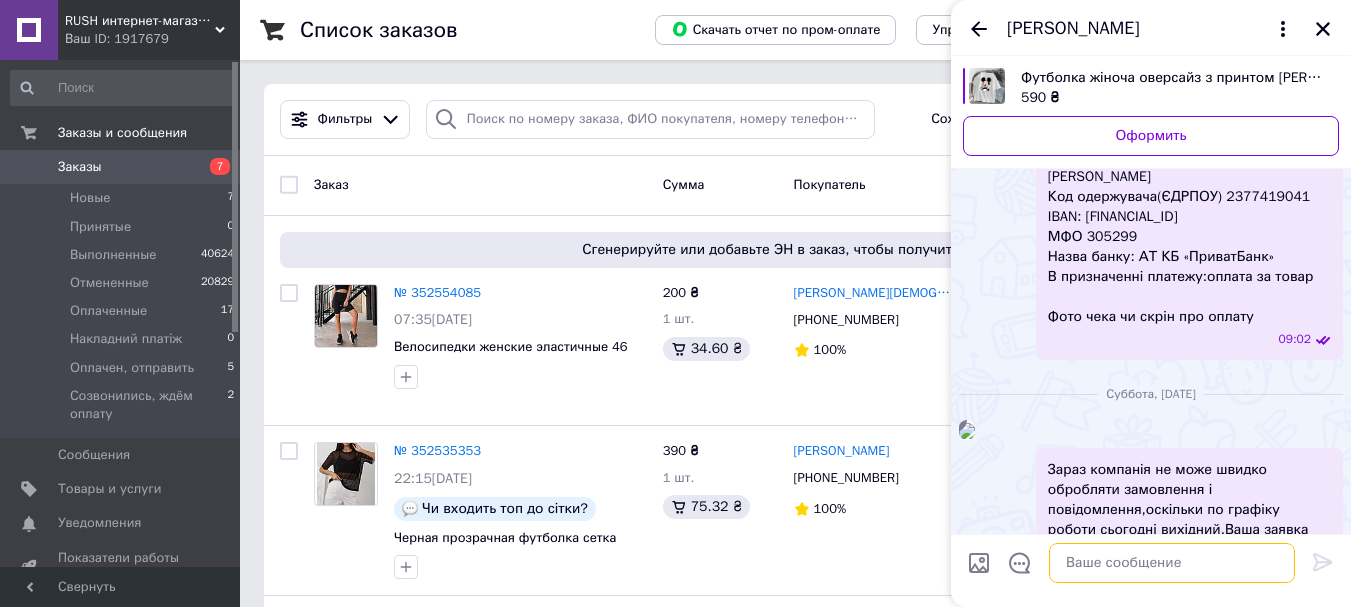 scroll, scrollTop: 1378, scrollLeft: 0, axis: vertical 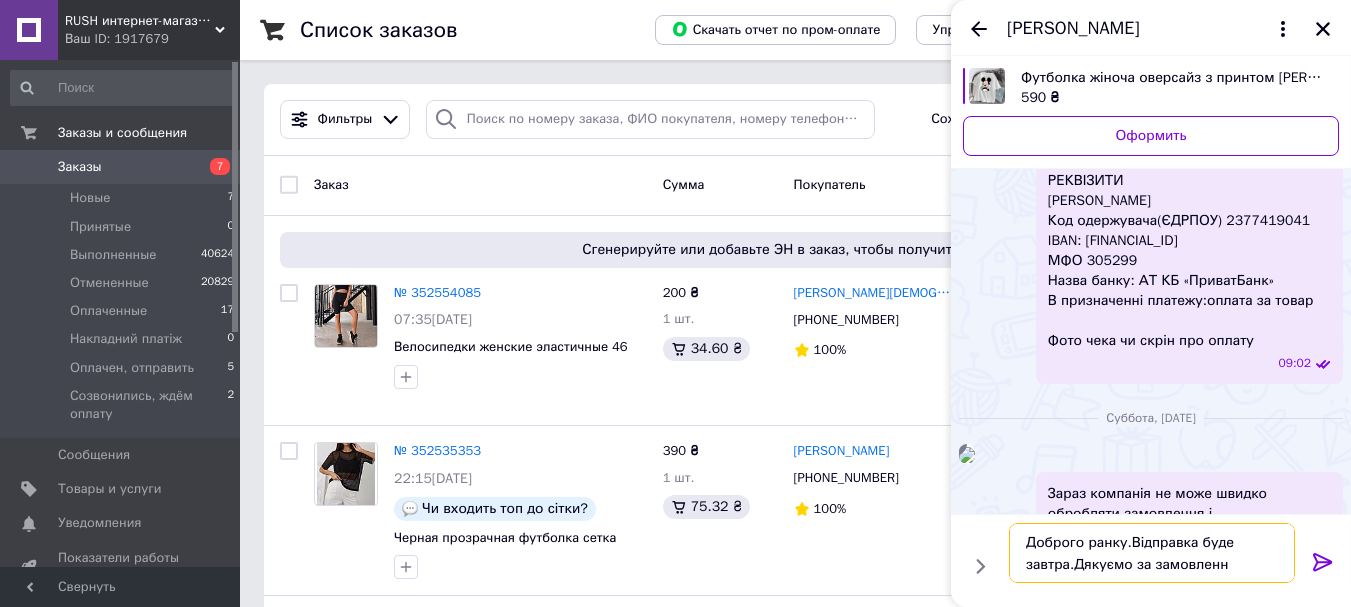 type on "Доброго ранку.Відправка буде завтра.Дякуємо за замовлення" 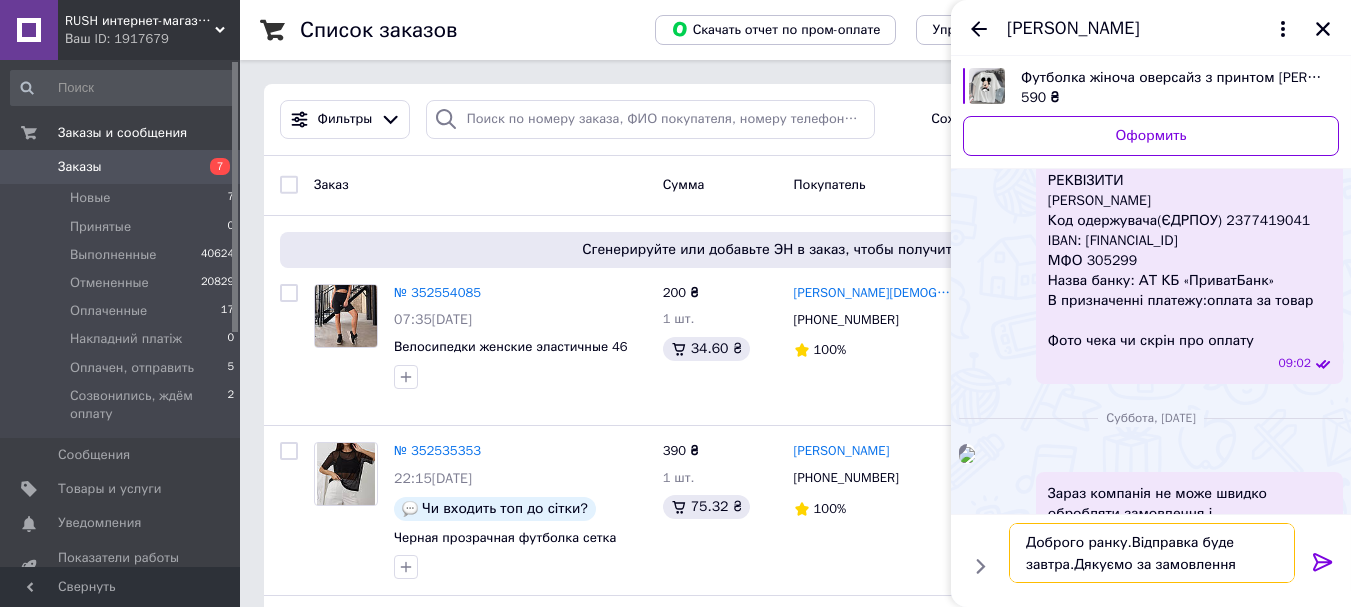 type 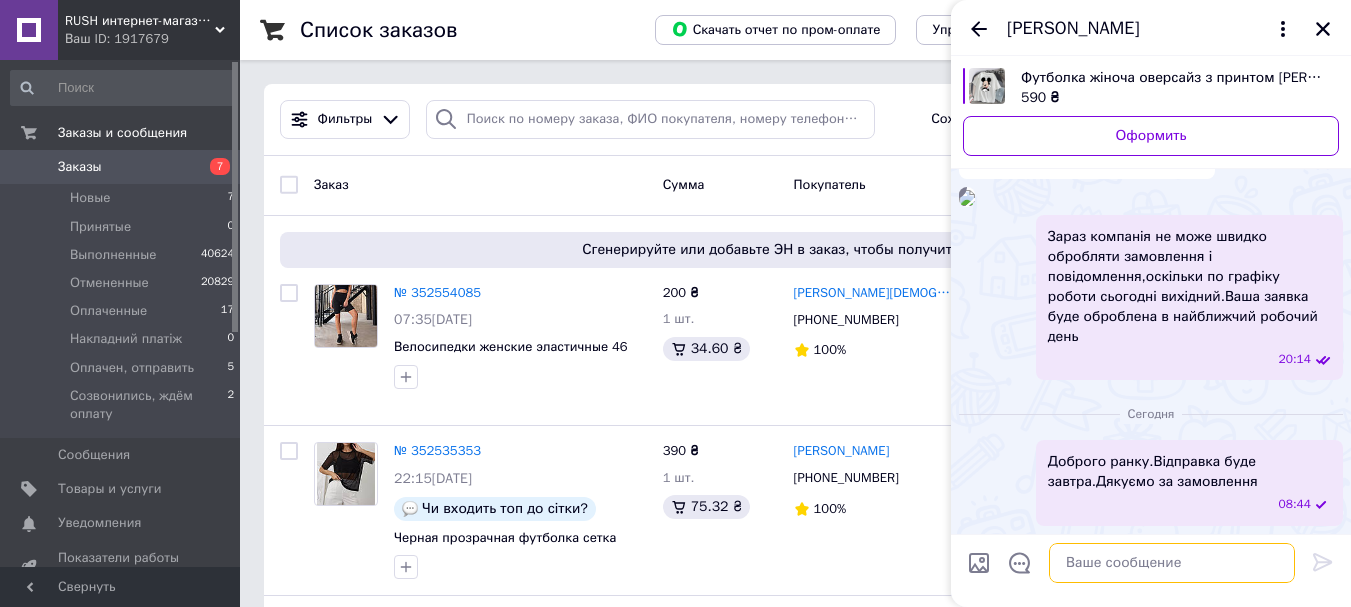 scroll, scrollTop: 2148, scrollLeft: 0, axis: vertical 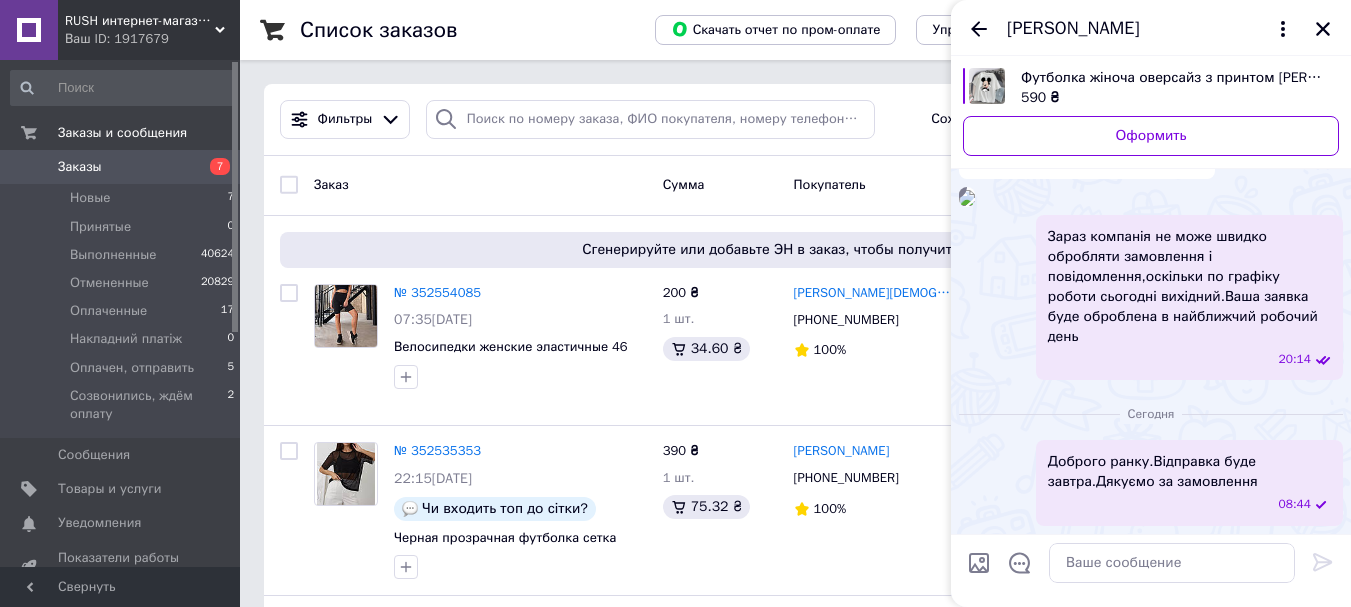 click at bounding box center [967, -175] 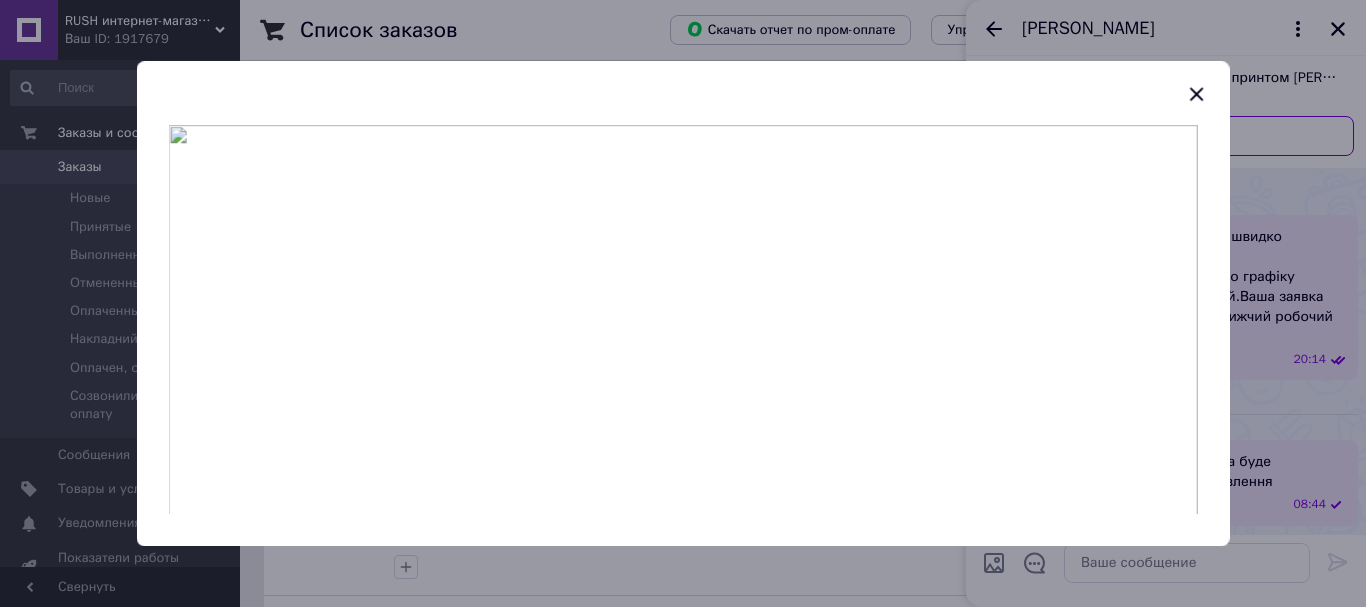 click at bounding box center [683, 320] 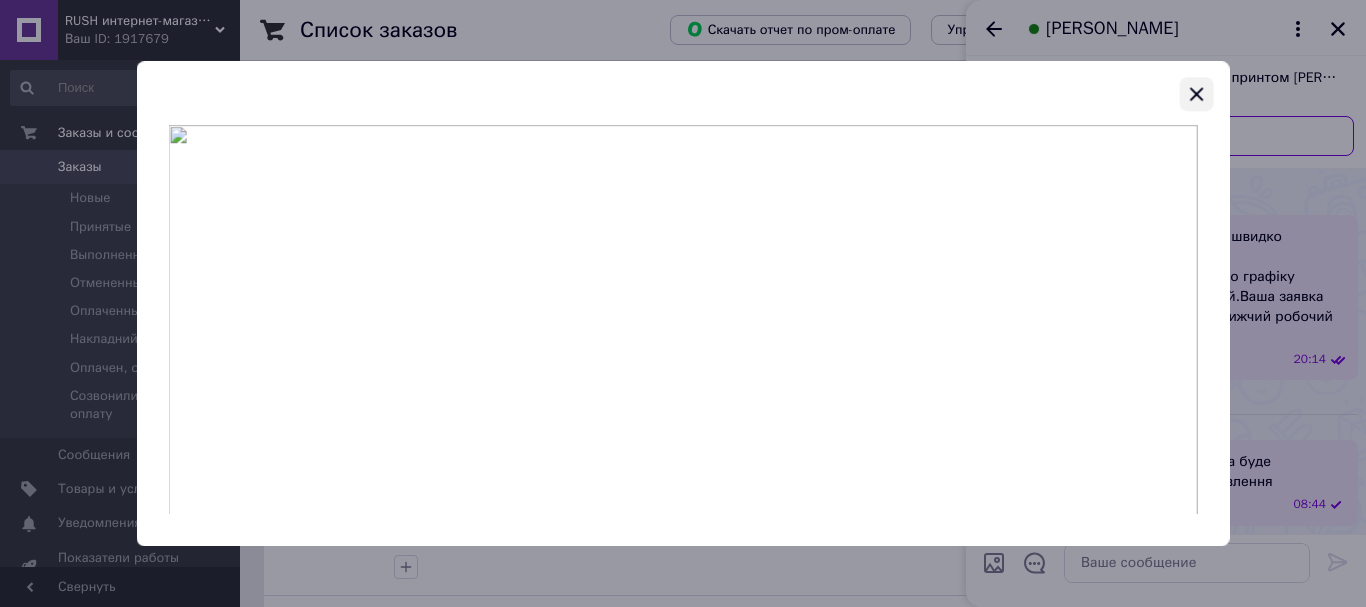 click 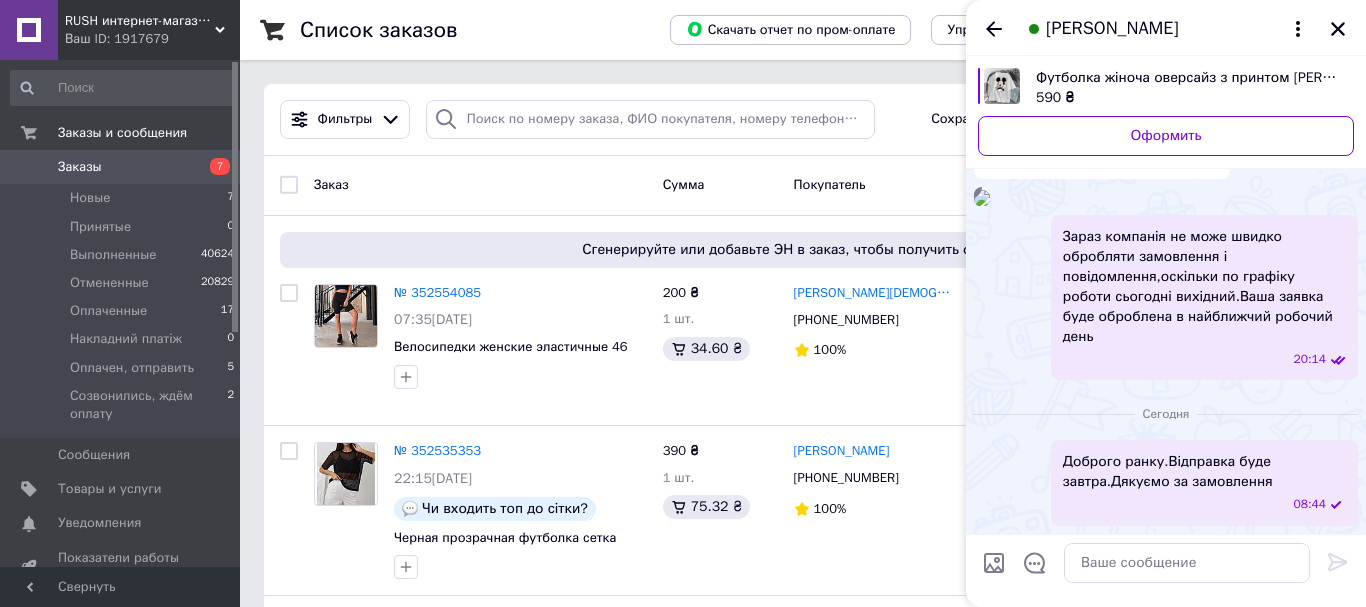 drag, startPoint x: 1202, startPoint y: 93, endPoint x: 1186, endPoint y: 435, distance: 342.37405 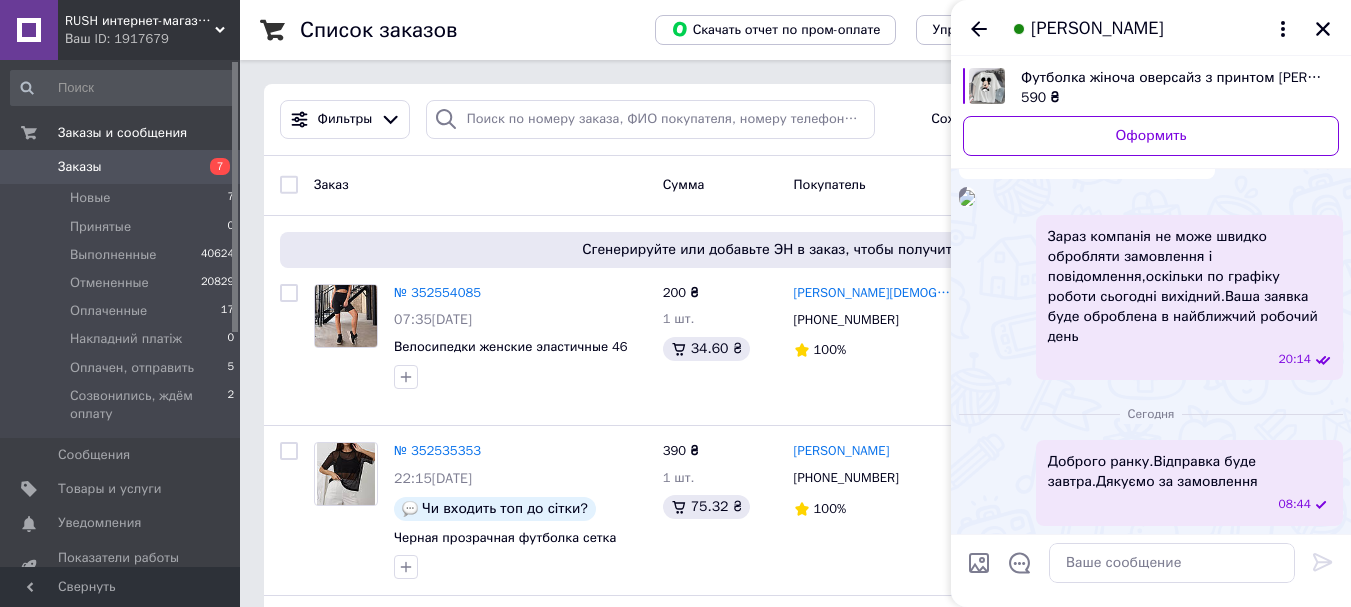 scroll, scrollTop: 2648, scrollLeft: 0, axis: vertical 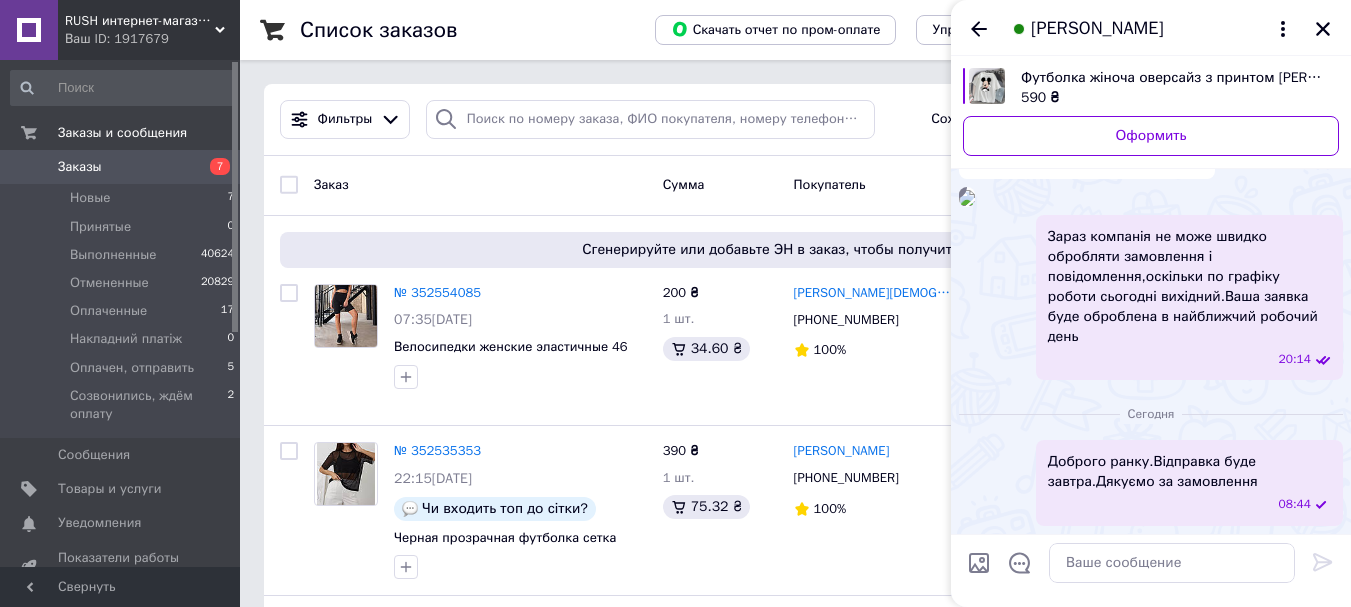 drag, startPoint x: 968, startPoint y: 176, endPoint x: 1115, endPoint y: 258, distance: 168.3241 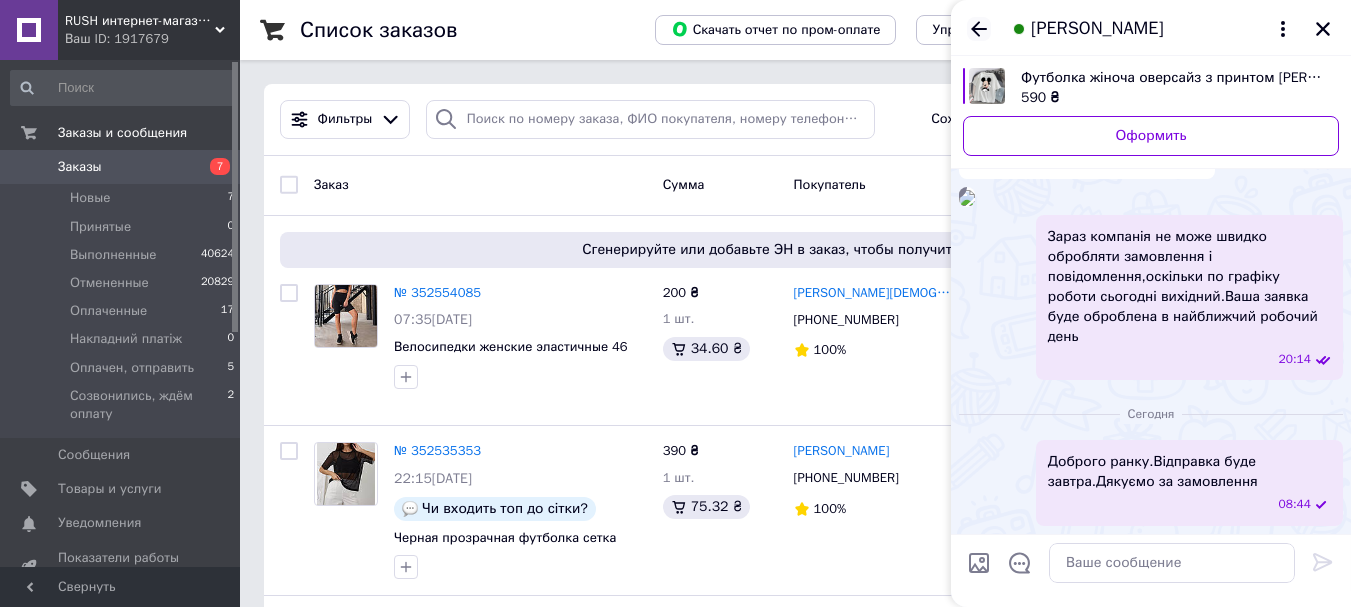 click 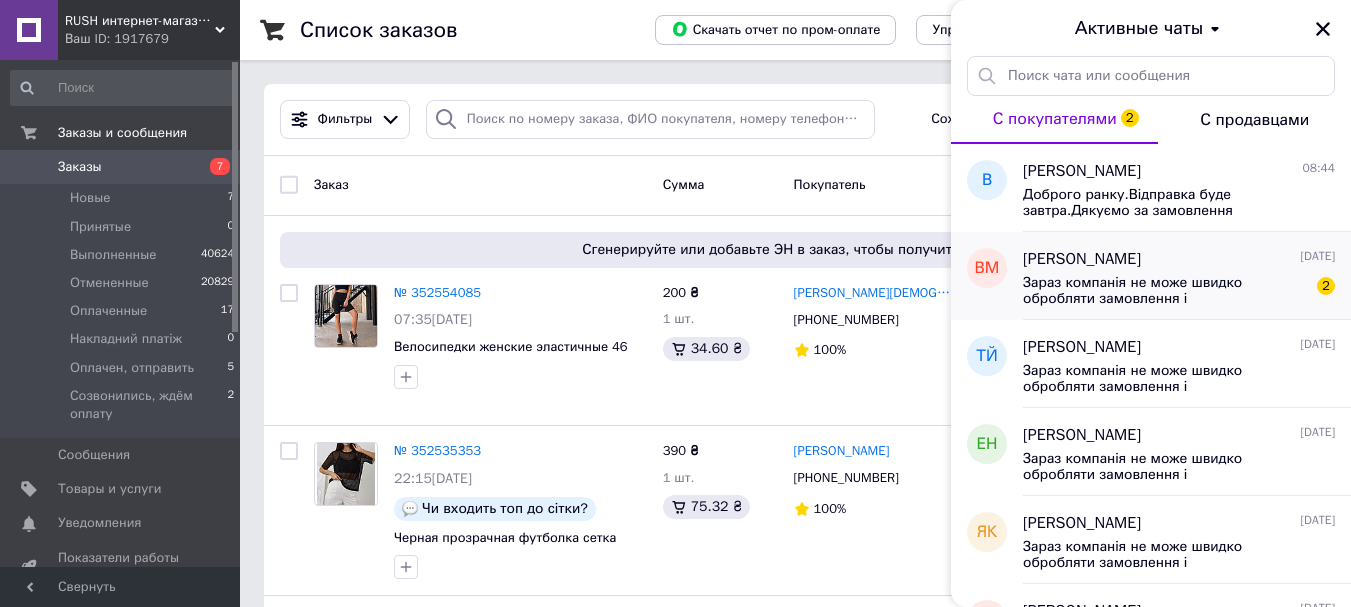 click on "Зараз компанія не може швидко обробляти замовлення і повідомлення,оскільки по графіку роботи сьогодні вихідний.Ваша заявка буде оброблена в найближчий робочий день" at bounding box center [1165, 291] 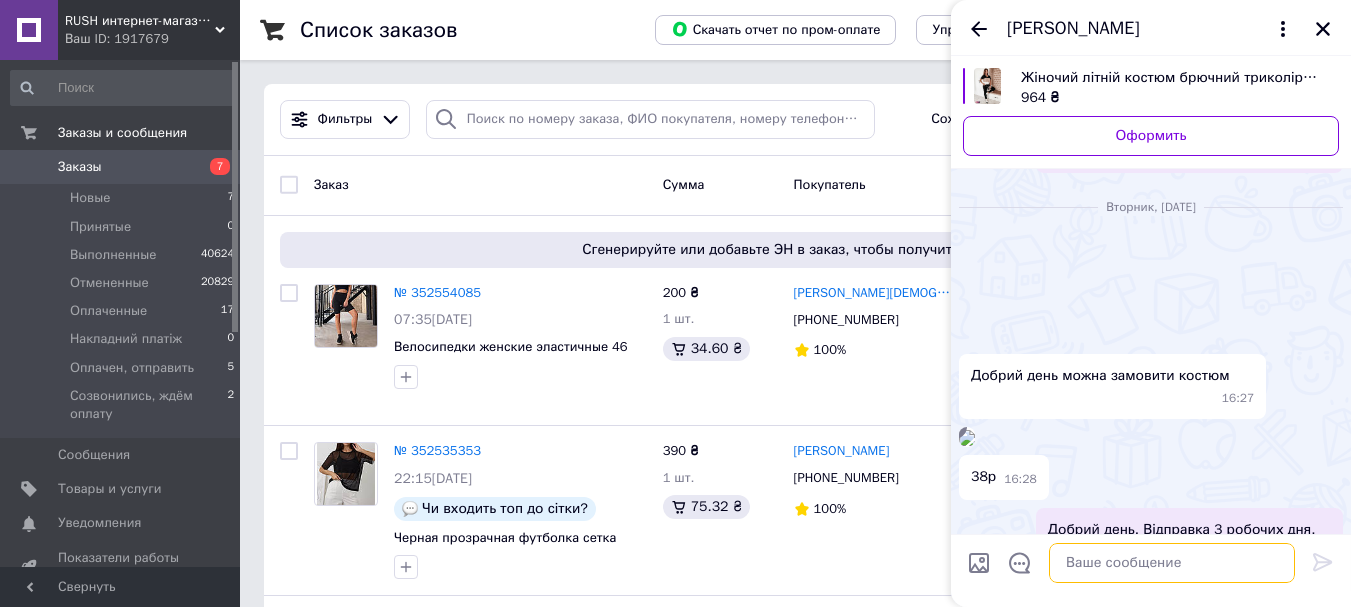 click at bounding box center (1172, 563) 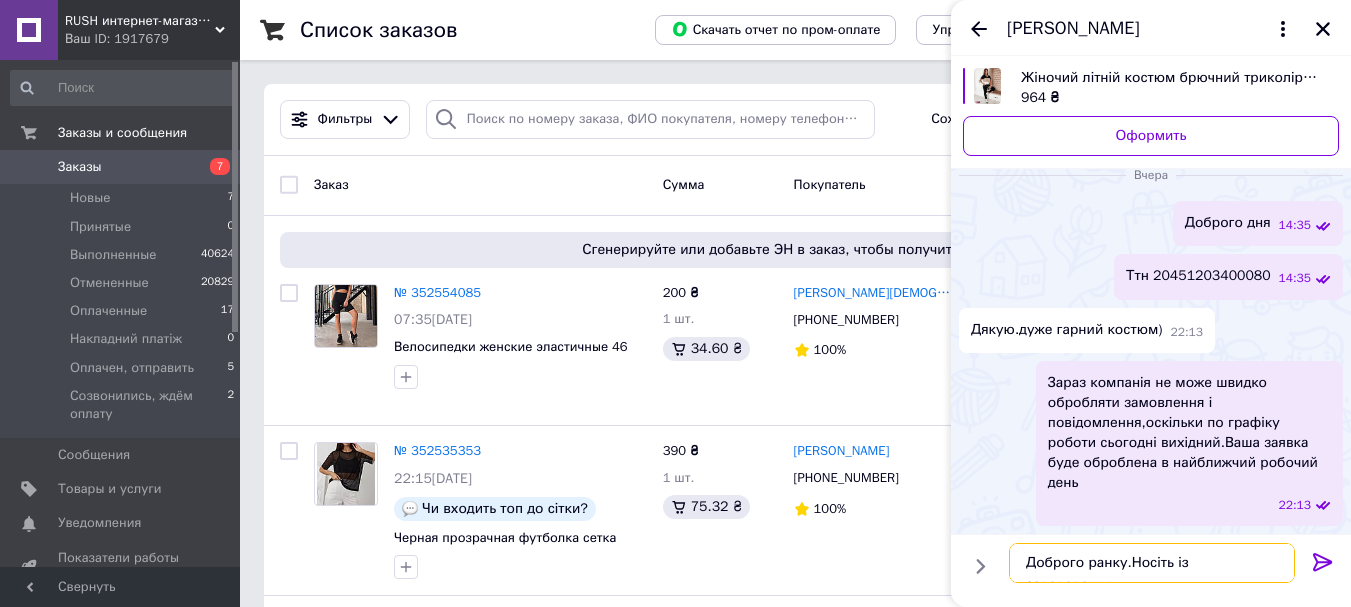 type on "Доброго ранку.Носіть із задоволенням" 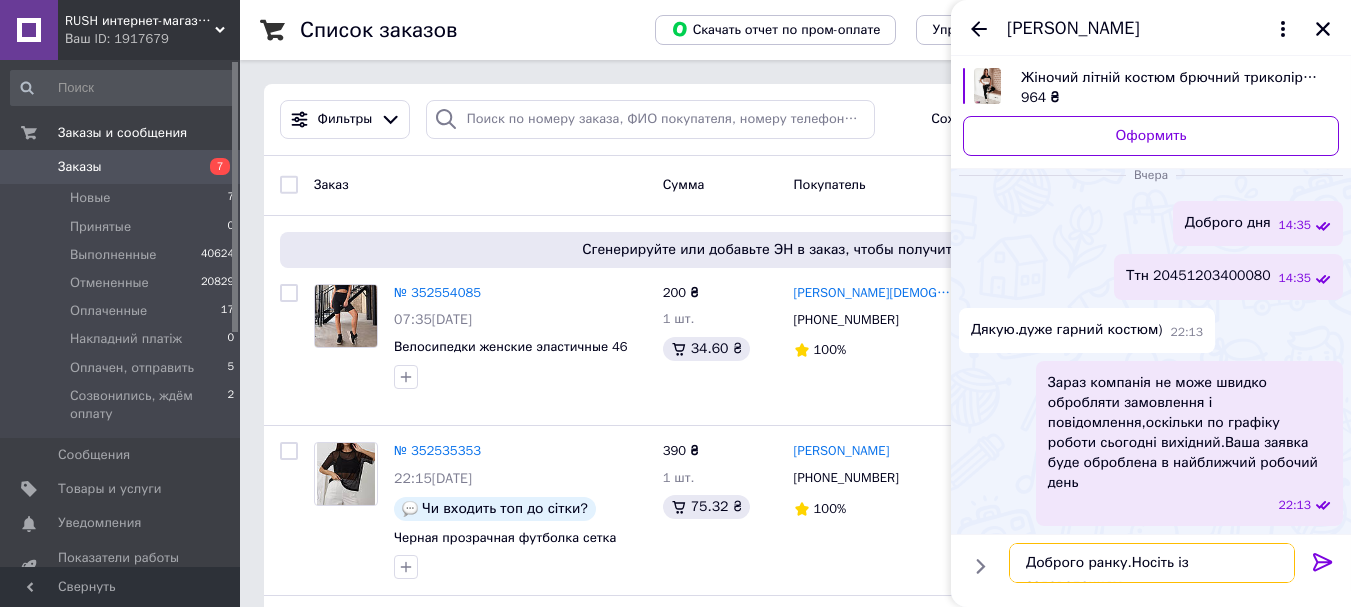 type 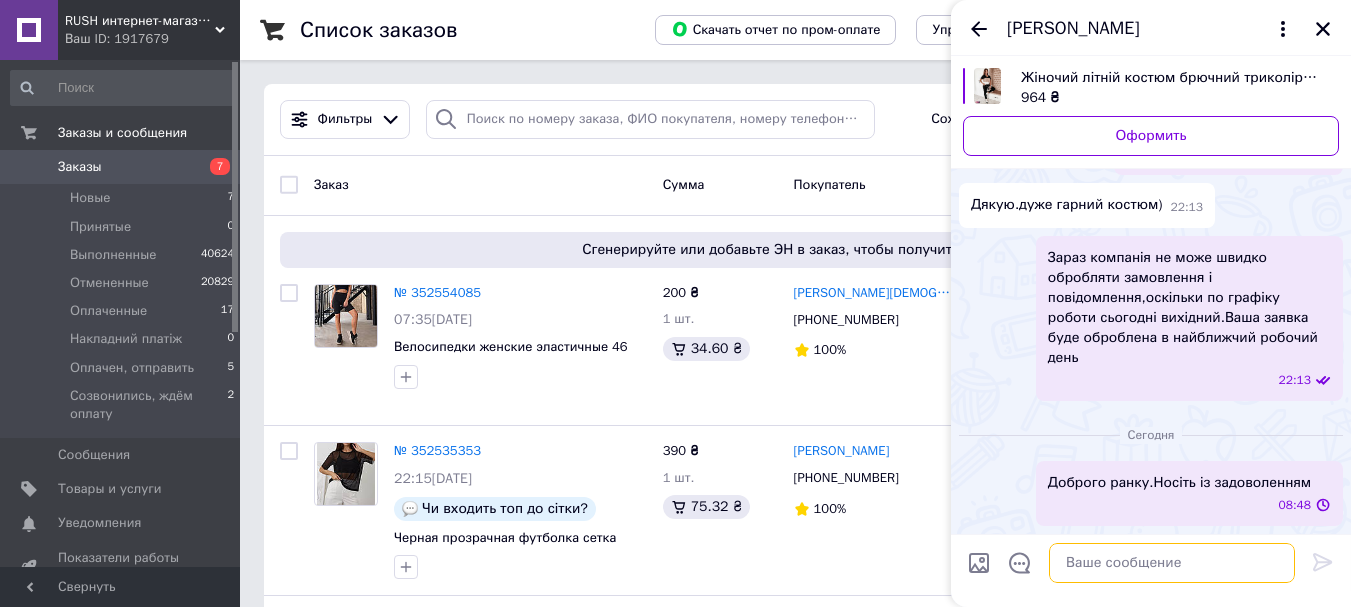 scroll, scrollTop: 2887, scrollLeft: 0, axis: vertical 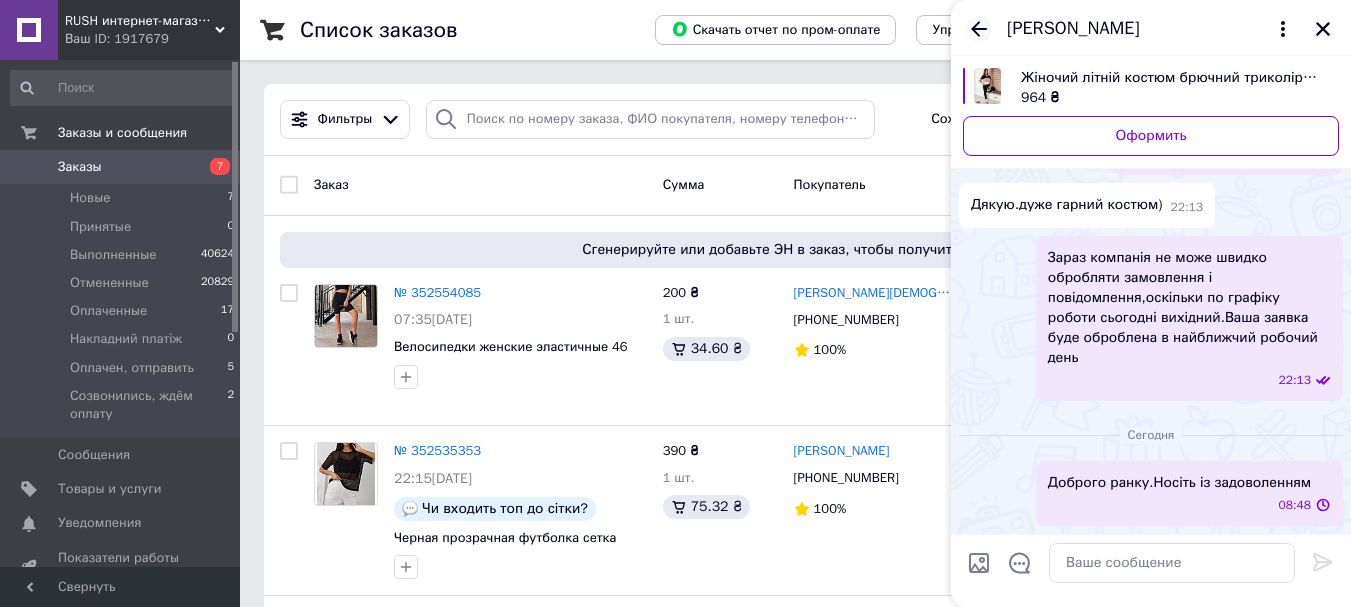 click 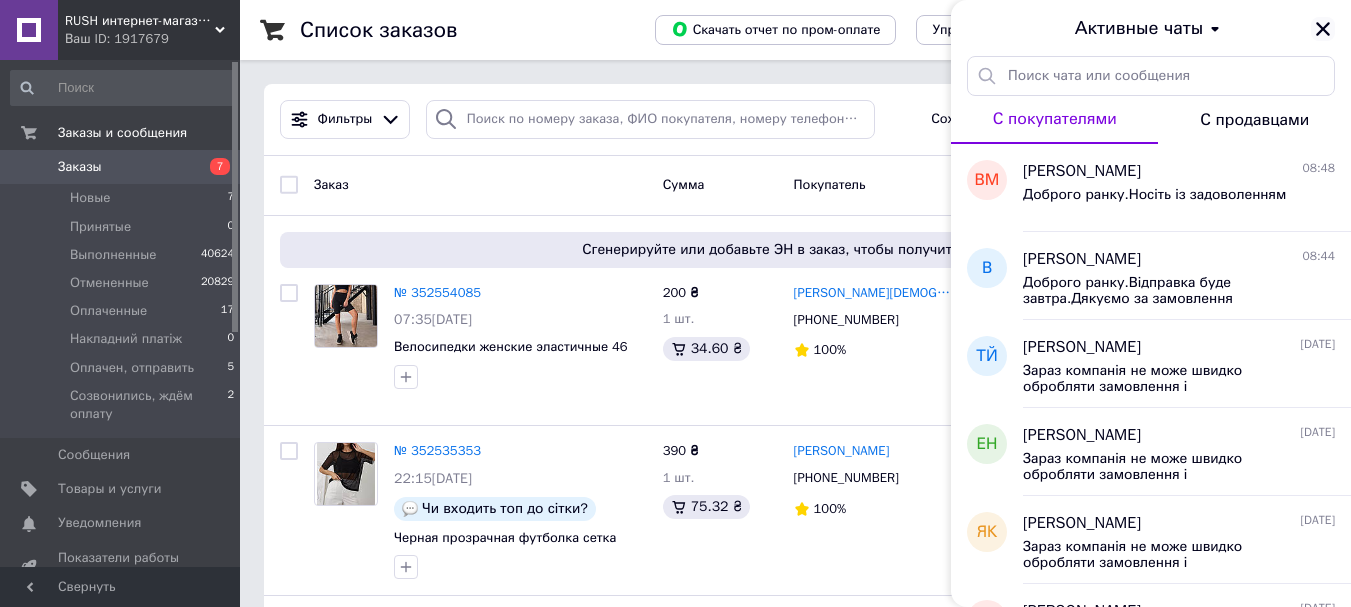 click 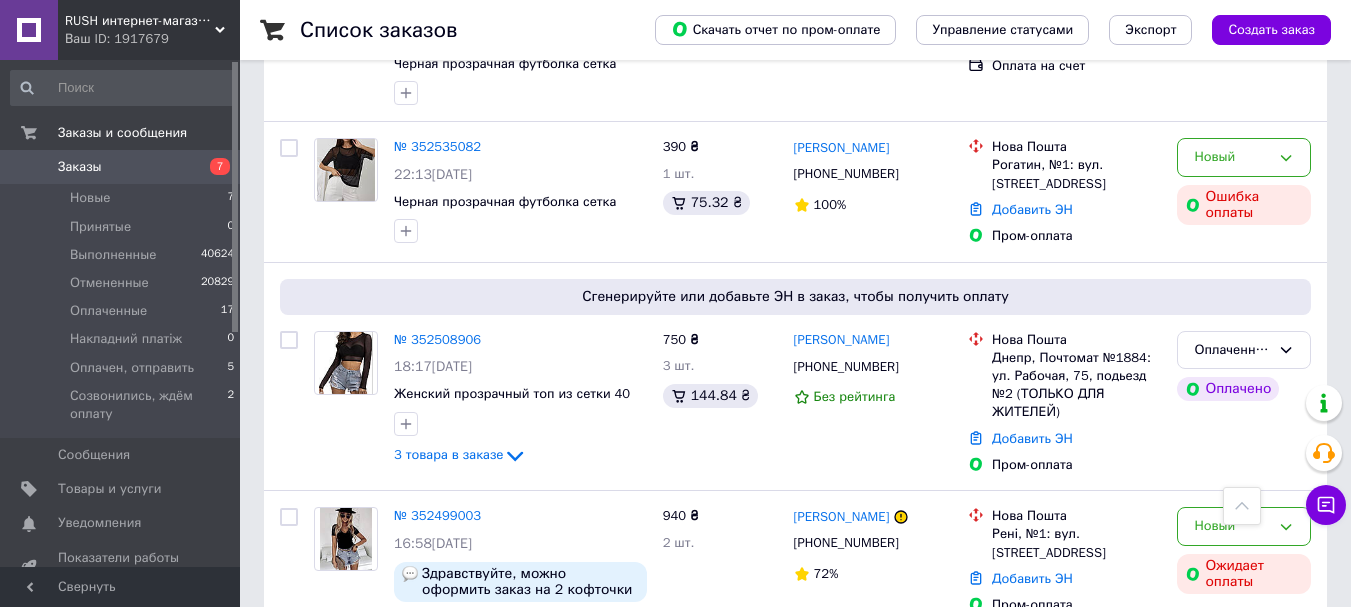 scroll, scrollTop: 500, scrollLeft: 0, axis: vertical 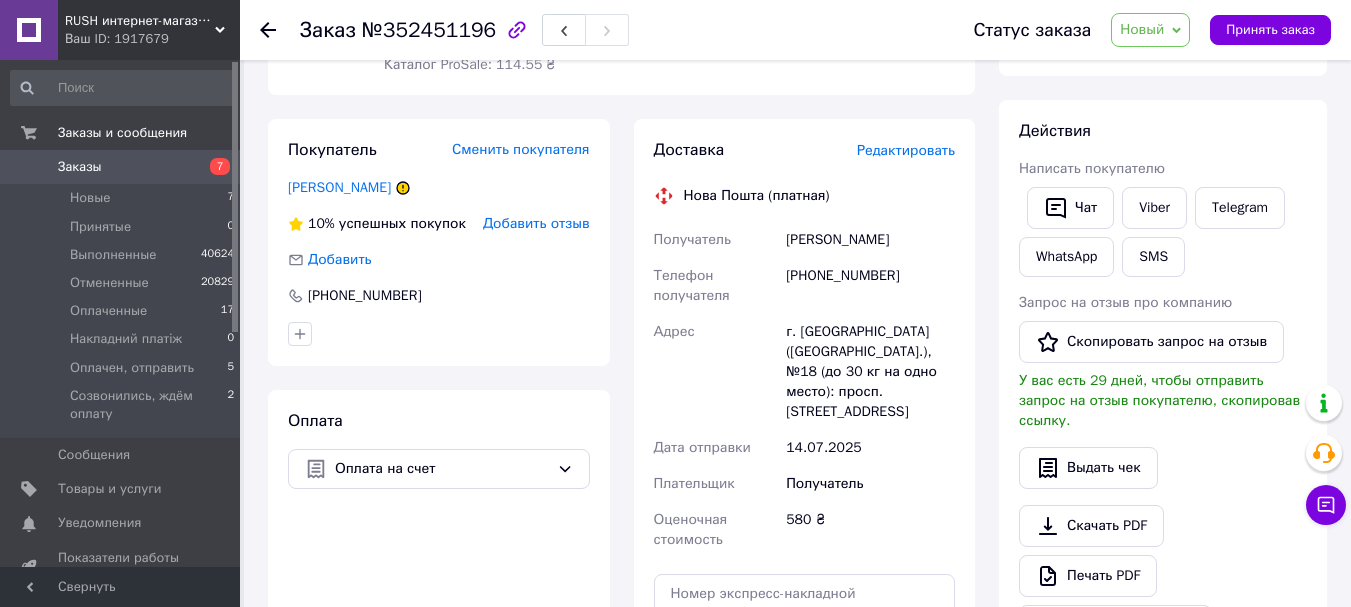 click on "Добавить отзыв" at bounding box center (536, 223) 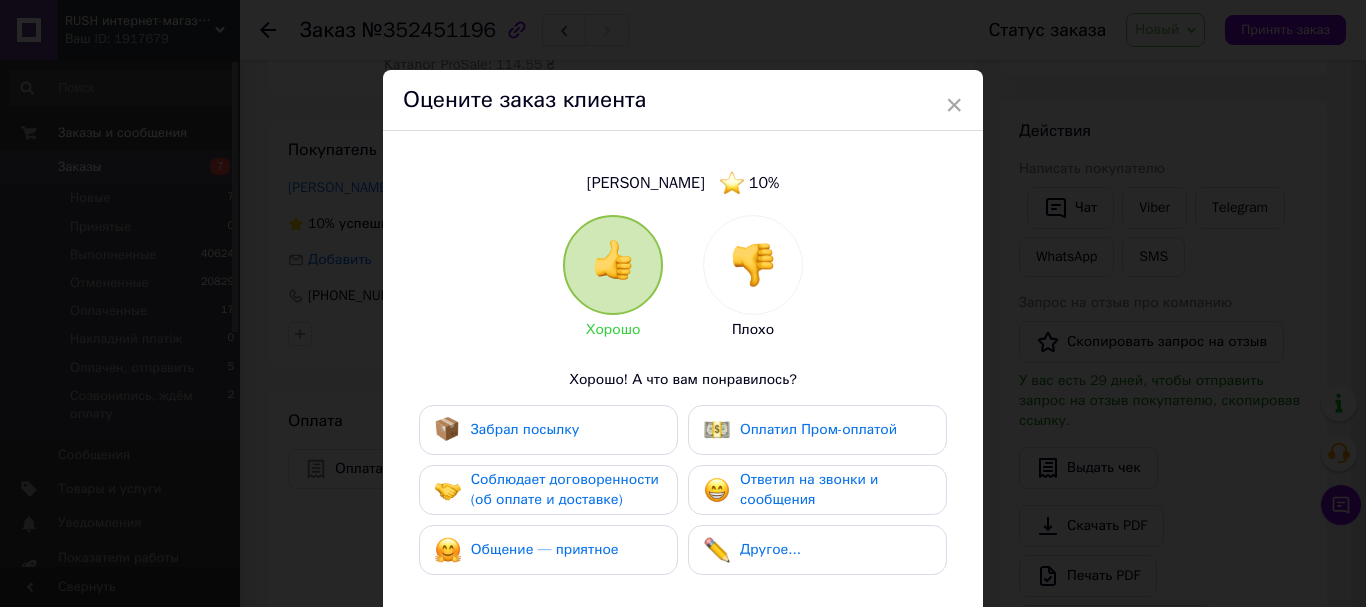 click at bounding box center (753, 265) 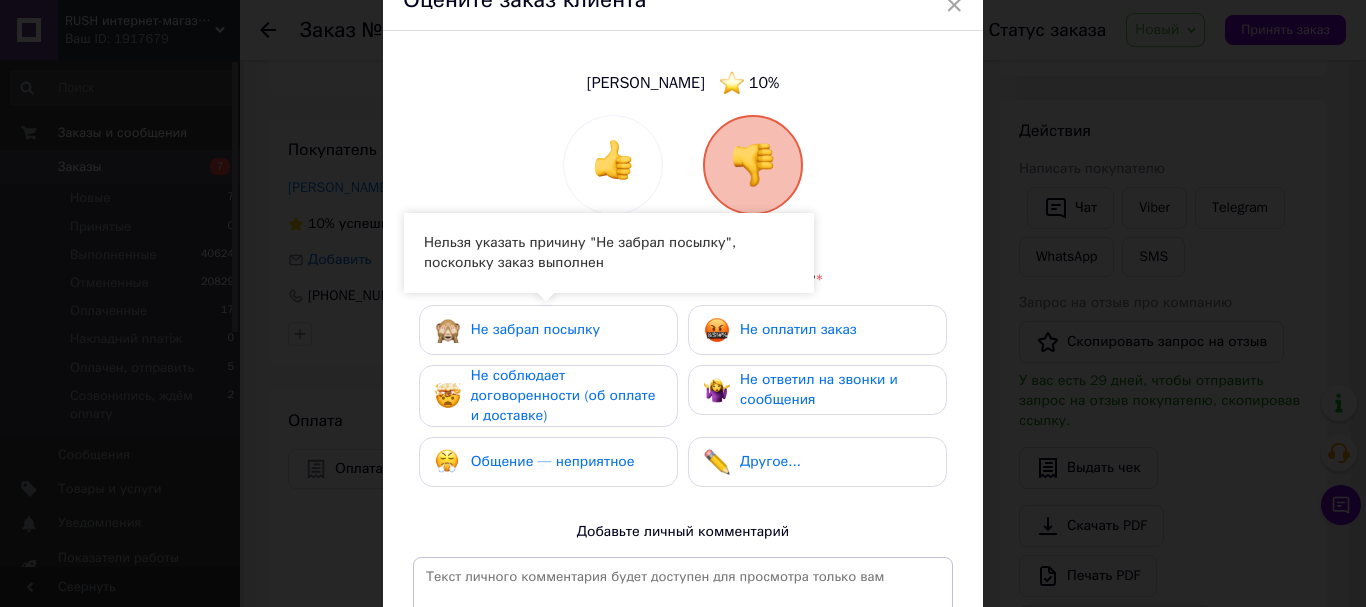 click on "Не забрал посылку" at bounding box center [548, 330] 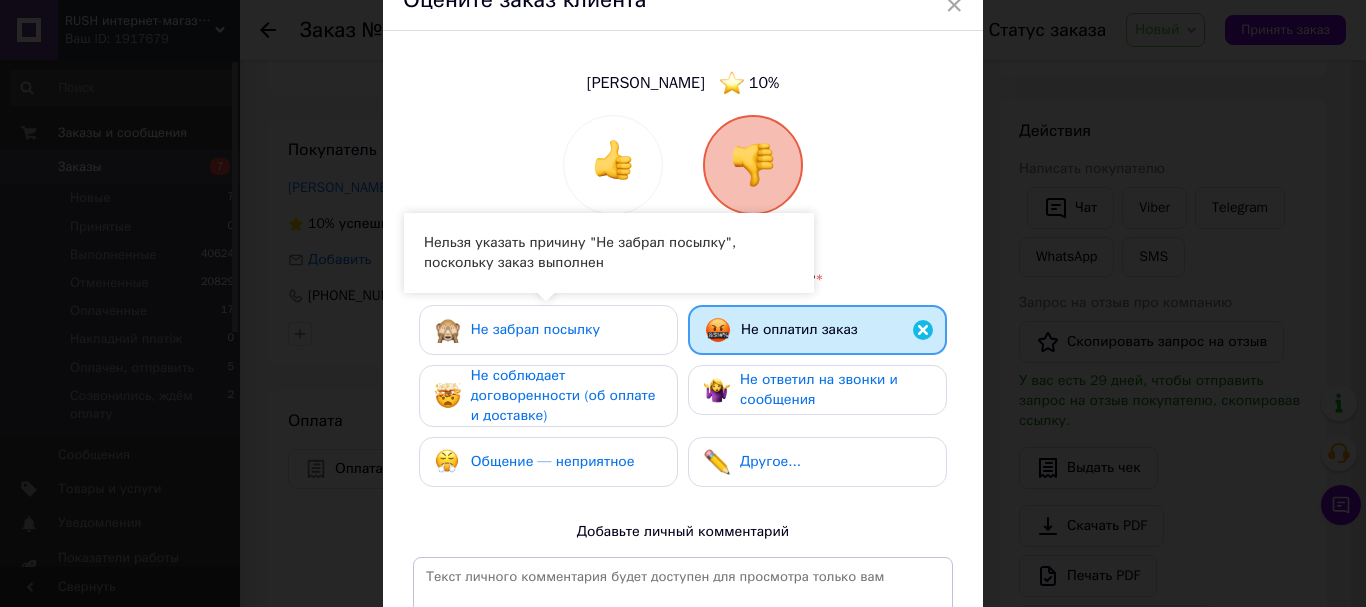 click on "Не соблюдает договоренности (об оплате и доставке)" at bounding box center [563, 395] 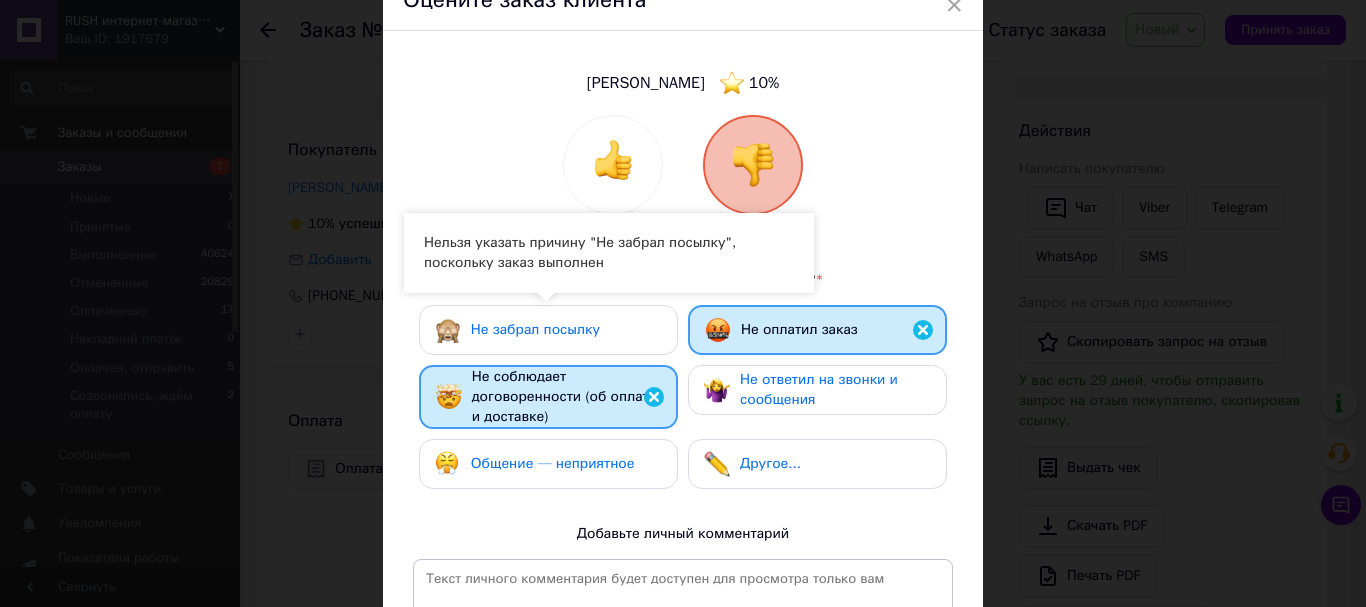 click on "Не ответил на звонки и сообщения" at bounding box center [817, 390] 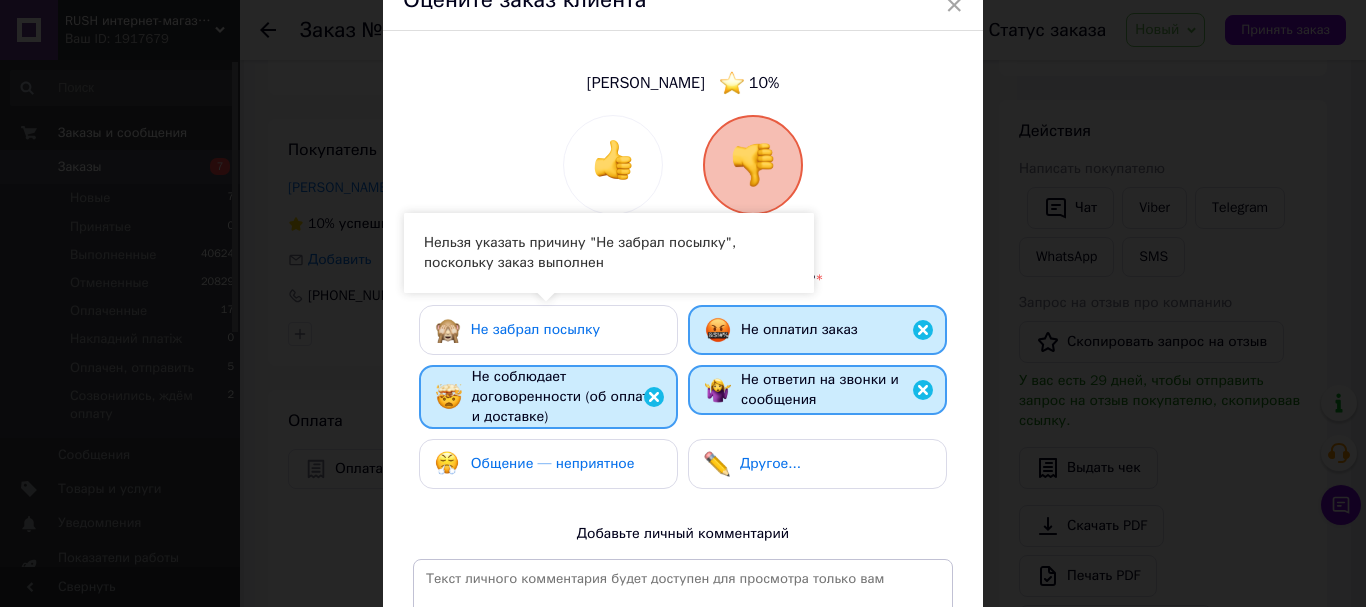 click on "Общение — неприятное" at bounding box center (548, 464) 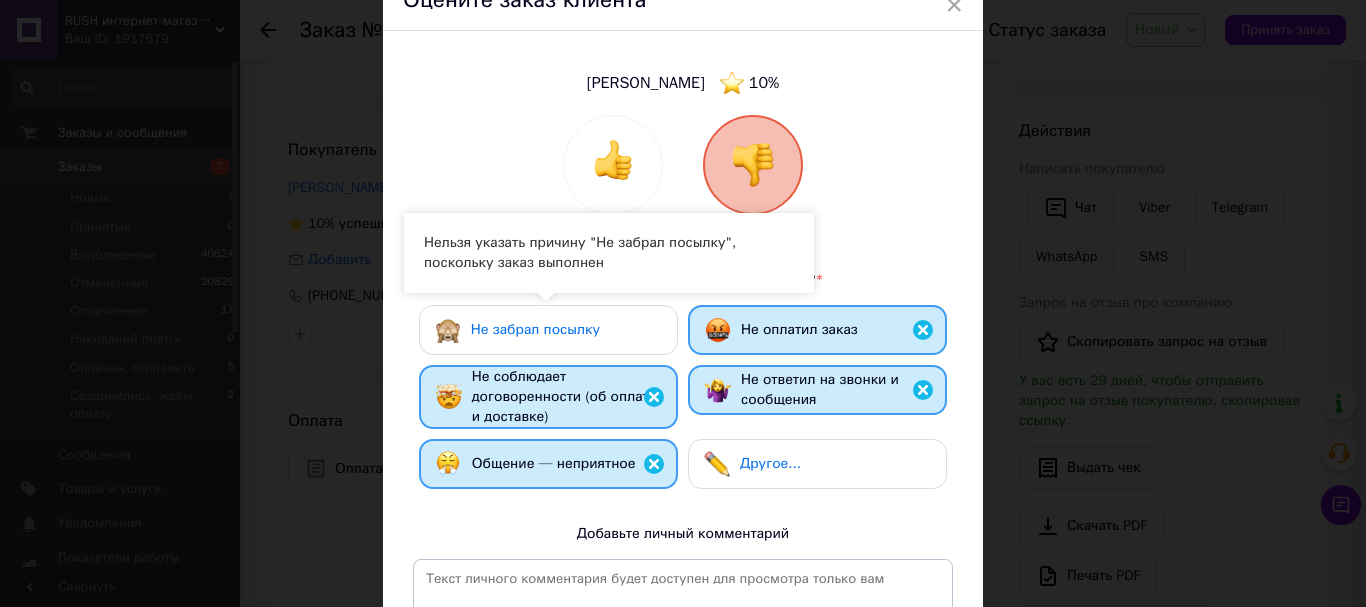 click on "Другое..." at bounding box center [817, 464] 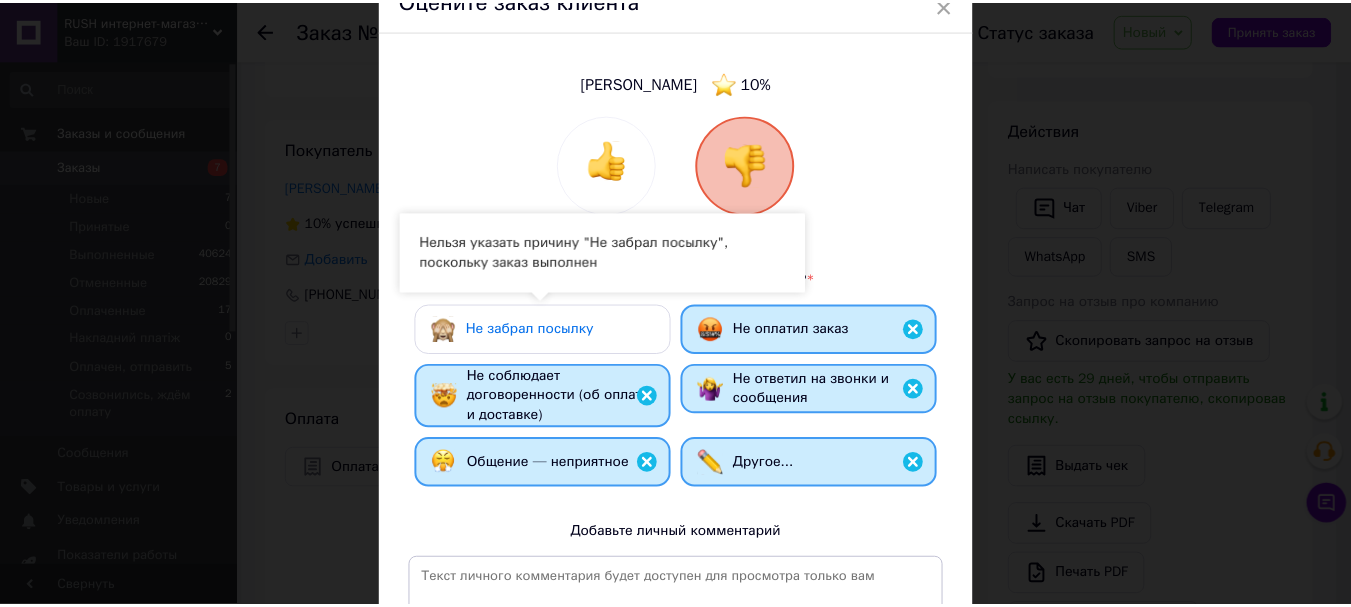 scroll, scrollTop: 379, scrollLeft: 0, axis: vertical 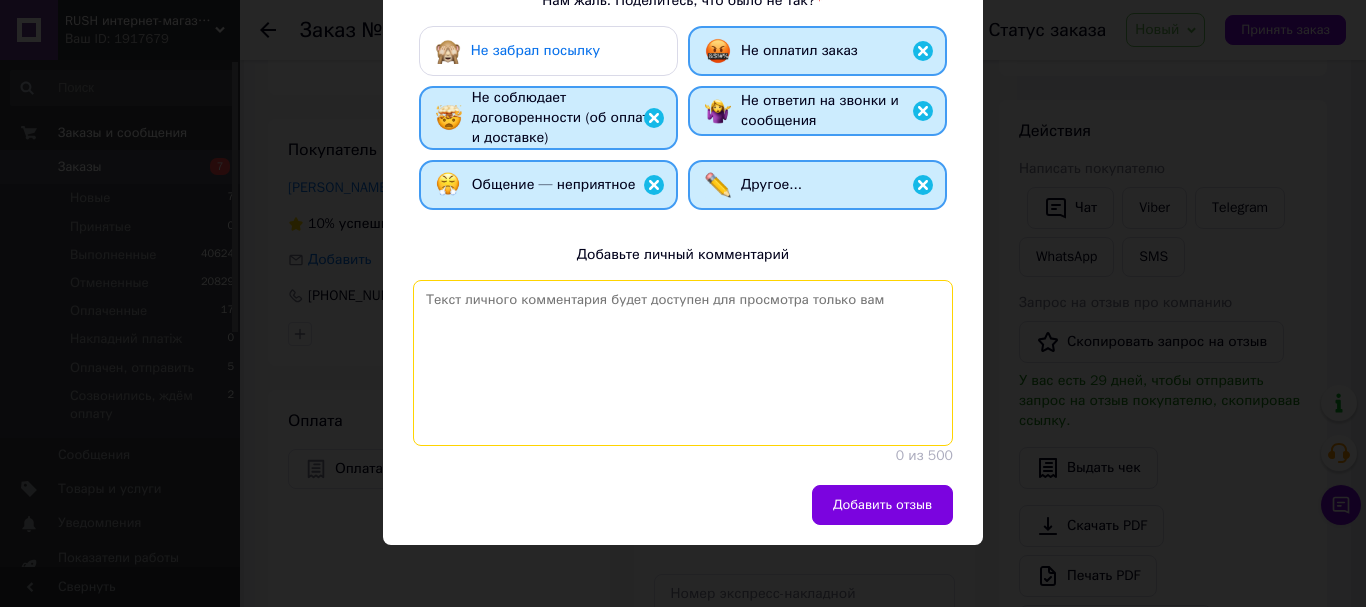 click at bounding box center [683, 363] 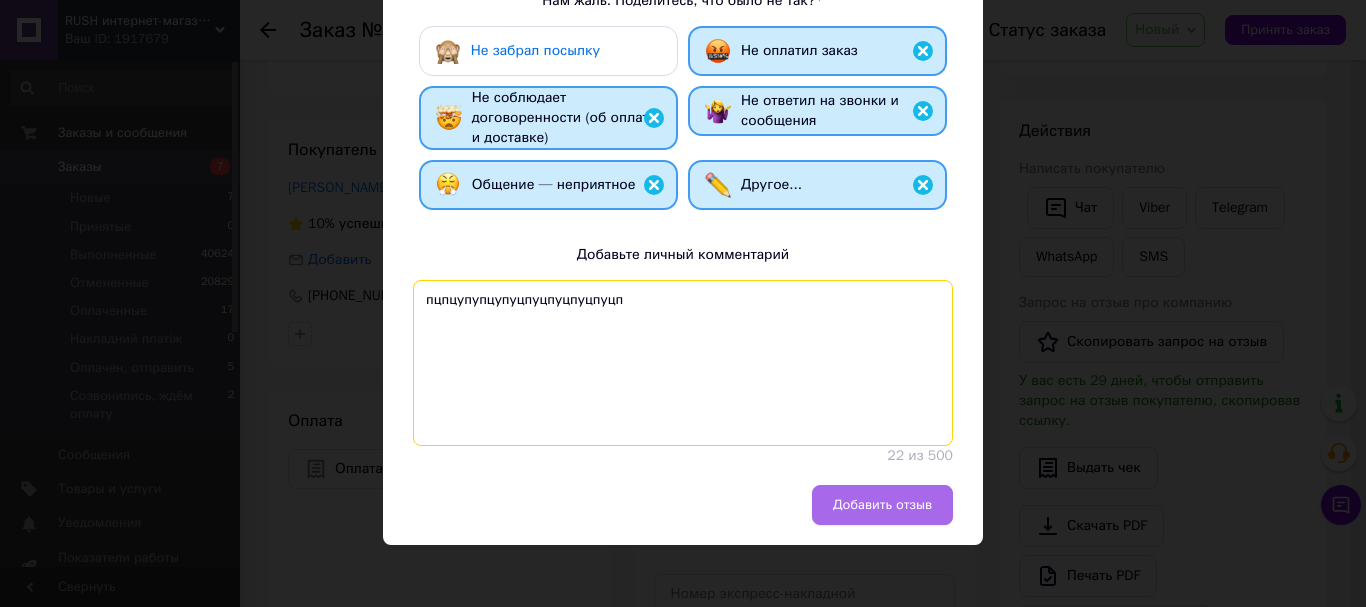 type on "пцпцупупцупуцпуцпуцпуцпуцп" 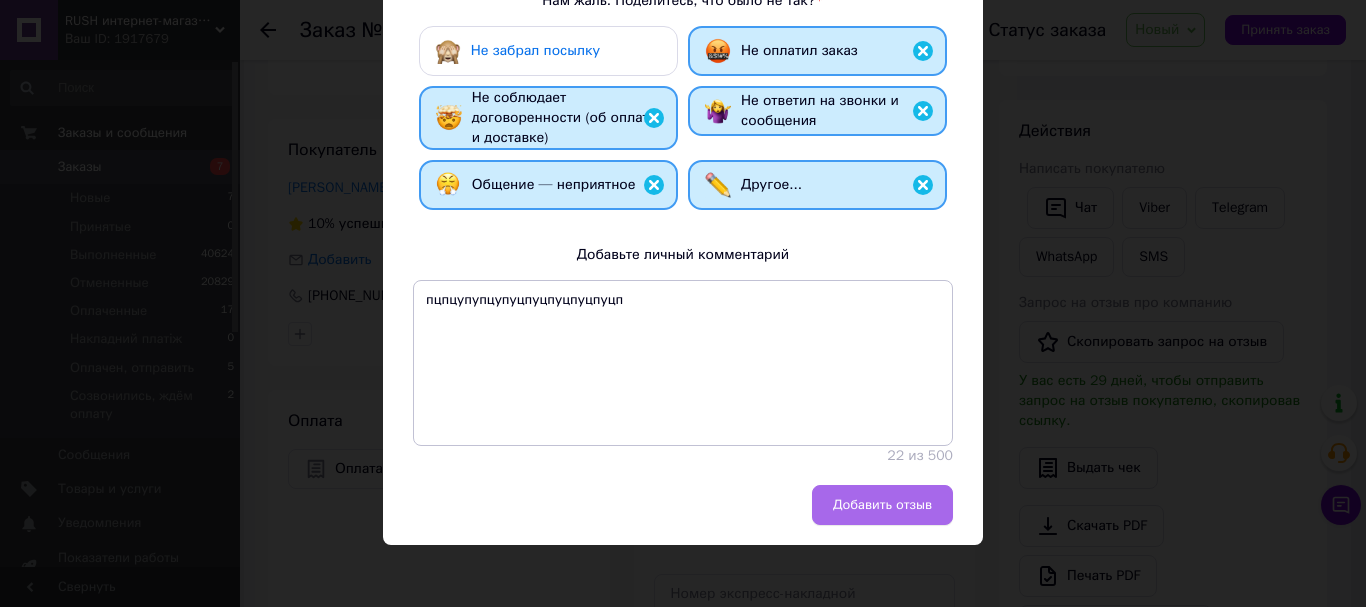 click on "Добавить отзыв" at bounding box center (882, 505) 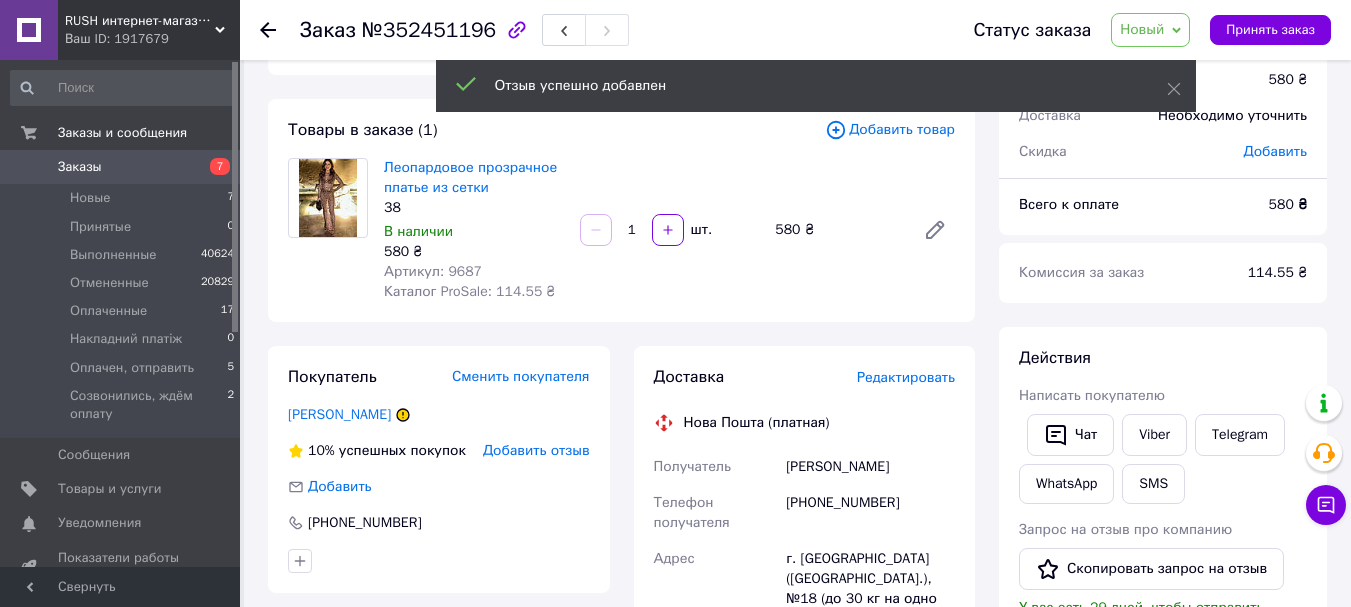 scroll, scrollTop: 0, scrollLeft: 0, axis: both 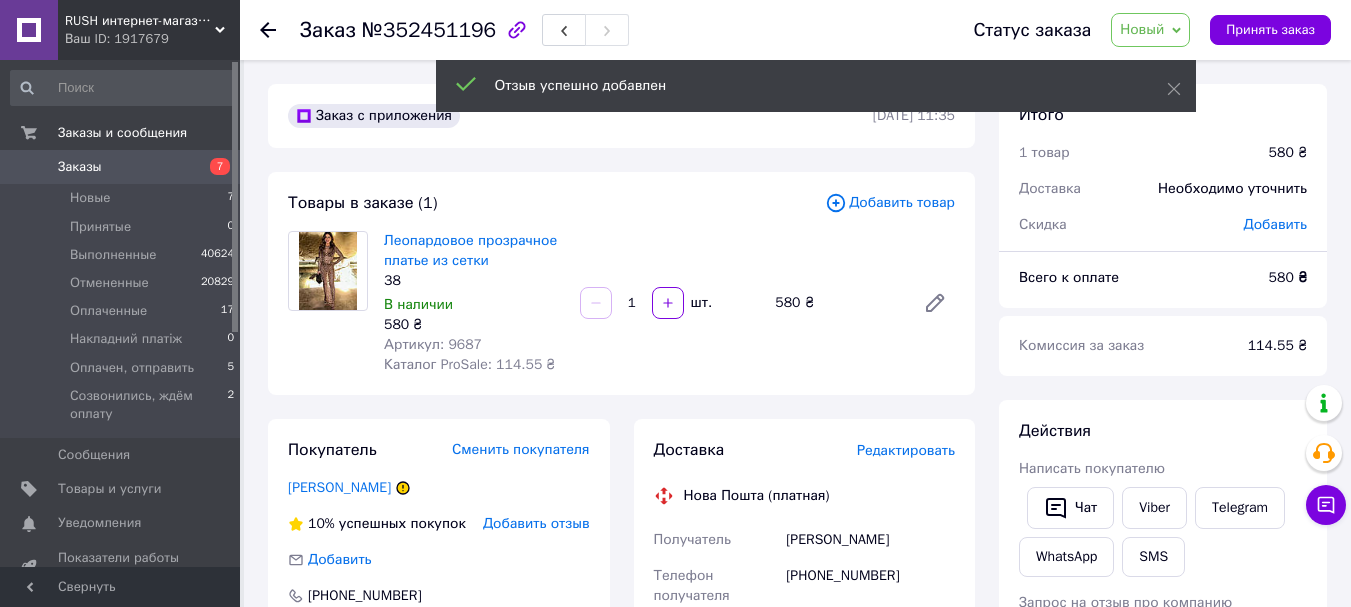 click on "Новый" at bounding box center (1150, 30) 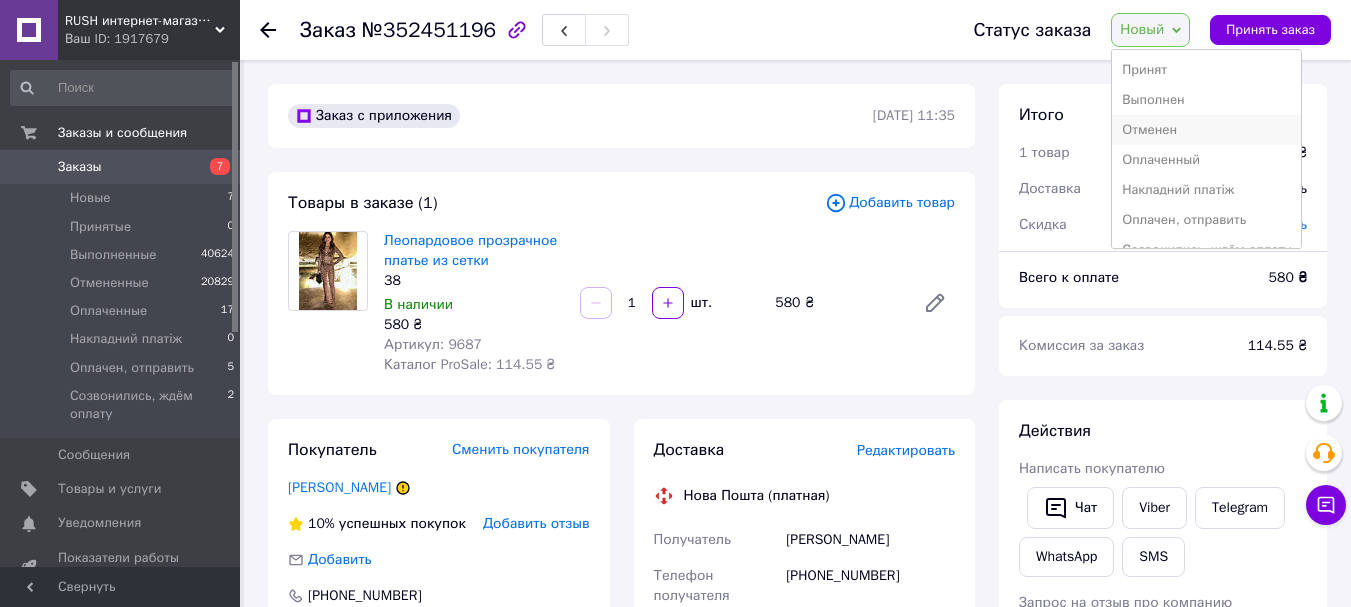 click on "Отменен" at bounding box center (1206, 130) 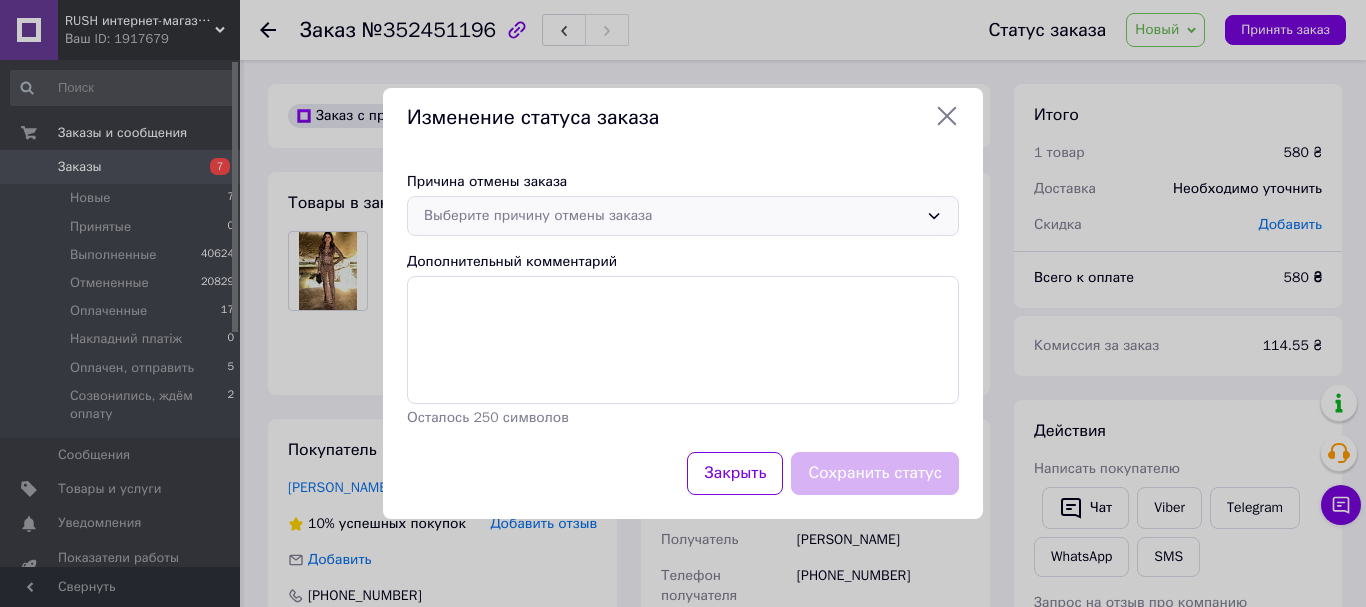 click on "Выберите причину отмены заказа" at bounding box center [671, 216] 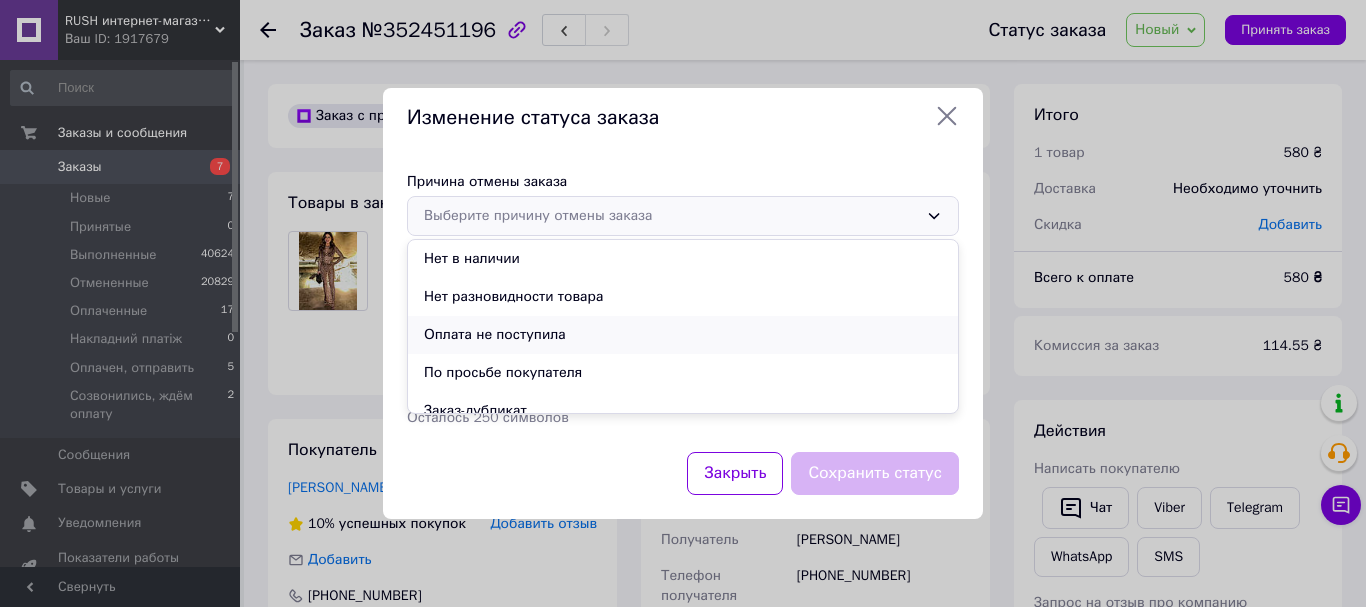 click on "Оплата не поступила" at bounding box center [683, 335] 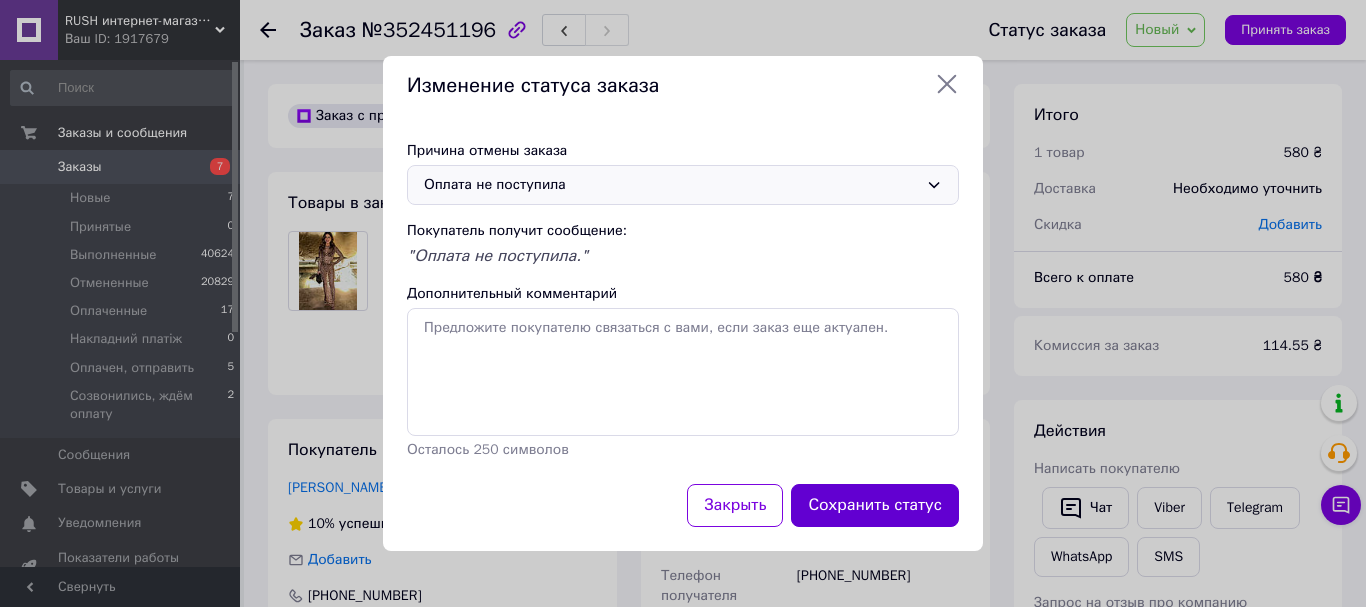 click on "Сохранить статус" at bounding box center [875, 505] 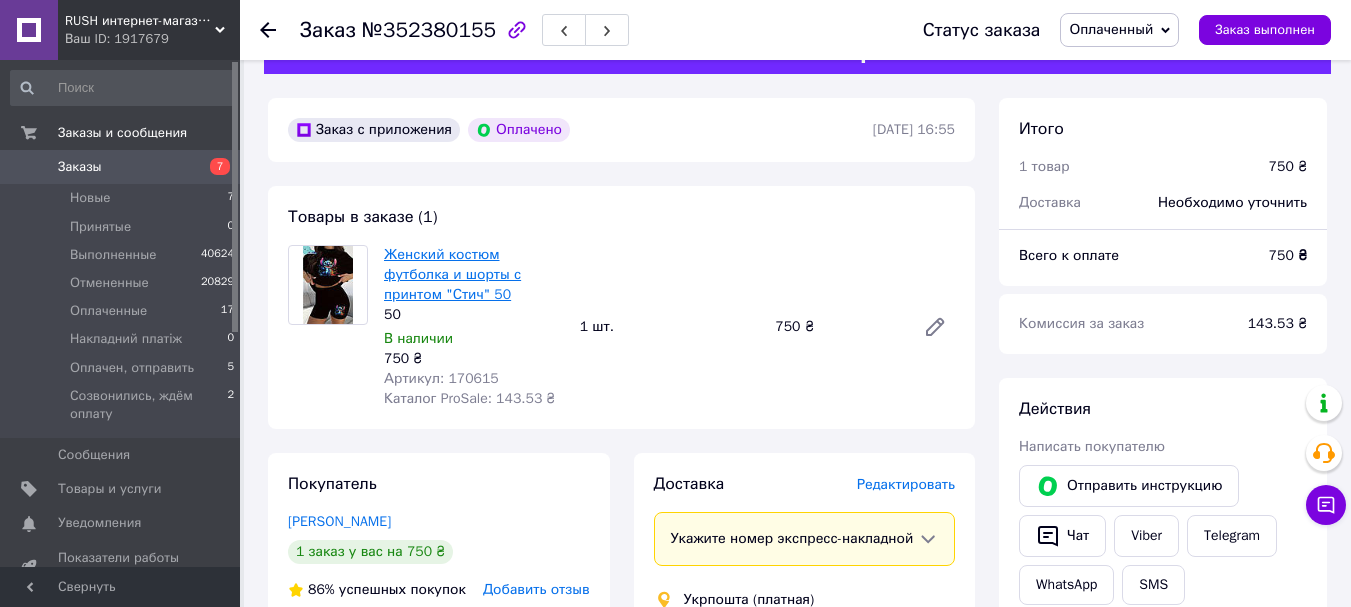 scroll, scrollTop: 0, scrollLeft: 0, axis: both 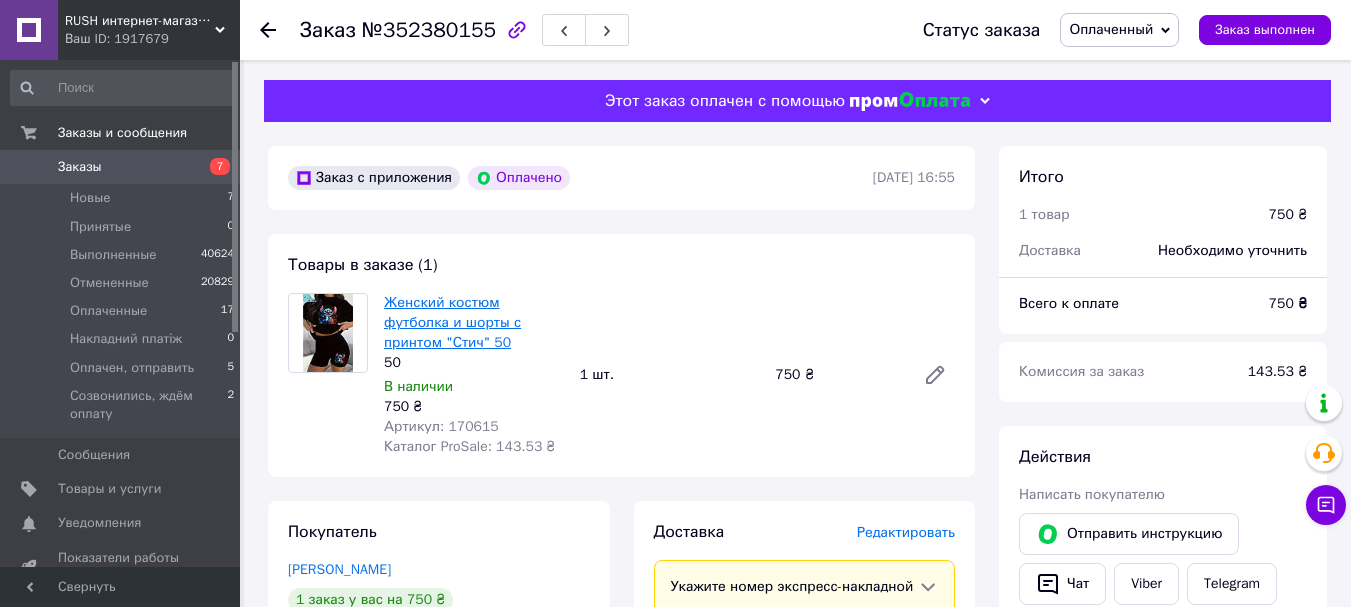 click on "Женский костюм футболка и  шорты  с принтом "Стич" 50" at bounding box center [452, 322] 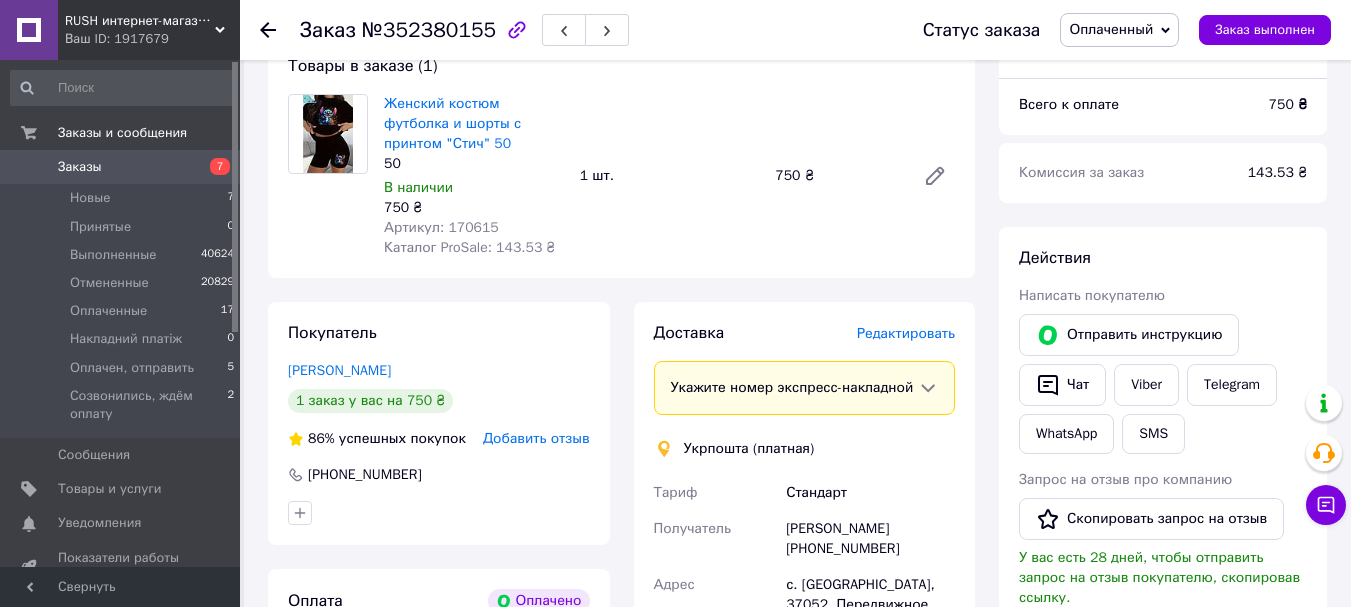 scroll, scrollTop: 200, scrollLeft: 0, axis: vertical 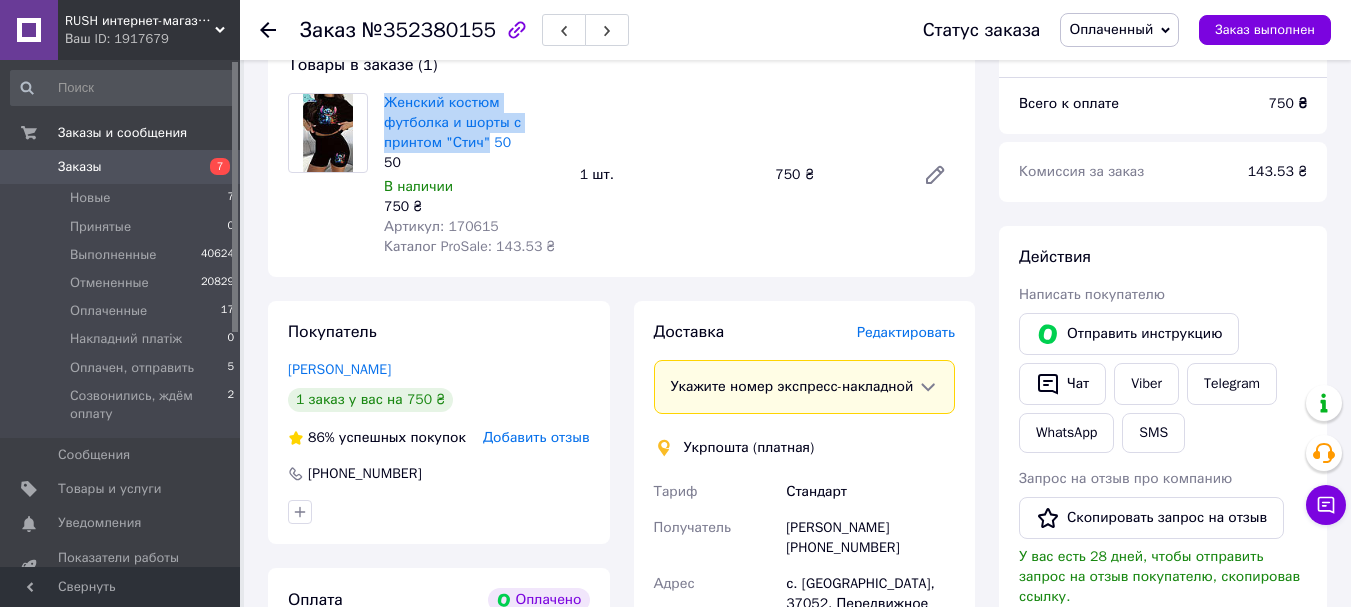 drag, startPoint x: 381, startPoint y: 97, endPoint x: 571, endPoint y: 123, distance: 191.77069 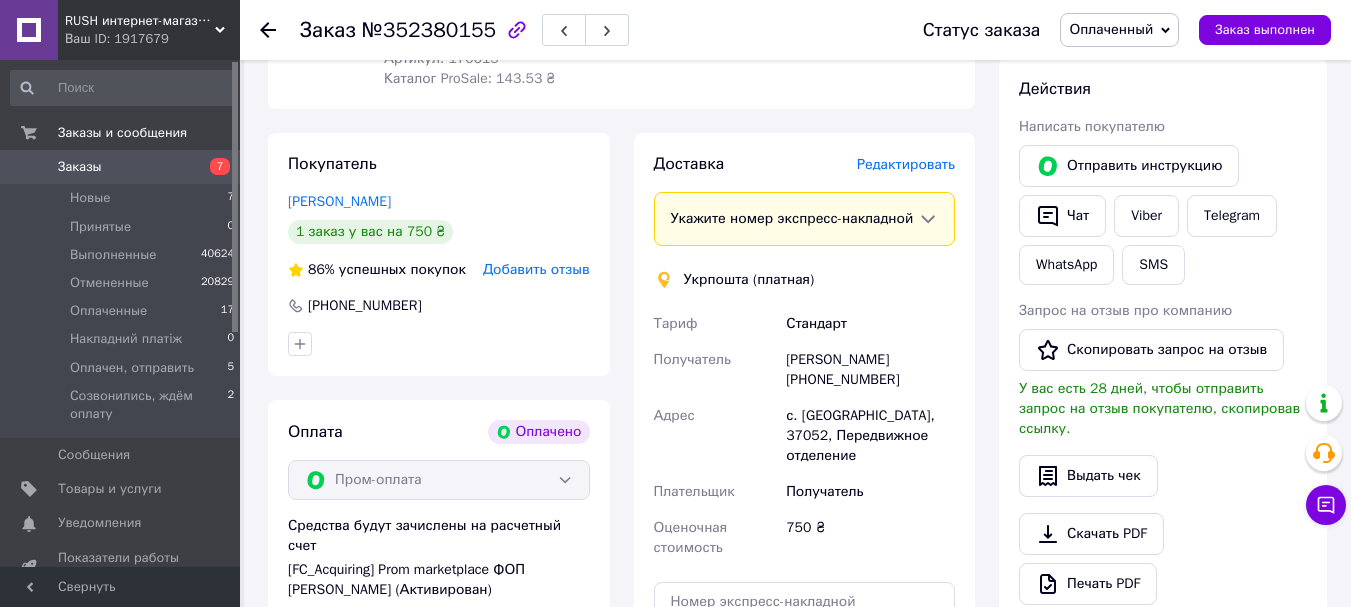 scroll, scrollTop: 400, scrollLeft: 0, axis: vertical 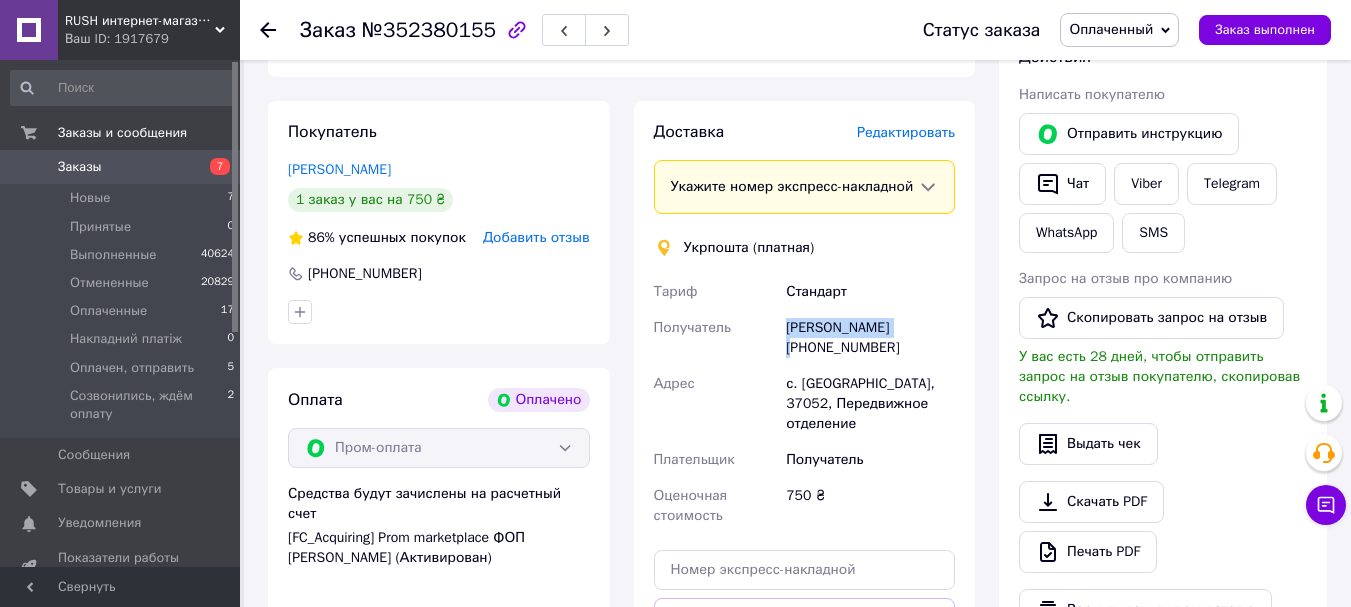 drag, startPoint x: 771, startPoint y: 351, endPoint x: 906, endPoint y: 342, distance: 135.29967 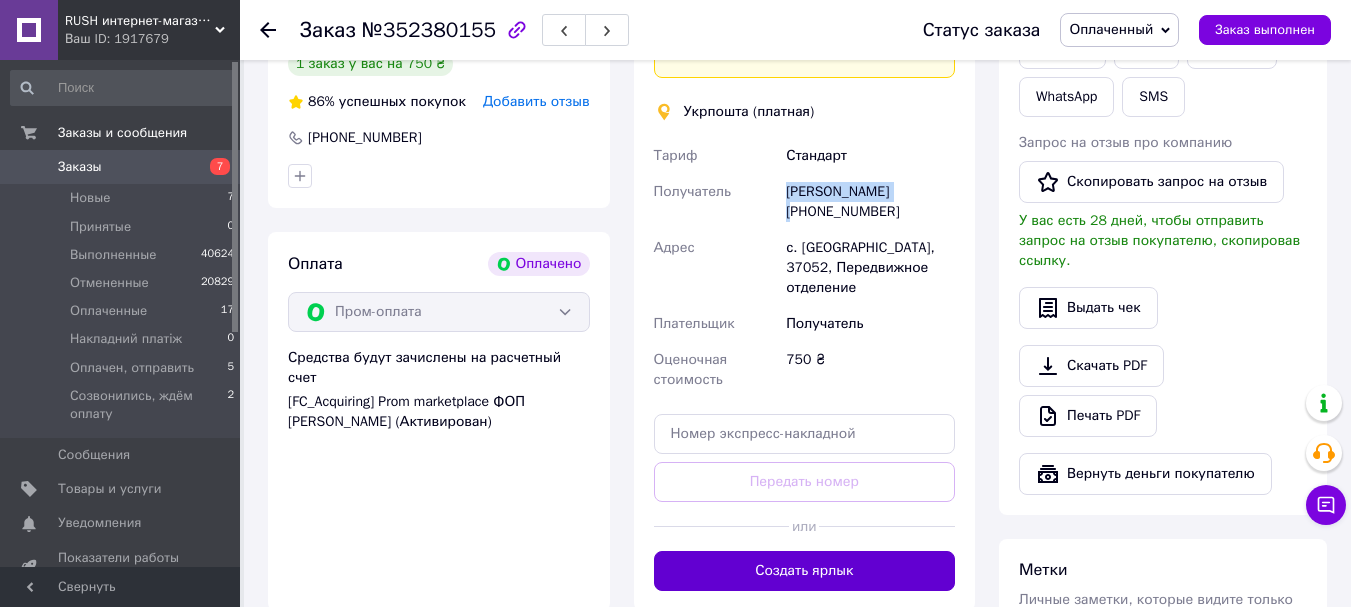scroll, scrollTop: 700, scrollLeft: 0, axis: vertical 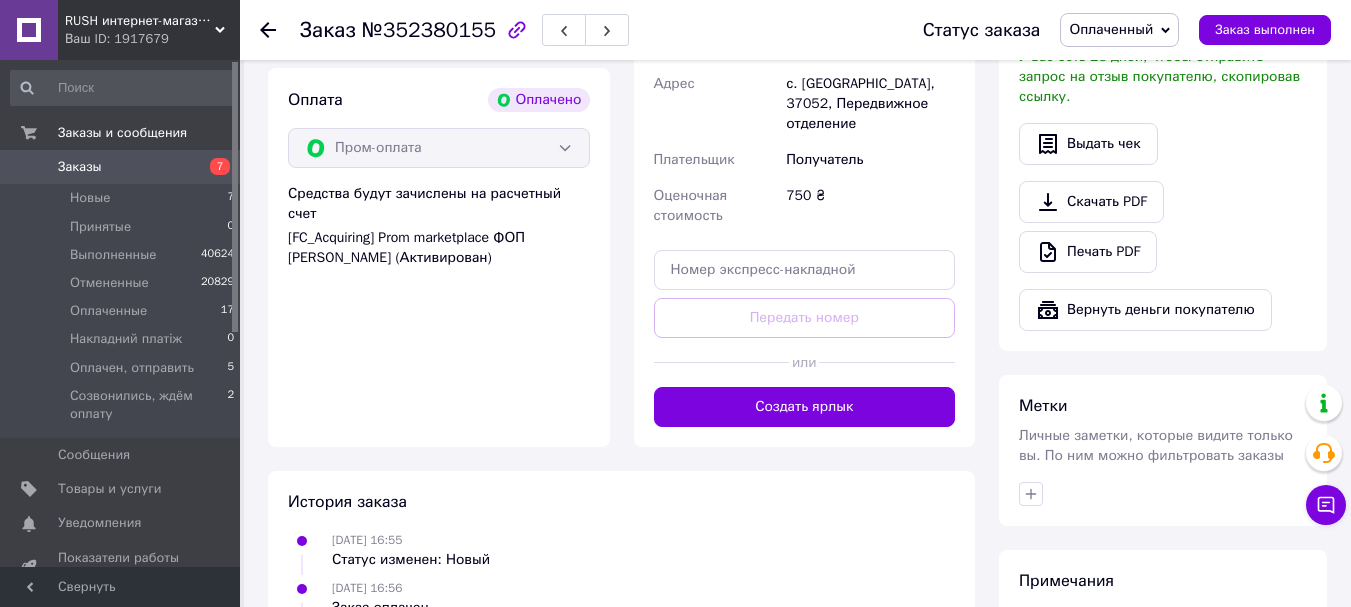 click on "Создать ярлык" at bounding box center (805, 407) 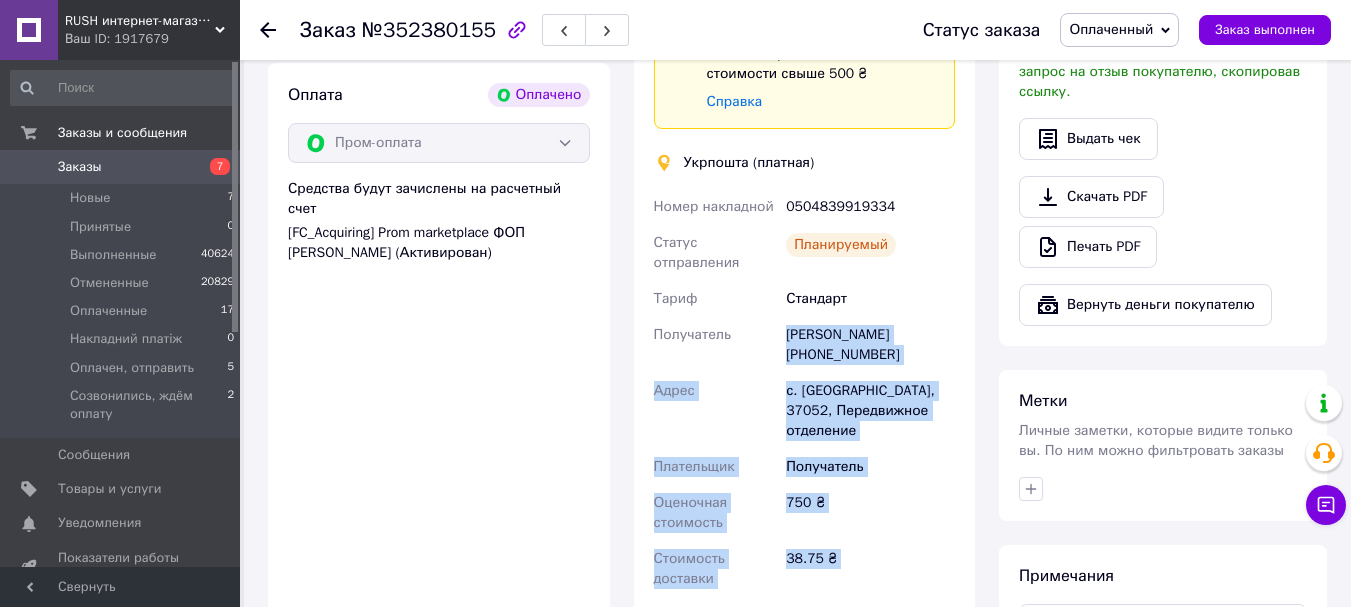 scroll, scrollTop: 694, scrollLeft: 0, axis: vertical 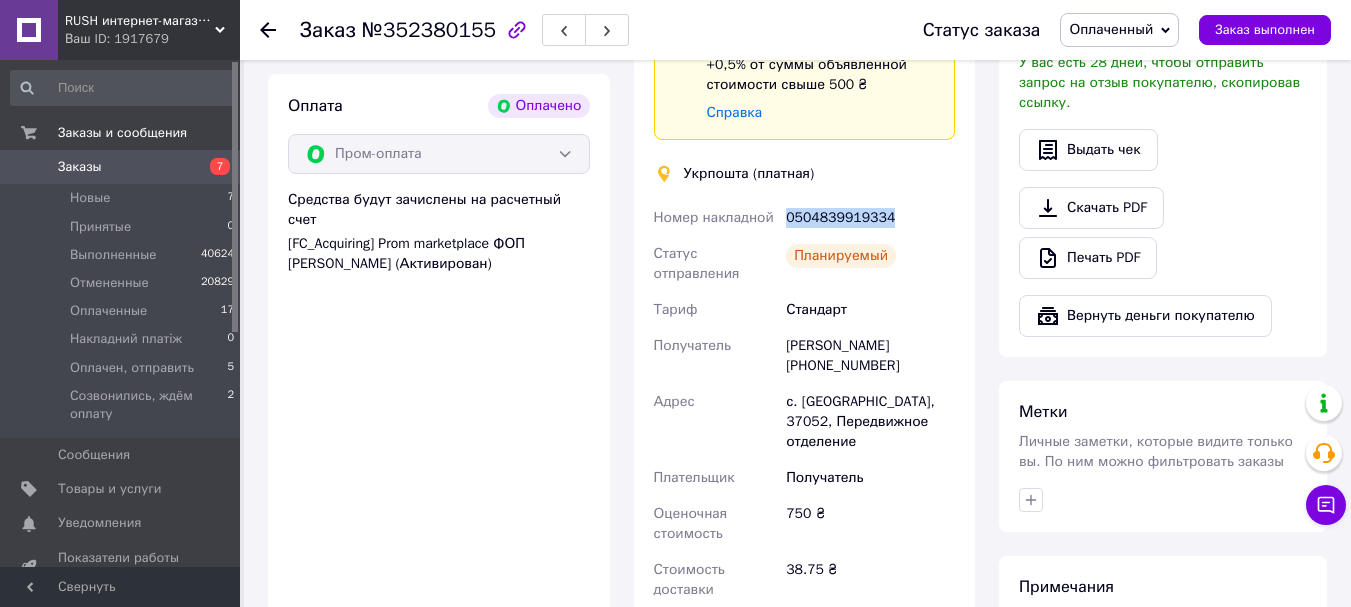 drag, startPoint x: 780, startPoint y: 196, endPoint x: 911, endPoint y: 196, distance: 131 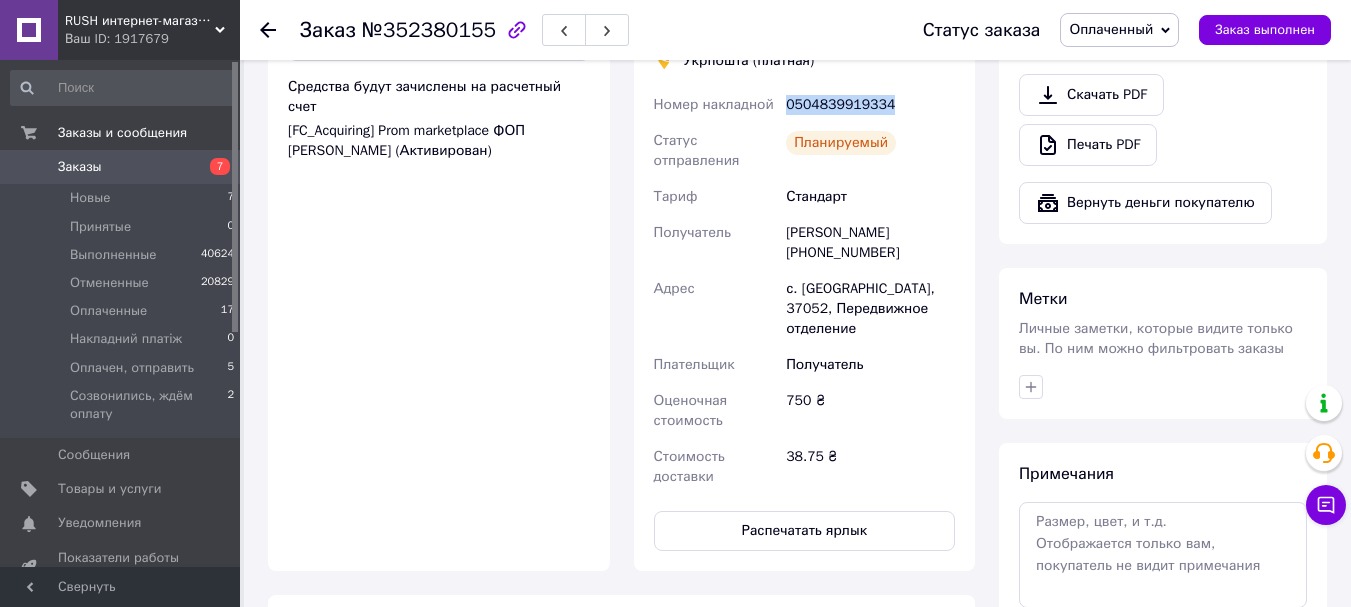 scroll, scrollTop: 894, scrollLeft: 0, axis: vertical 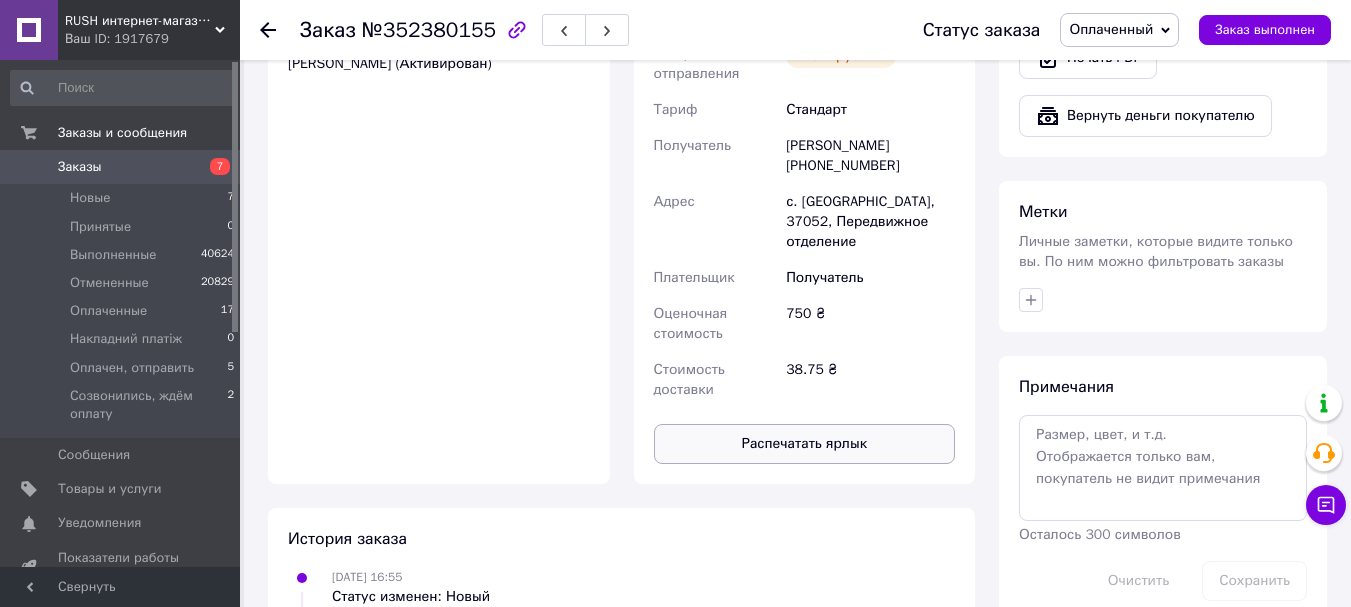 click on "Распечатать ярлык" at bounding box center [805, 444] 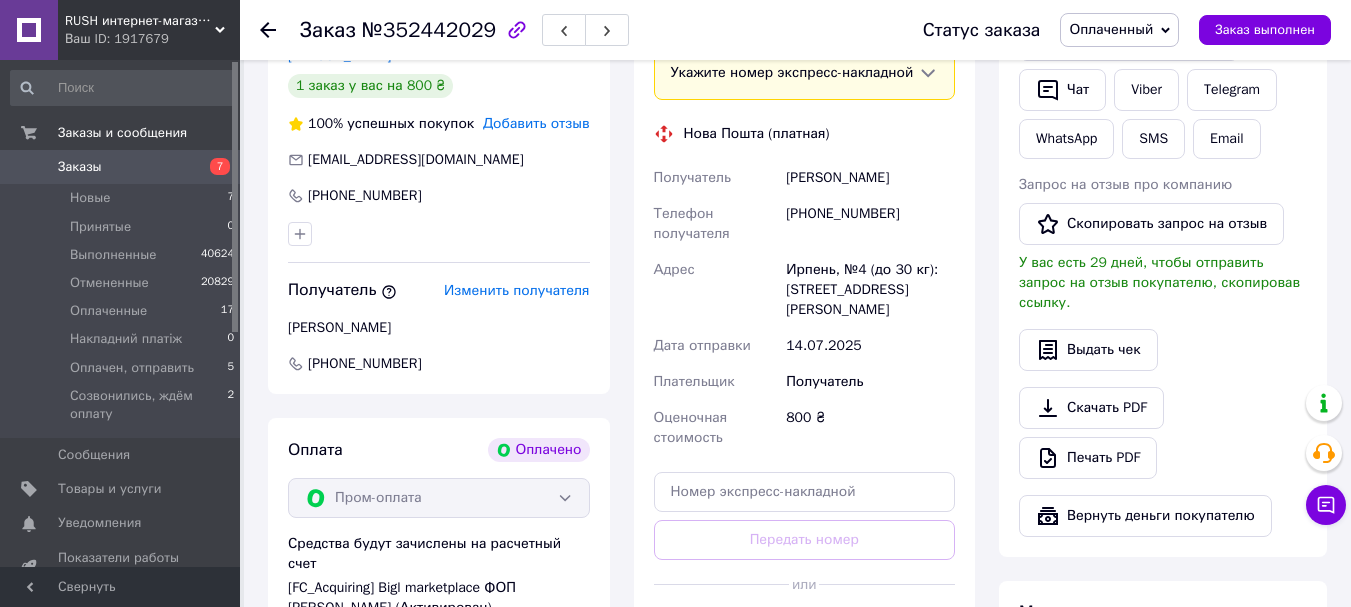 scroll, scrollTop: 400, scrollLeft: 0, axis: vertical 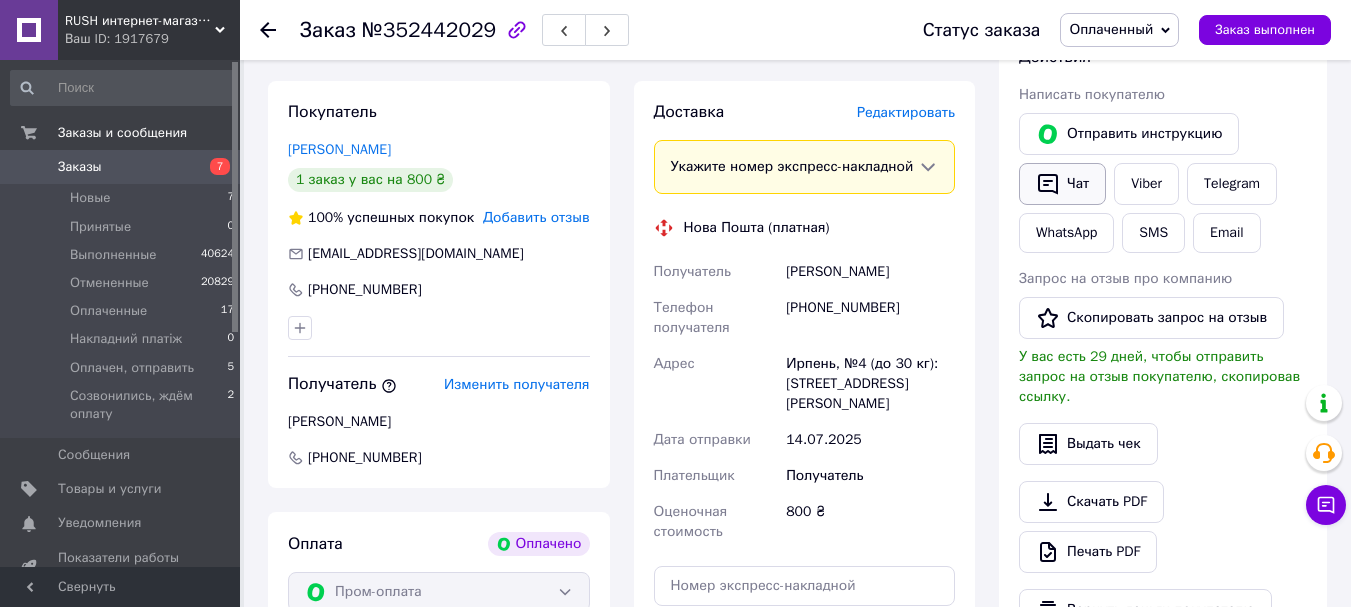 click on "Чат" at bounding box center [1062, 184] 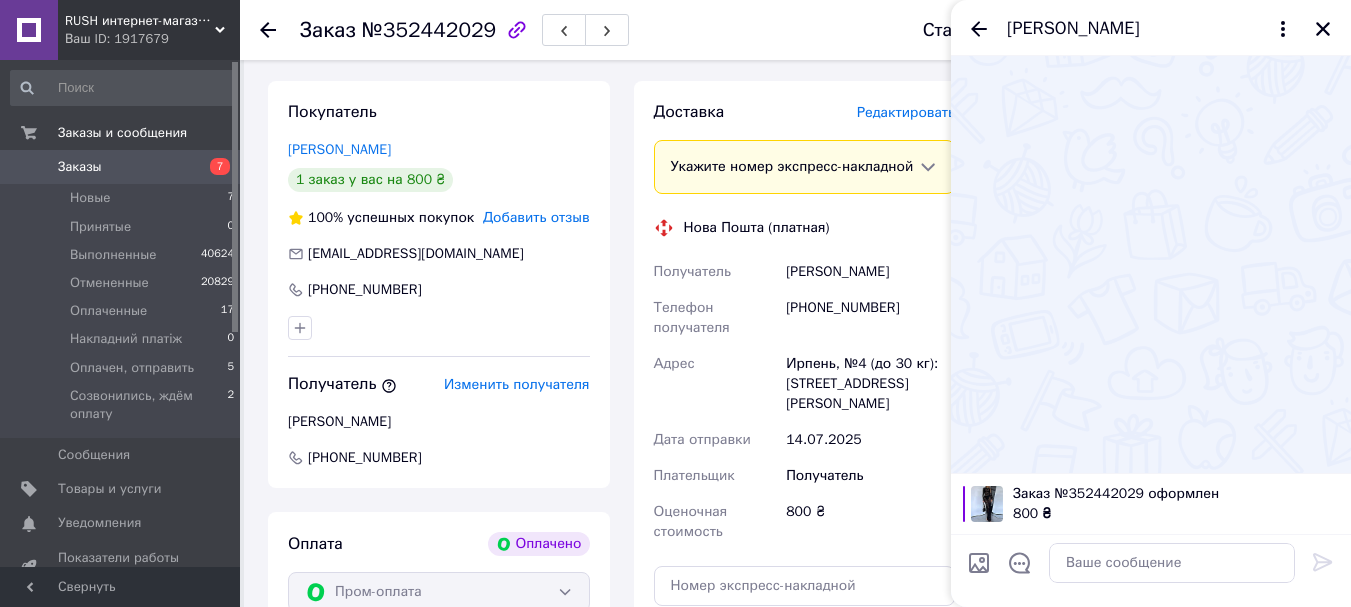 drag, startPoint x: 1327, startPoint y: 27, endPoint x: 1266, endPoint y: 83, distance: 82.80701 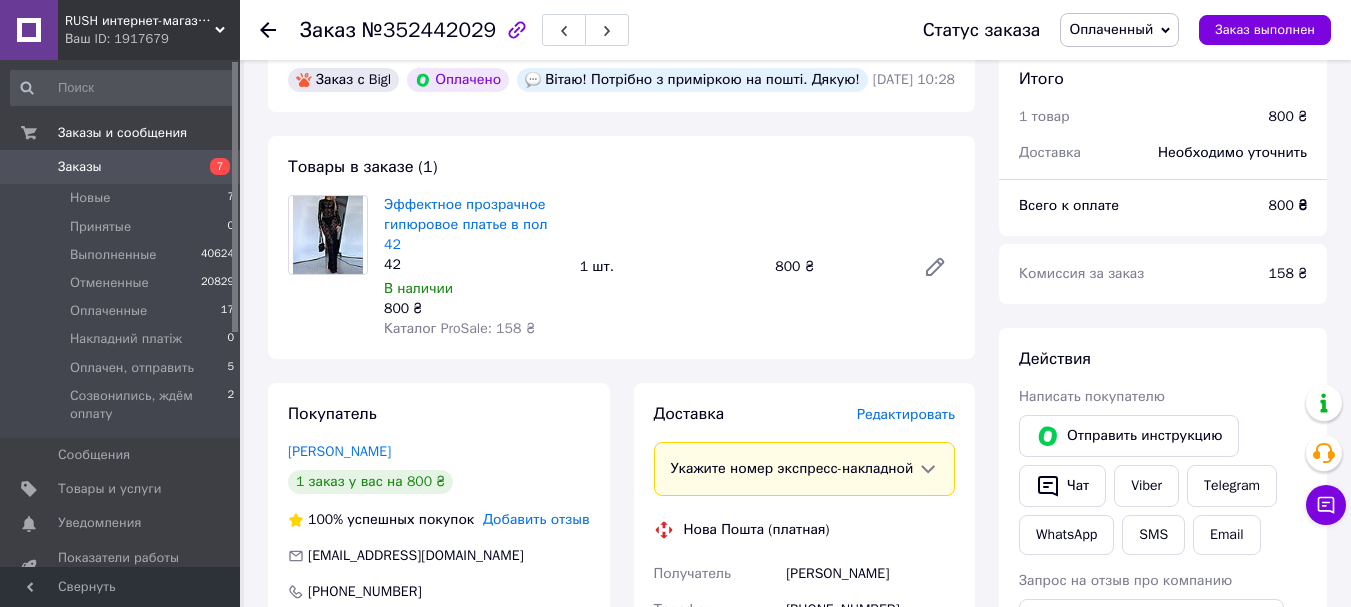 scroll, scrollTop: 0, scrollLeft: 0, axis: both 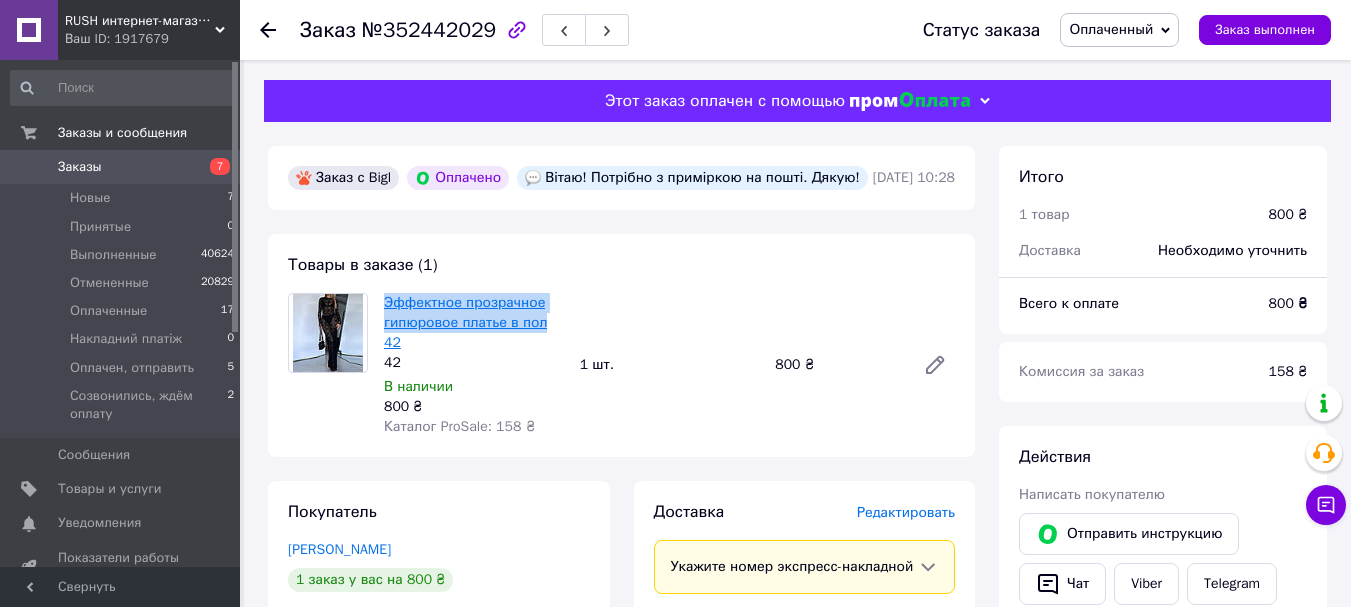 drag, startPoint x: 380, startPoint y: 337, endPoint x: 543, endPoint y: 362, distance: 164.90604 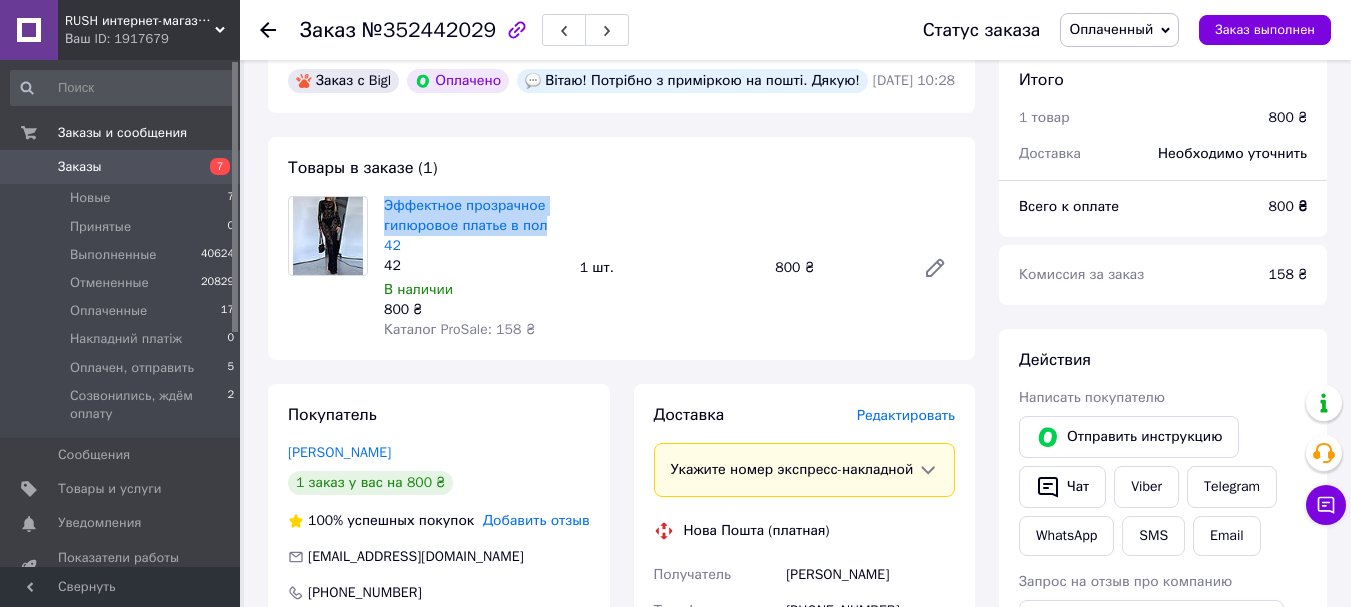 scroll, scrollTop: 400, scrollLeft: 0, axis: vertical 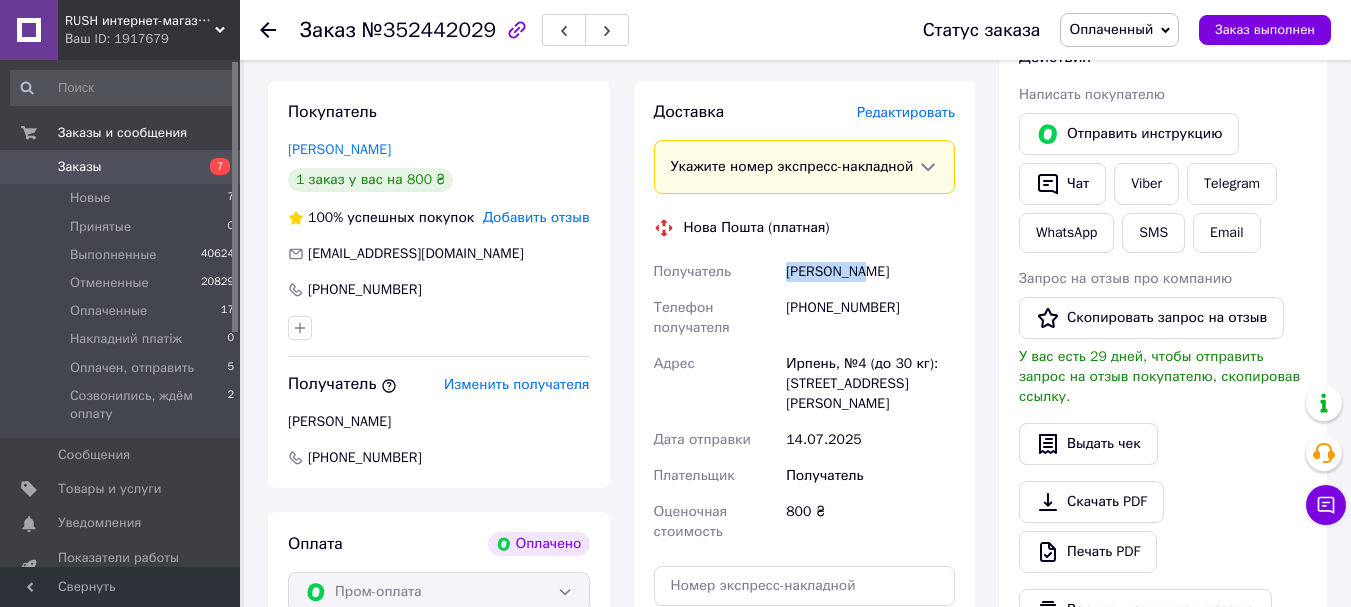drag, startPoint x: 780, startPoint y: 328, endPoint x: 880, endPoint y: 315, distance: 100.84146 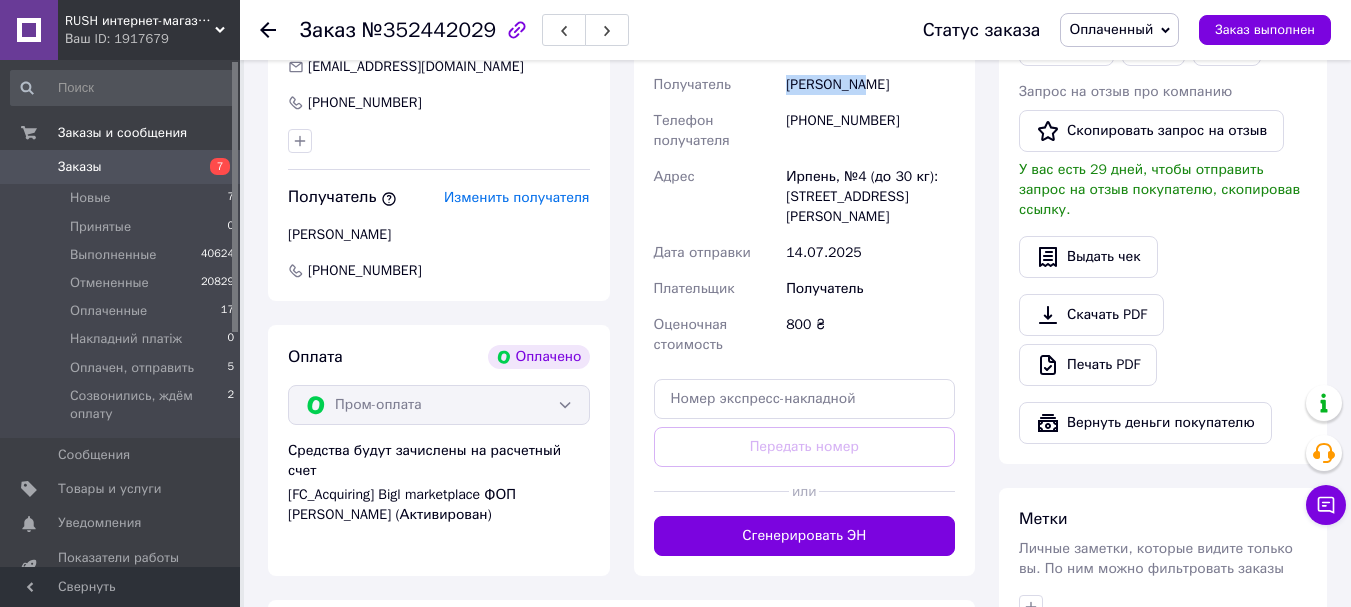 scroll, scrollTop: 700, scrollLeft: 0, axis: vertical 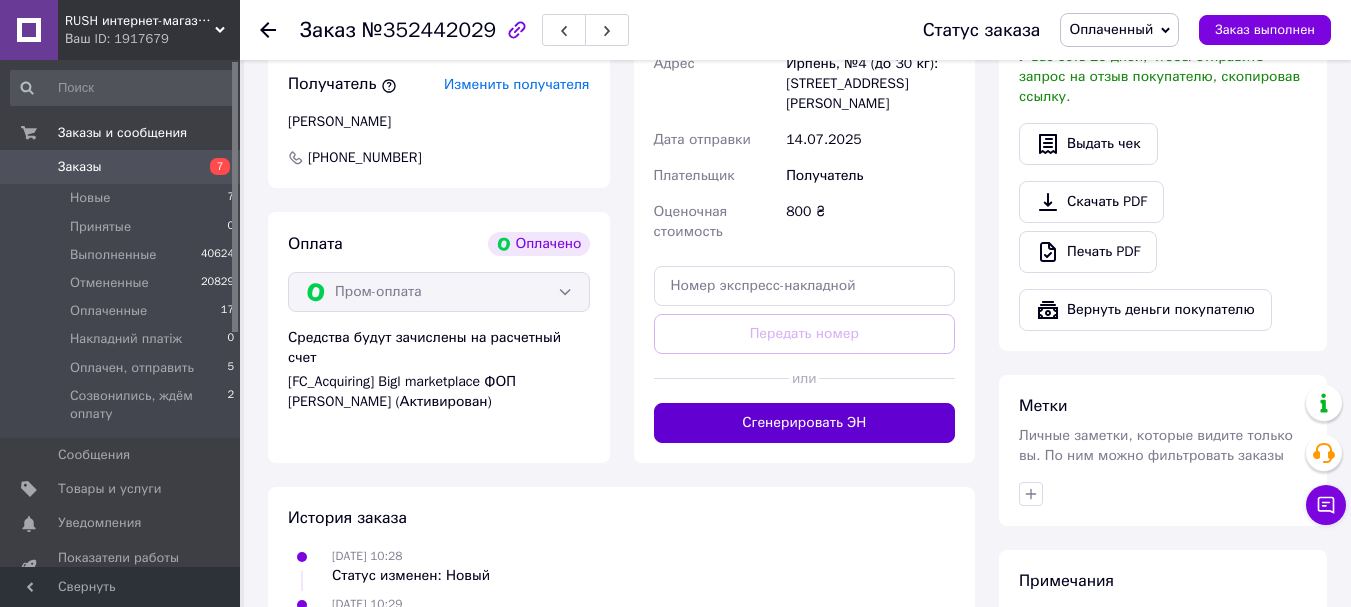click on "Сгенерировать ЭН" at bounding box center (805, 423) 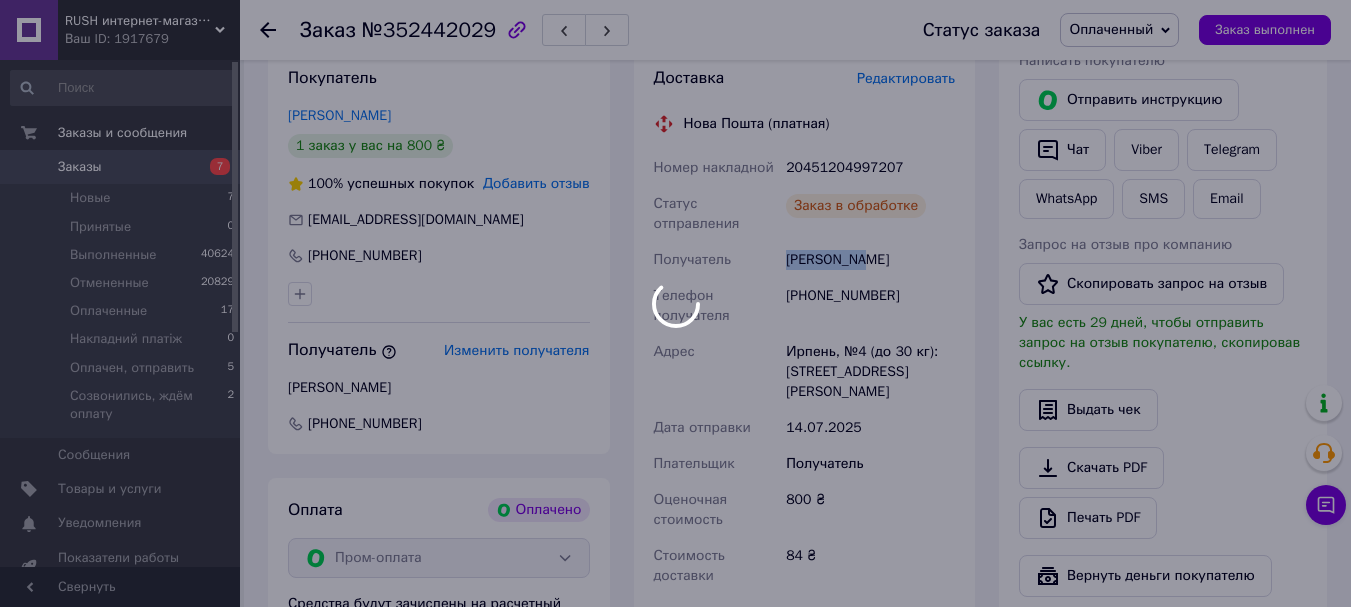scroll, scrollTop: 300, scrollLeft: 0, axis: vertical 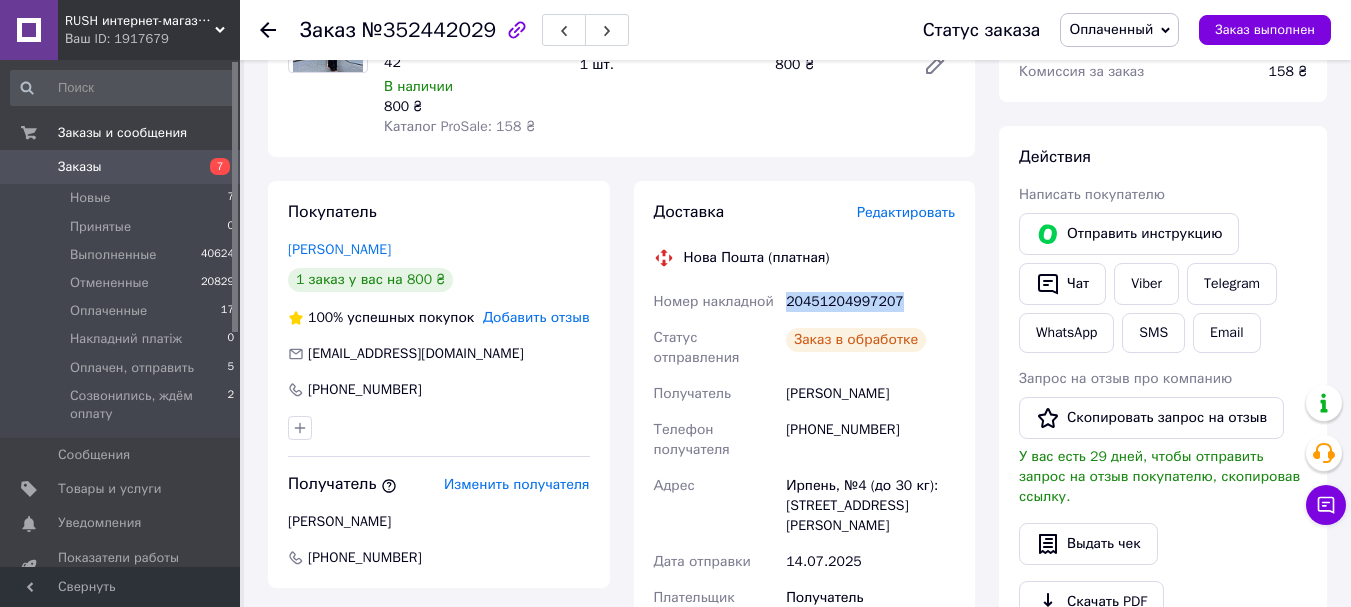 drag, startPoint x: 780, startPoint y: 308, endPoint x: 845, endPoint y: 307, distance: 65.00769 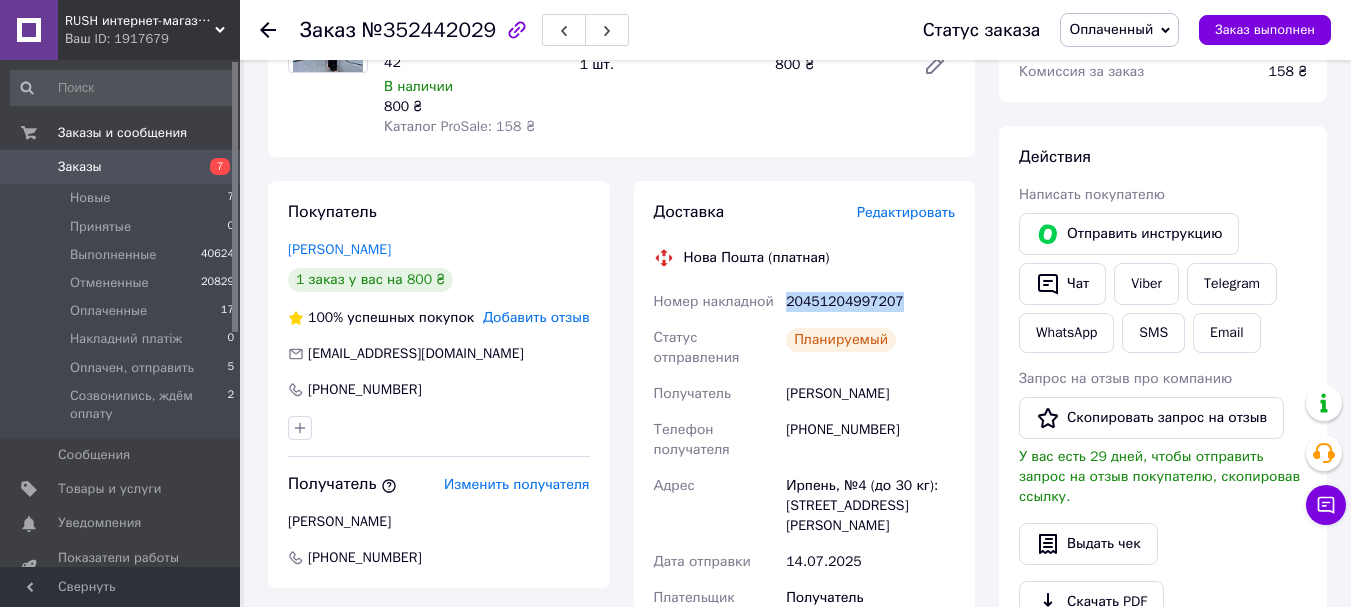 copy on "Номер накладной 20451204997207" 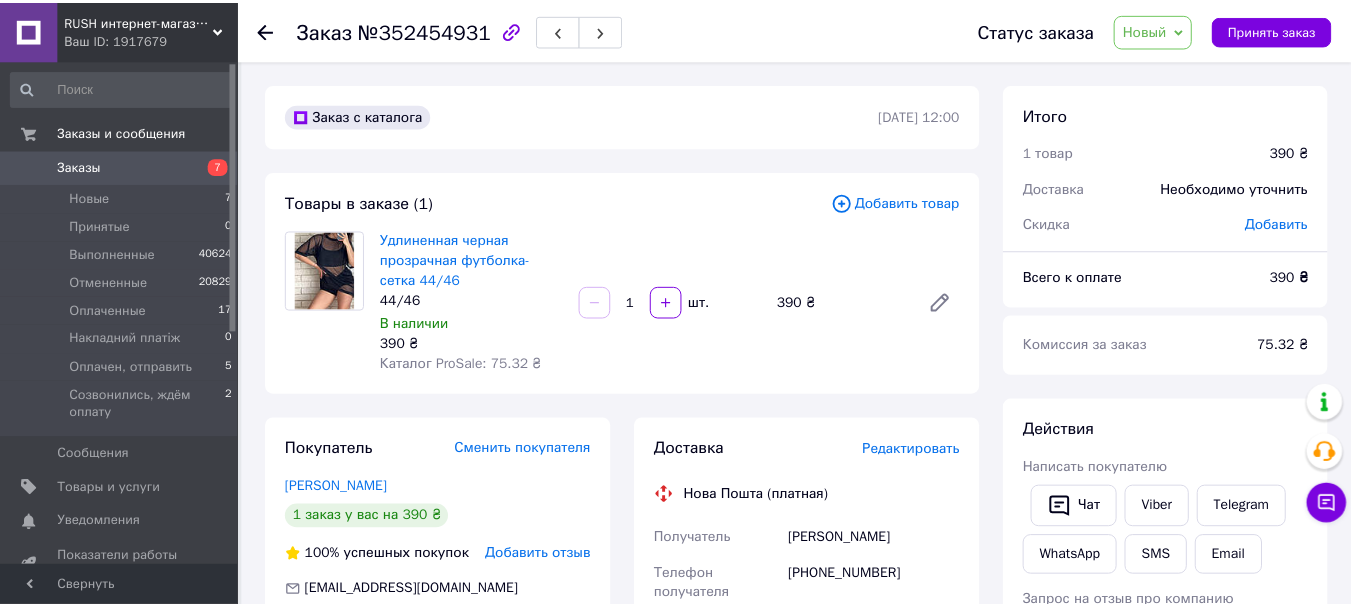 scroll, scrollTop: 0, scrollLeft: 0, axis: both 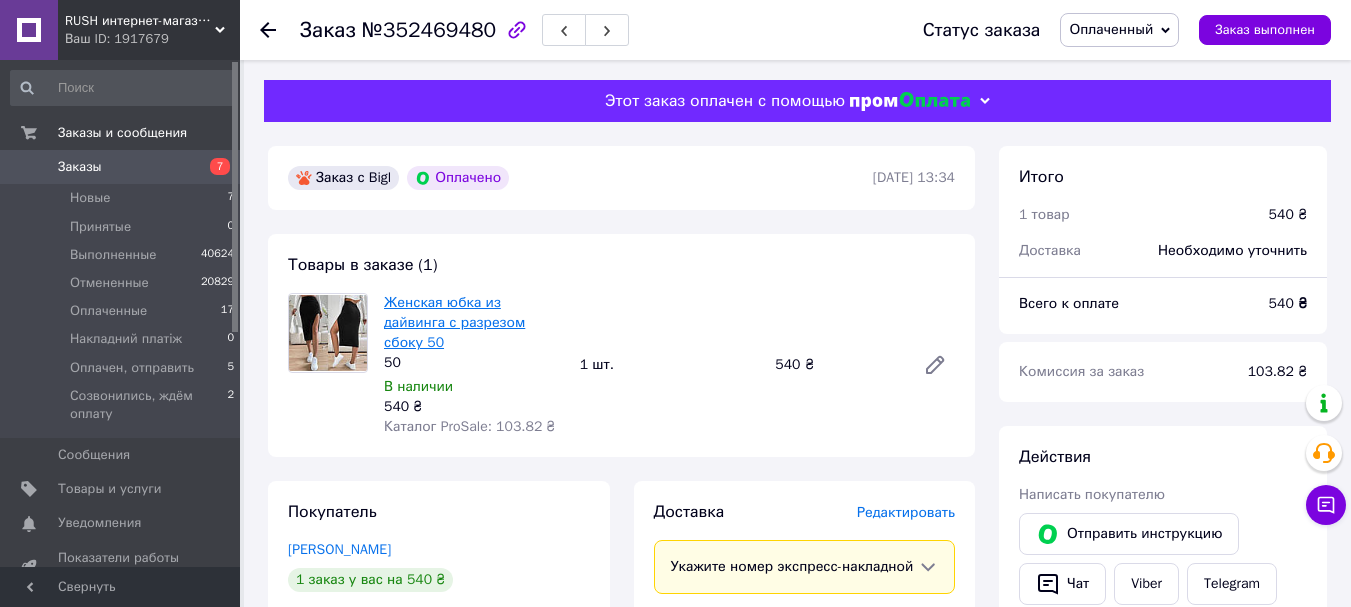 click on "Женская юбка из дайвинга с разрезом сбоку 50" at bounding box center (454, 322) 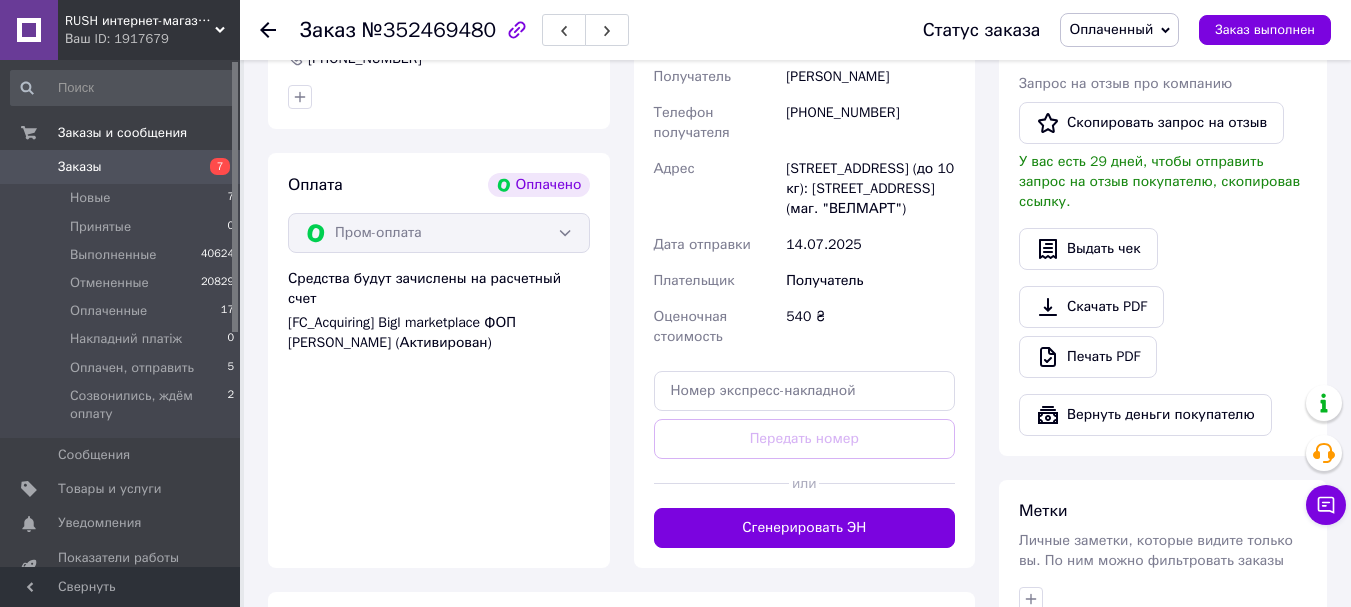 scroll, scrollTop: 600, scrollLeft: 0, axis: vertical 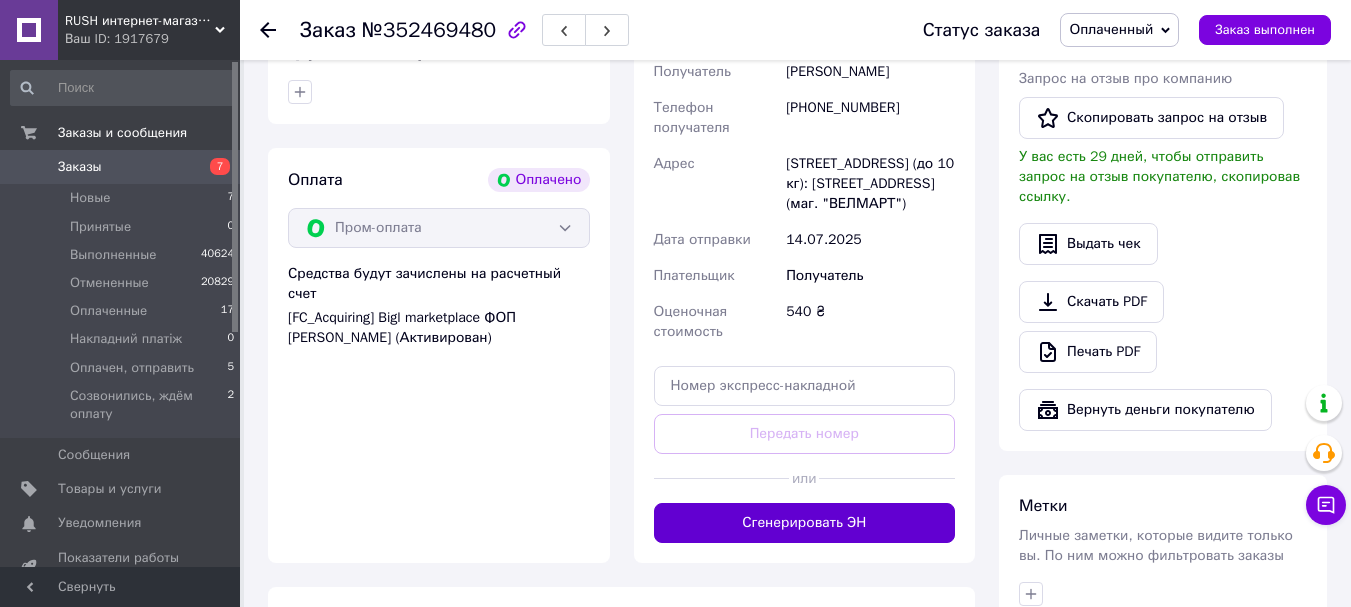 click on "Сгенерировать ЭН" at bounding box center (805, 523) 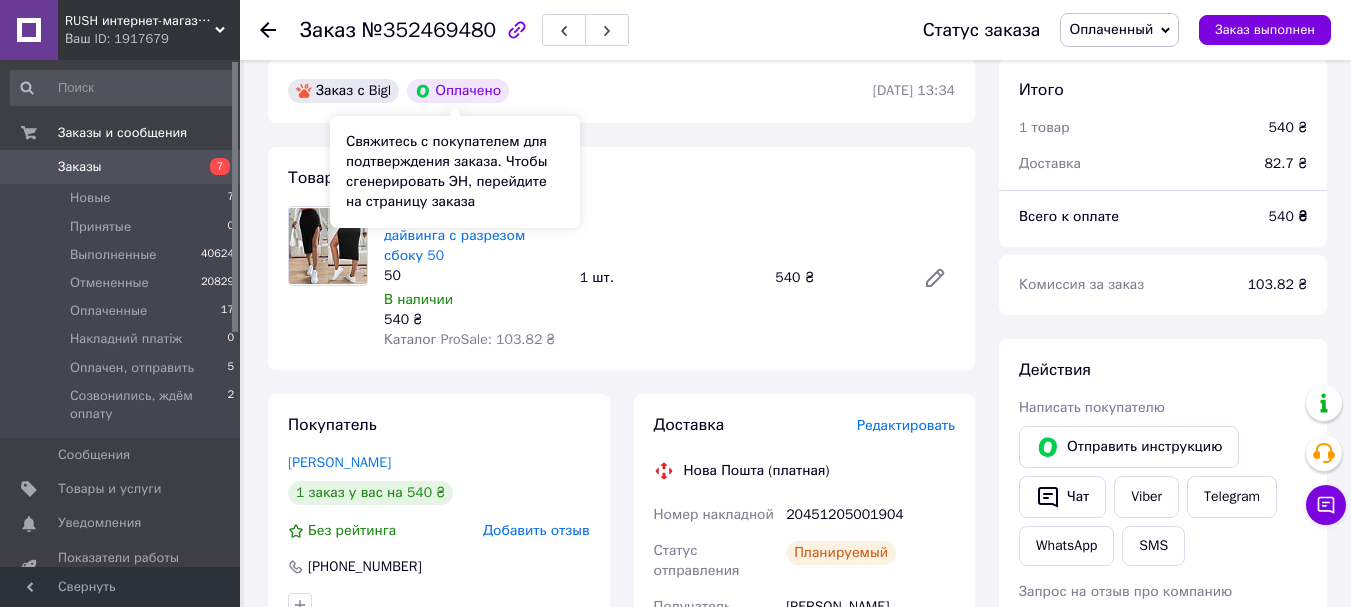 scroll, scrollTop: 0, scrollLeft: 0, axis: both 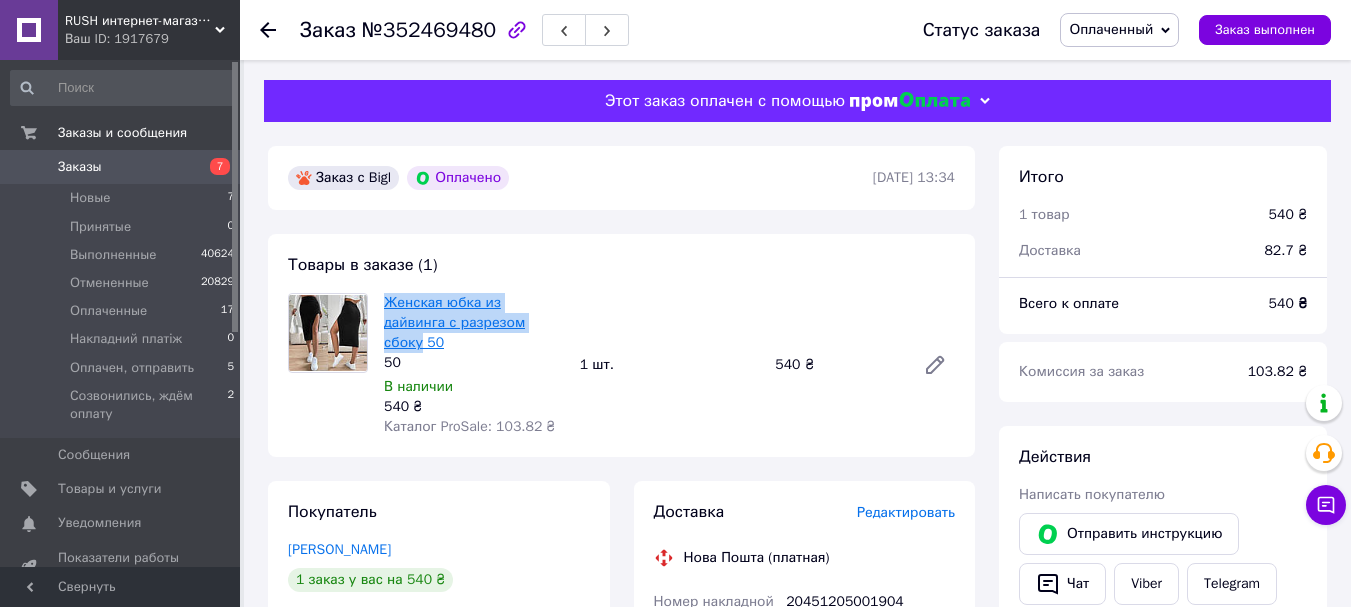 drag, startPoint x: 383, startPoint y: 302, endPoint x: 497, endPoint y: 327, distance: 116.70904 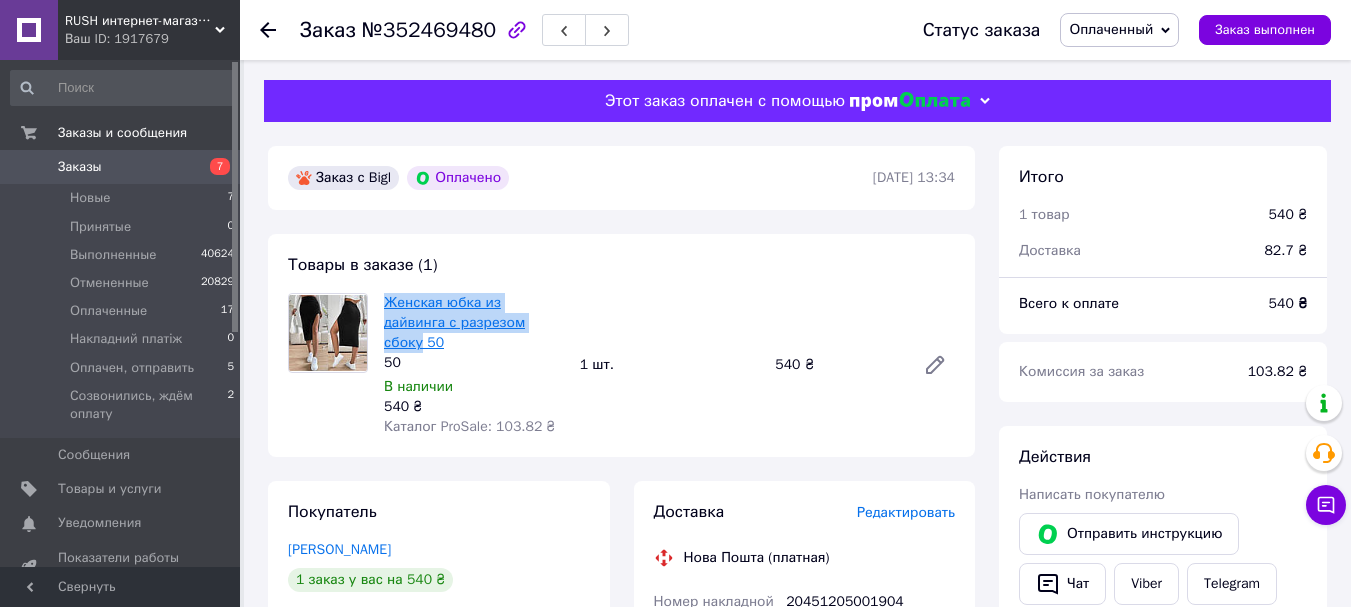 copy on "Женская юбка из дайвинга с разрезом сбоку" 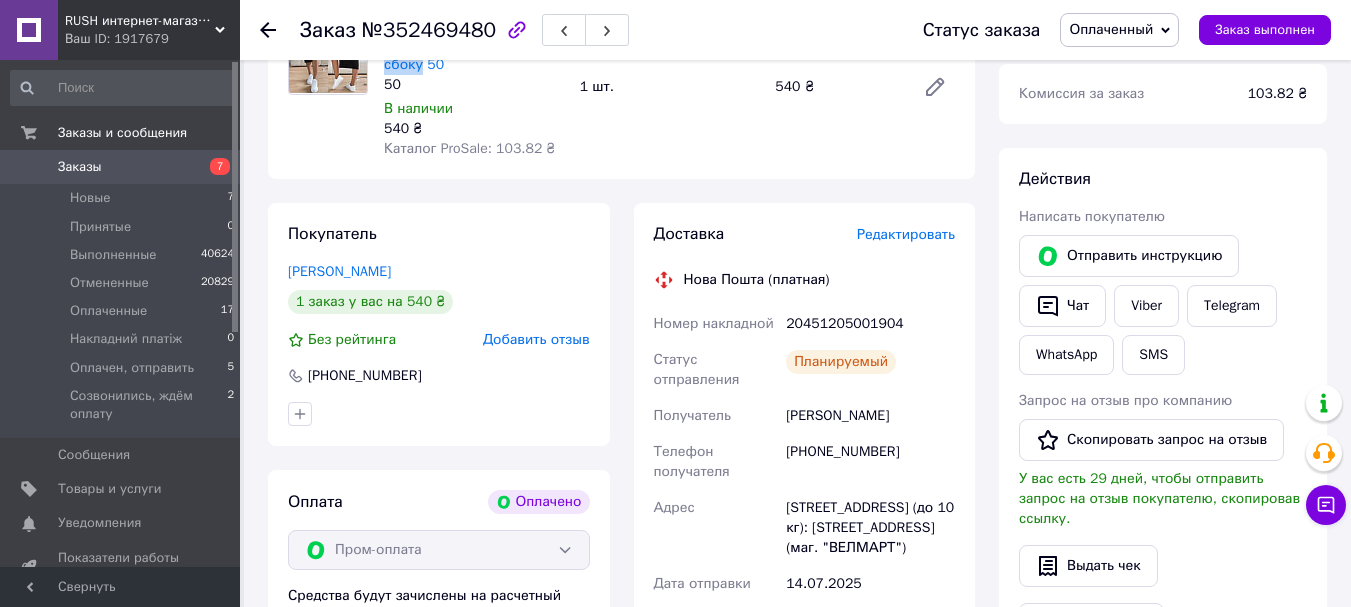 scroll, scrollTop: 400, scrollLeft: 0, axis: vertical 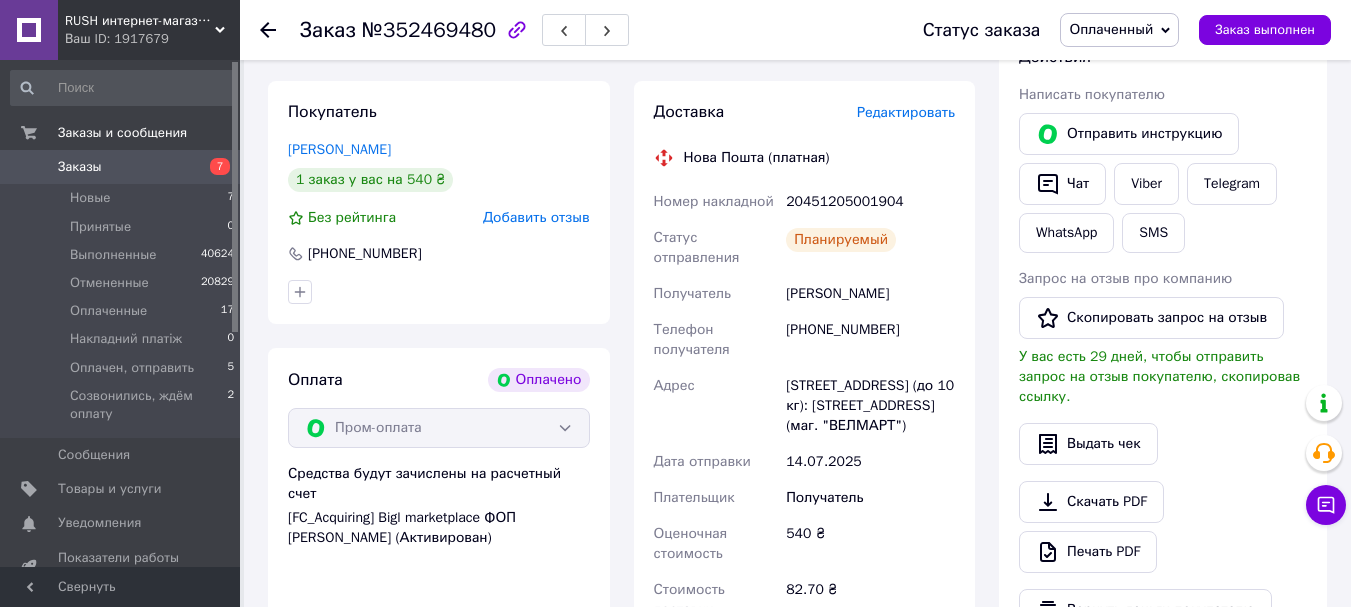 drag, startPoint x: 756, startPoint y: 273, endPoint x: 921, endPoint y: 273, distance: 165 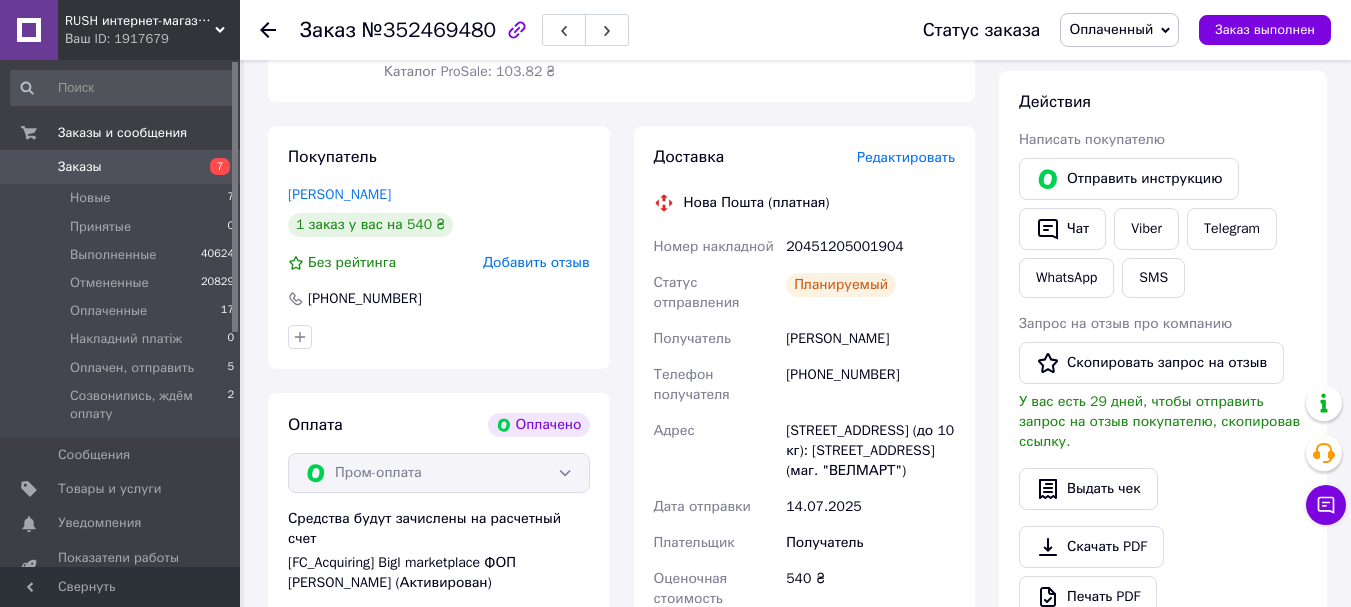scroll, scrollTop: 300, scrollLeft: 0, axis: vertical 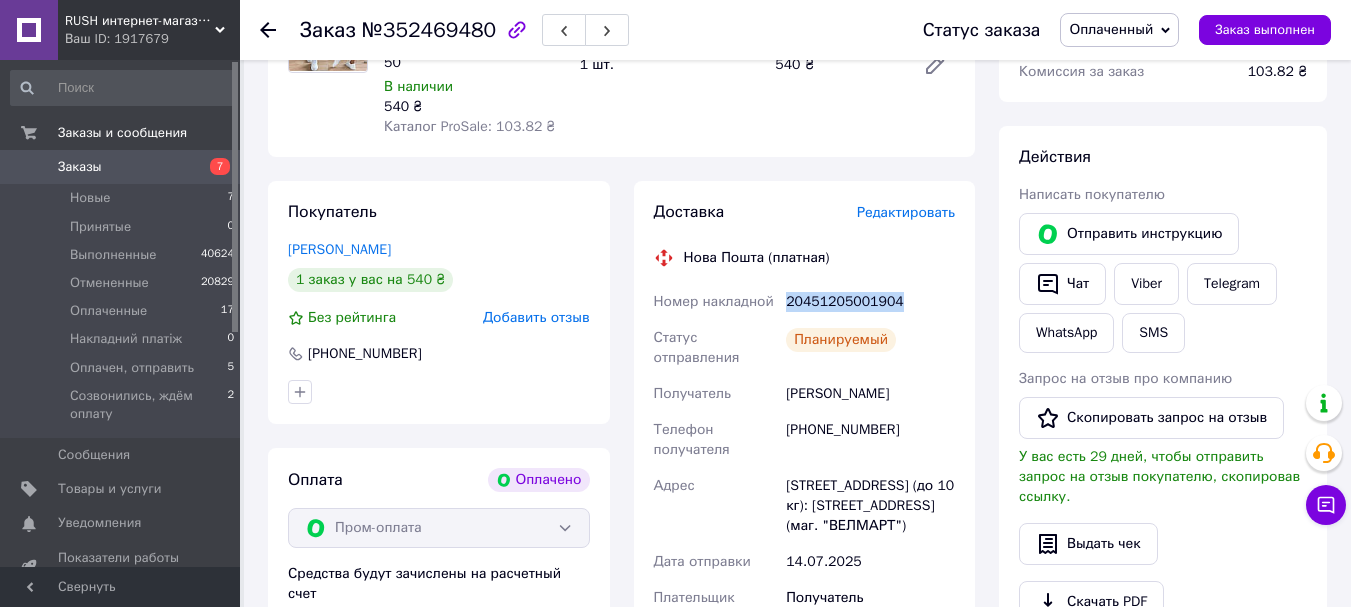 drag, startPoint x: 797, startPoint y: 280, endPoint x: 892, endPoint y: 286, distance: 95.189285 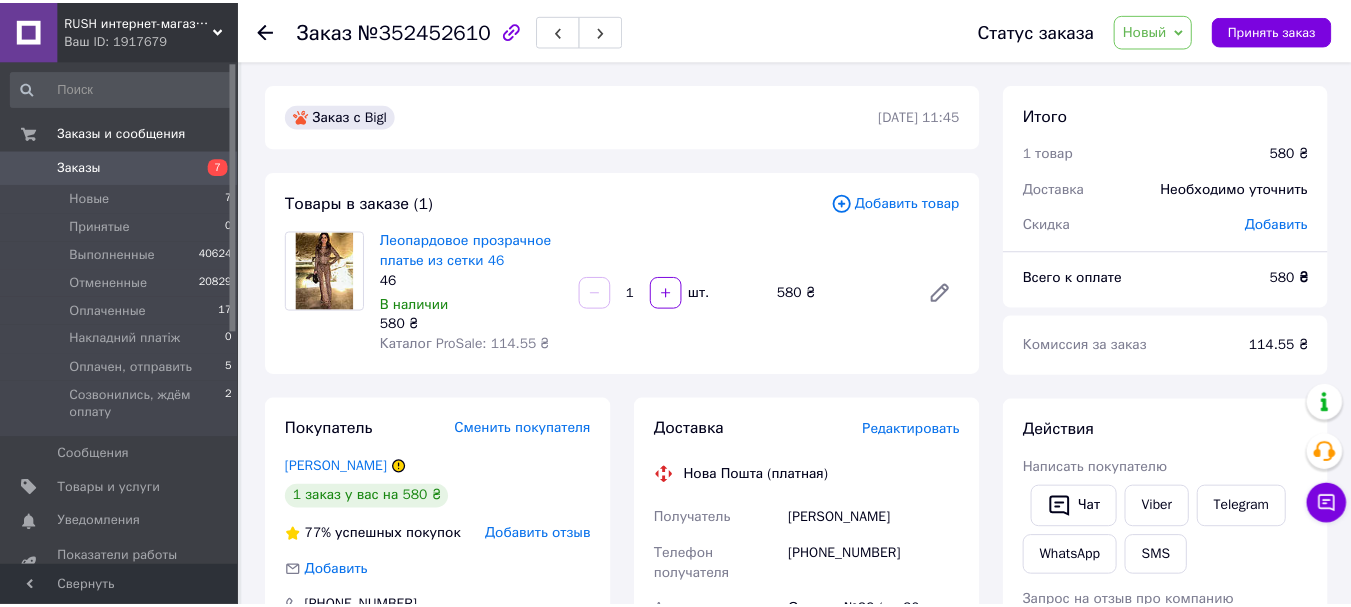 scroll, scrollTop: 0, scrollLeft: 0, axis: both 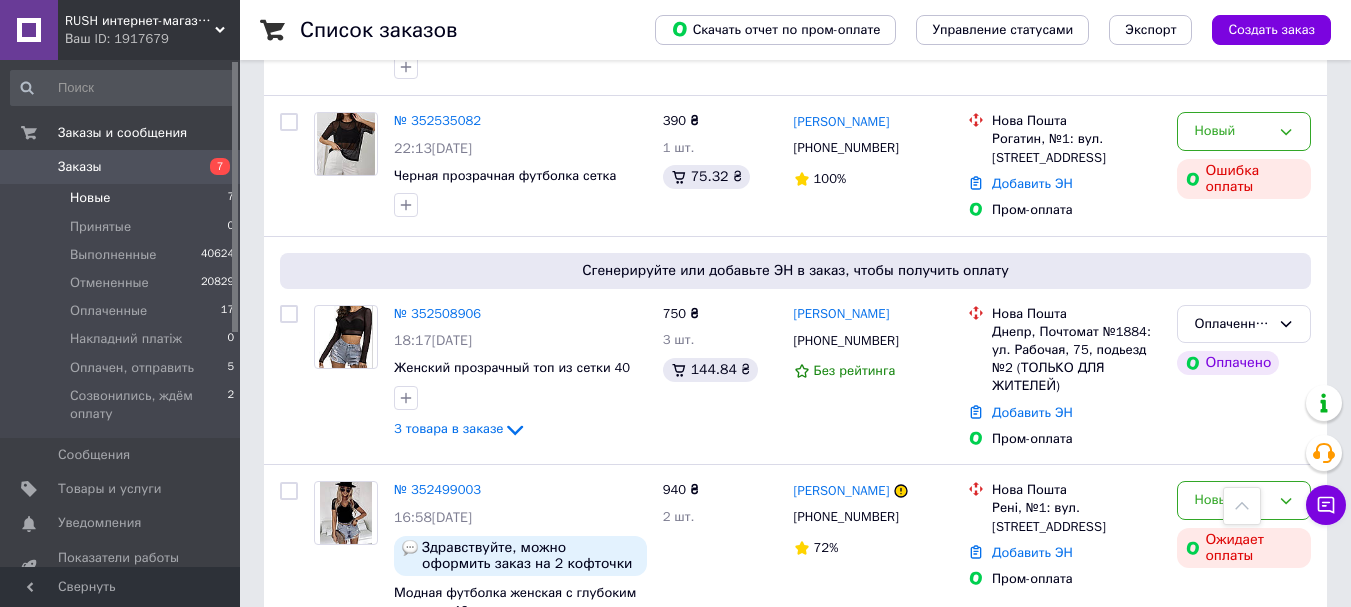 click on "Новые" at bounding box center [90, 198] 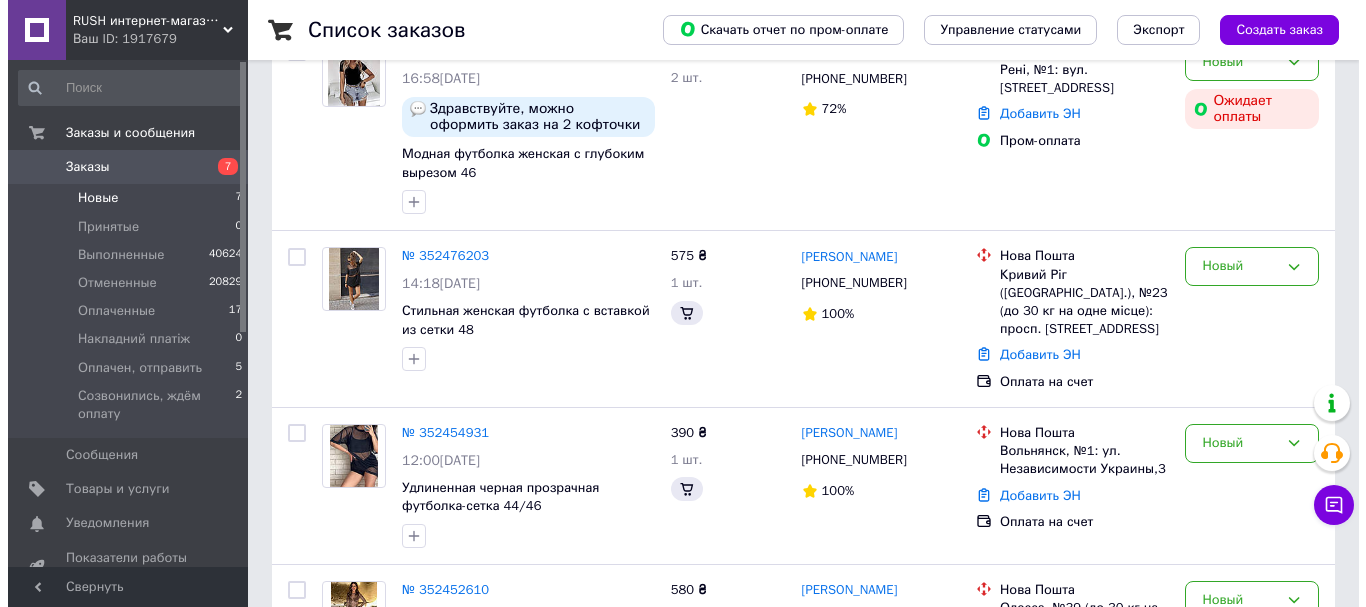 scroll, scrollTop: 0, scrollLeft: 0, axis: both 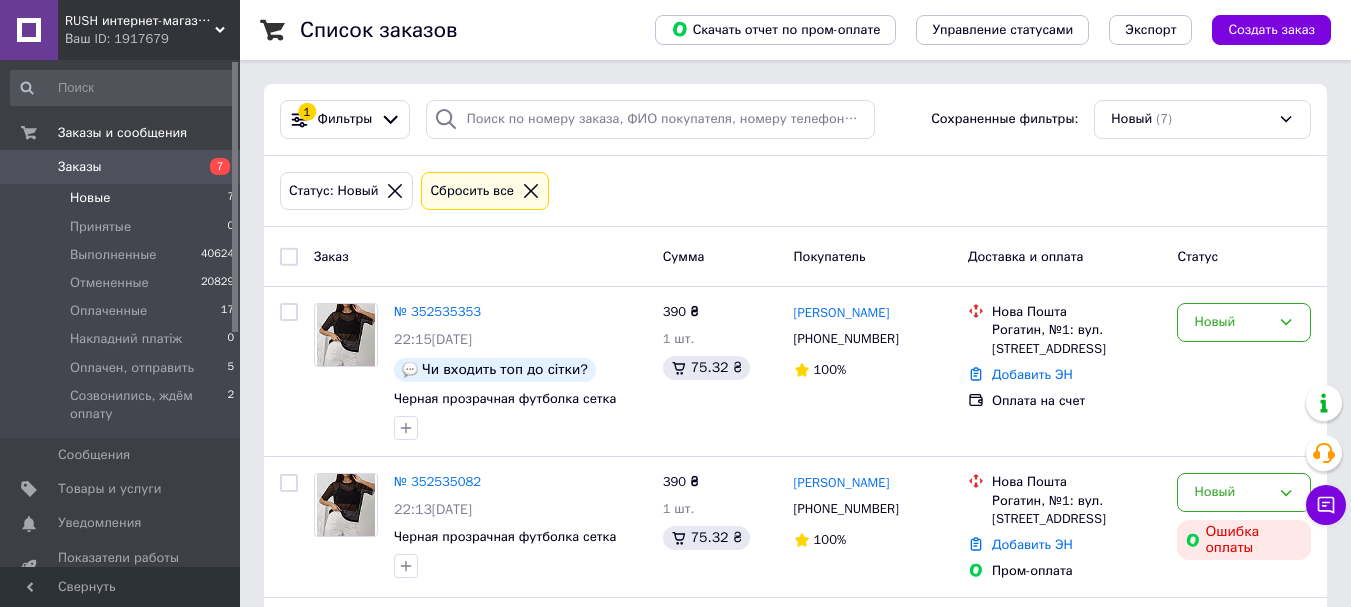 click at bounding box center (289, 257) 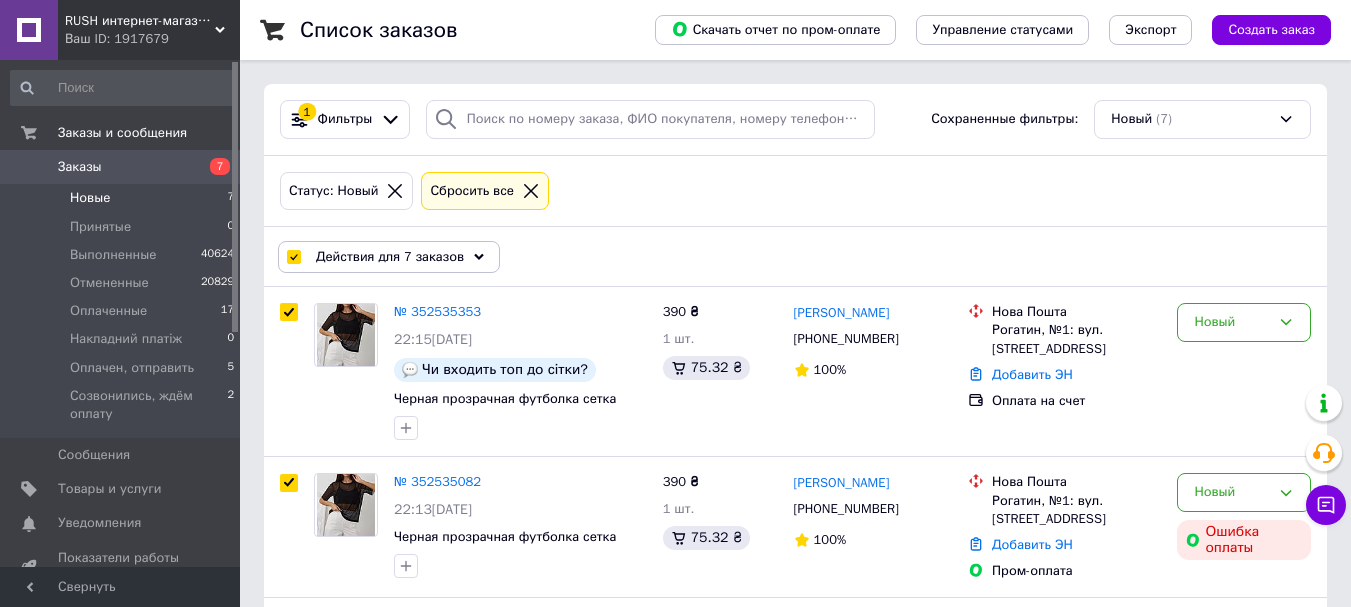 checkbox on "true" 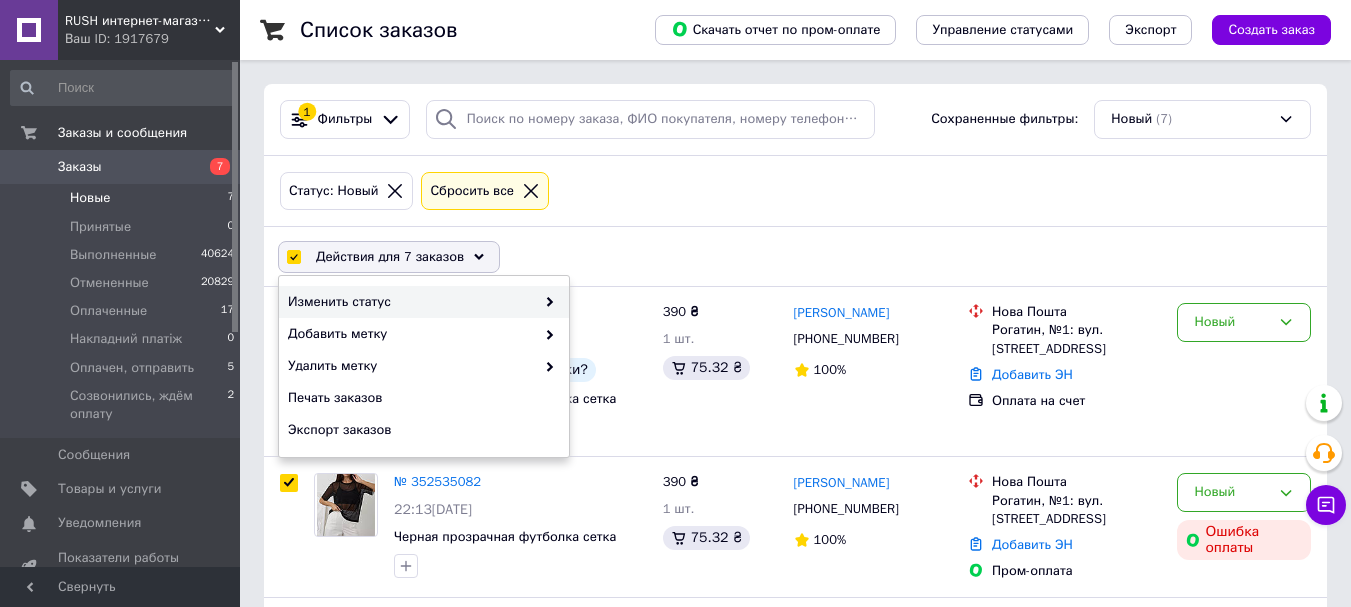 click at bounding box center (545, 302) 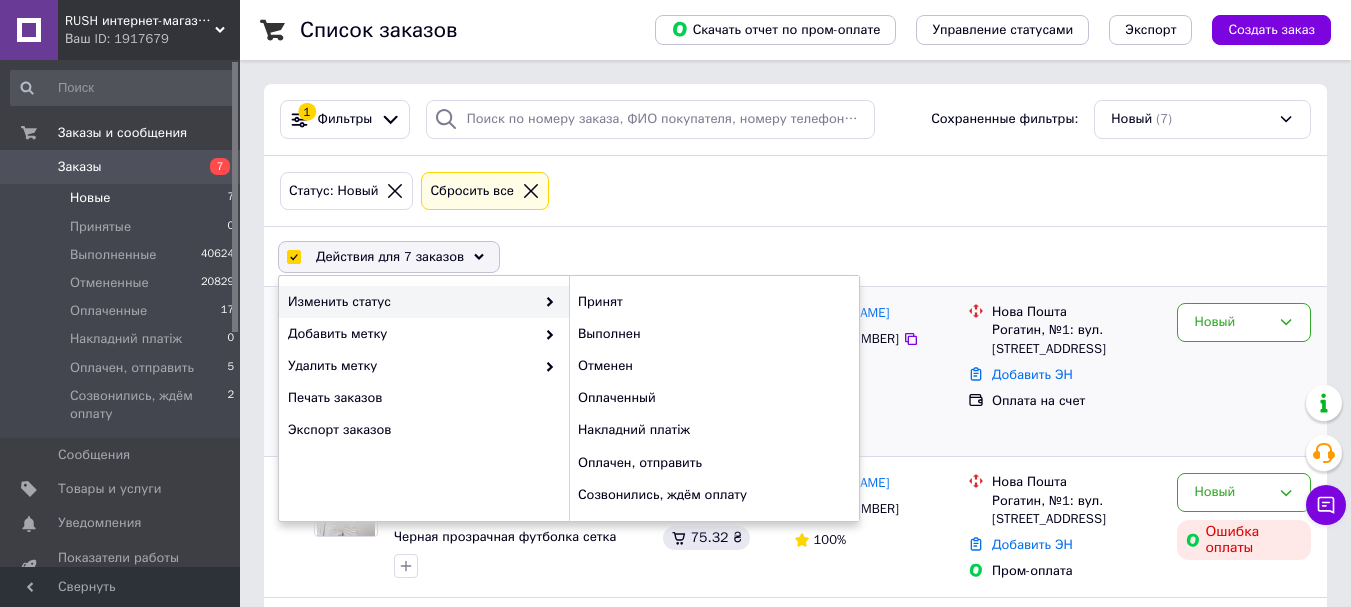 click on "Принят" at bounding box center (714, 302) 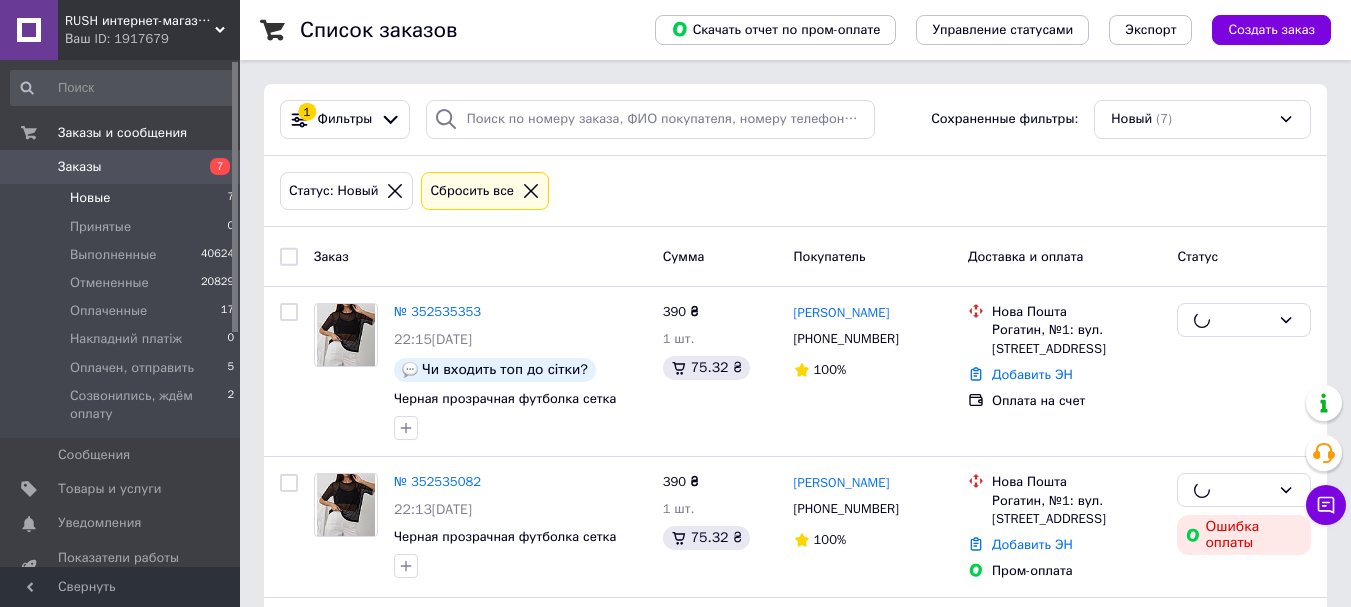 checkbox on "false" 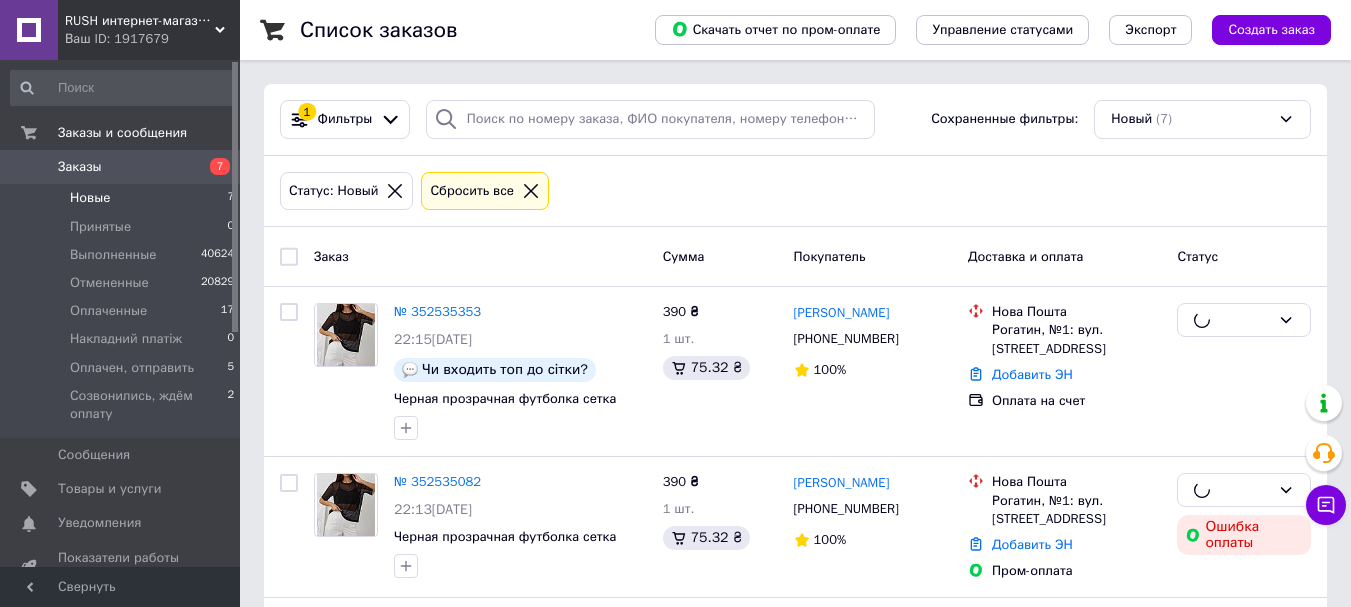 checkbox on "false" 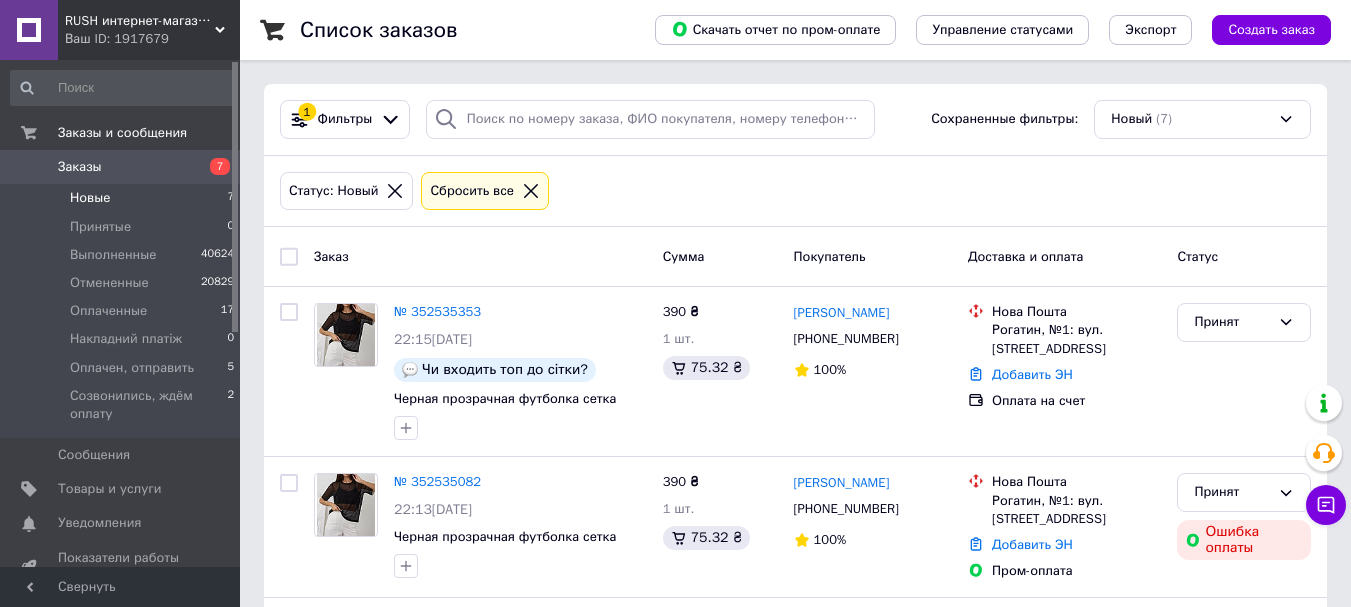 click on "Заказы" at bounding box center (121, 167) 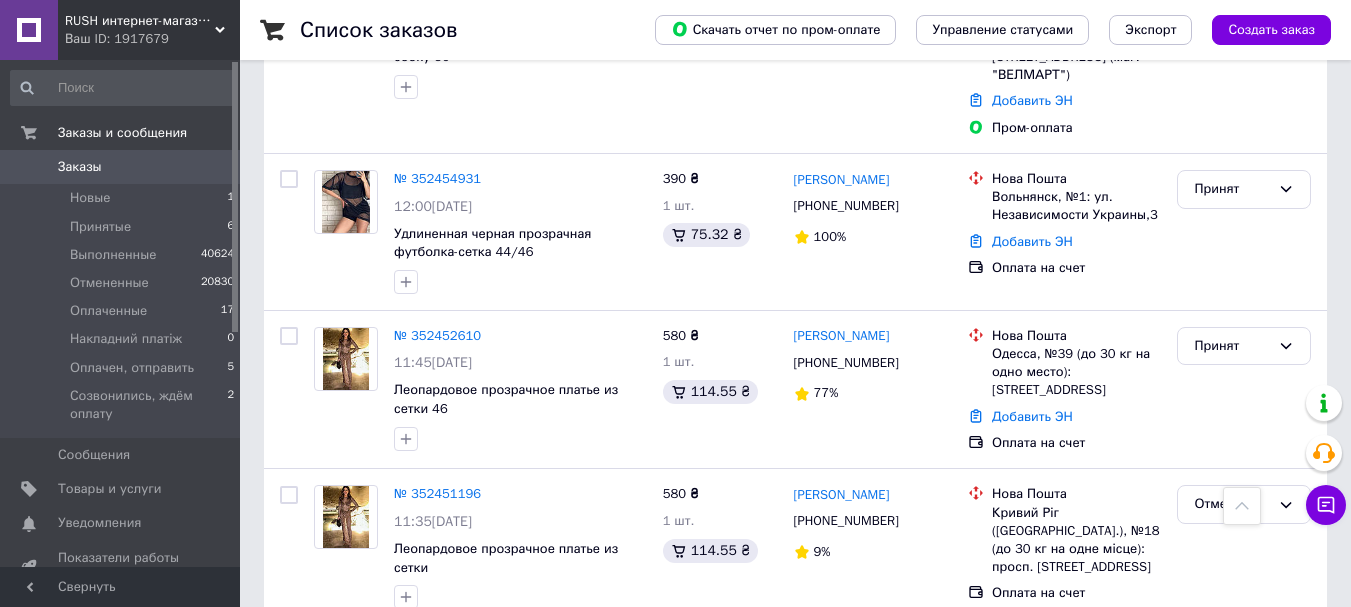 scroll, scrollTop: 1600, scrollLeft: 0, axis: vertical 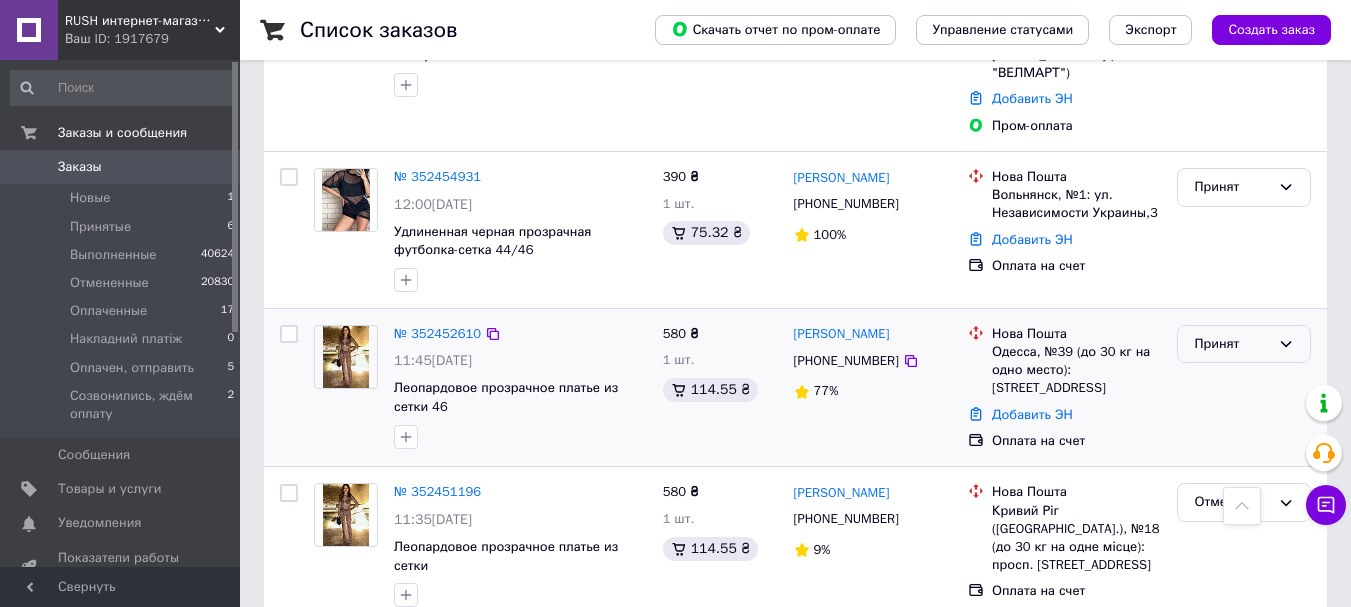 click on "Принят" at bounding box center (1232, 344) 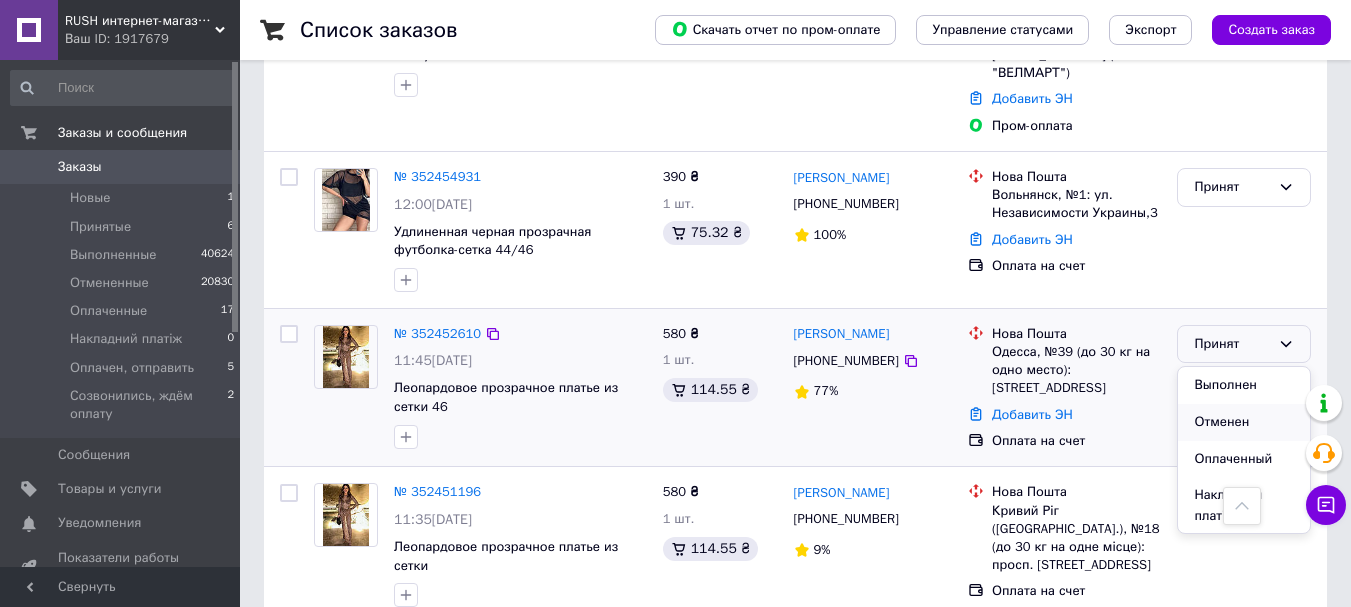 scroll, scrollTop: 115, scrollLeft: 0, axis: vertical 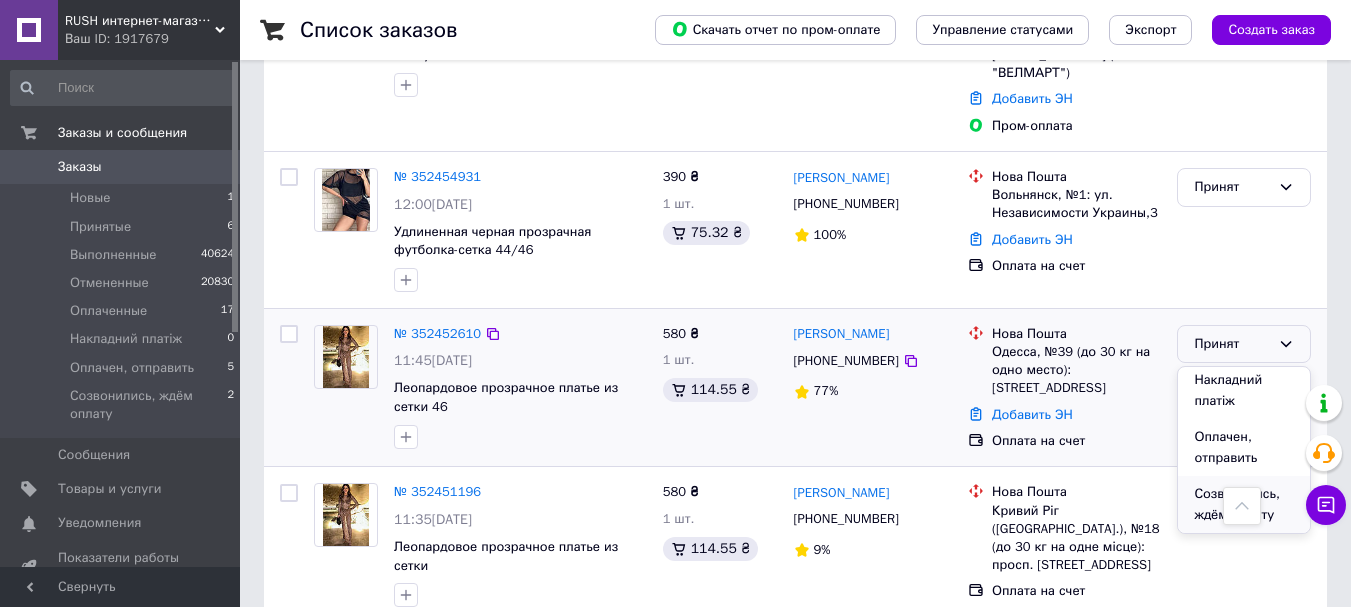 click on "Созвонились, ждём оплату" at bounding box center [1244, 504] 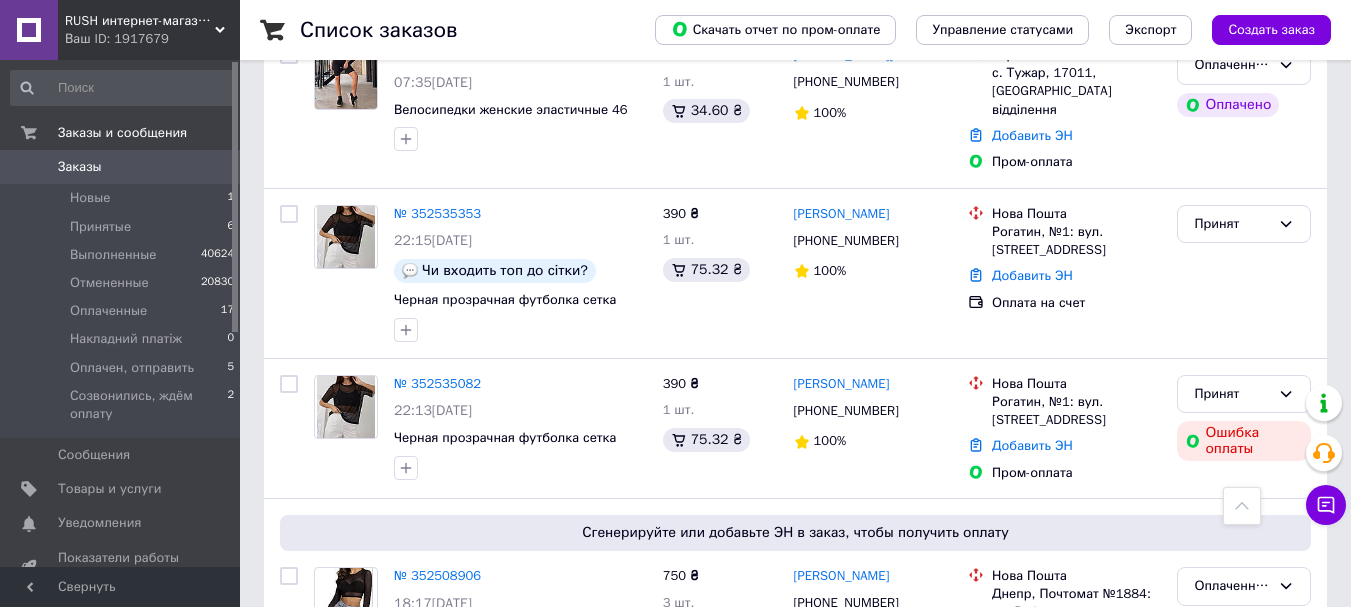 scroll, scrollTop: 0, scrollLeft: 0, axis: both 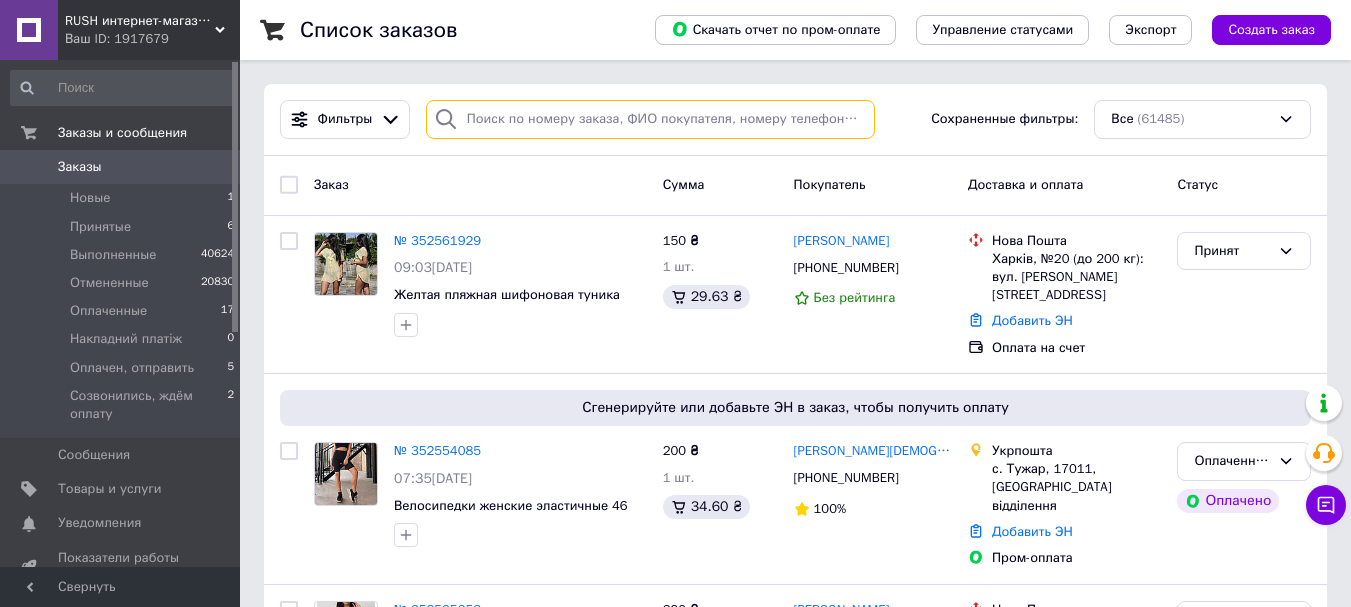 click at bounding box center (650, 119) 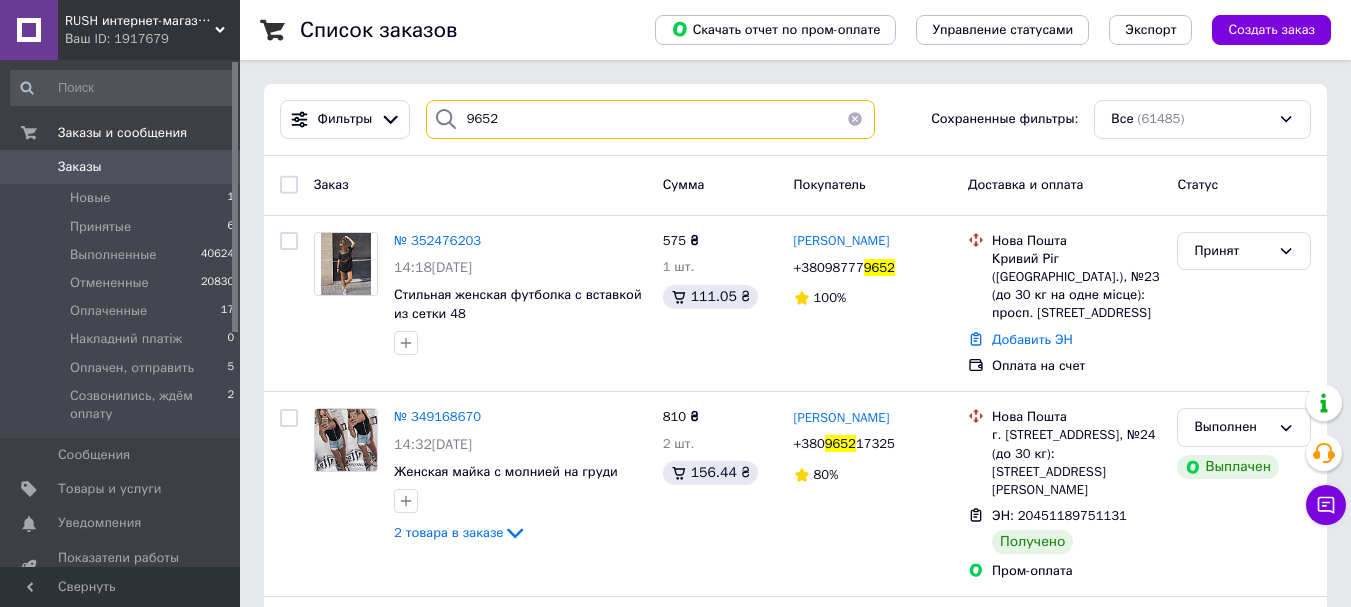 type on "9652" 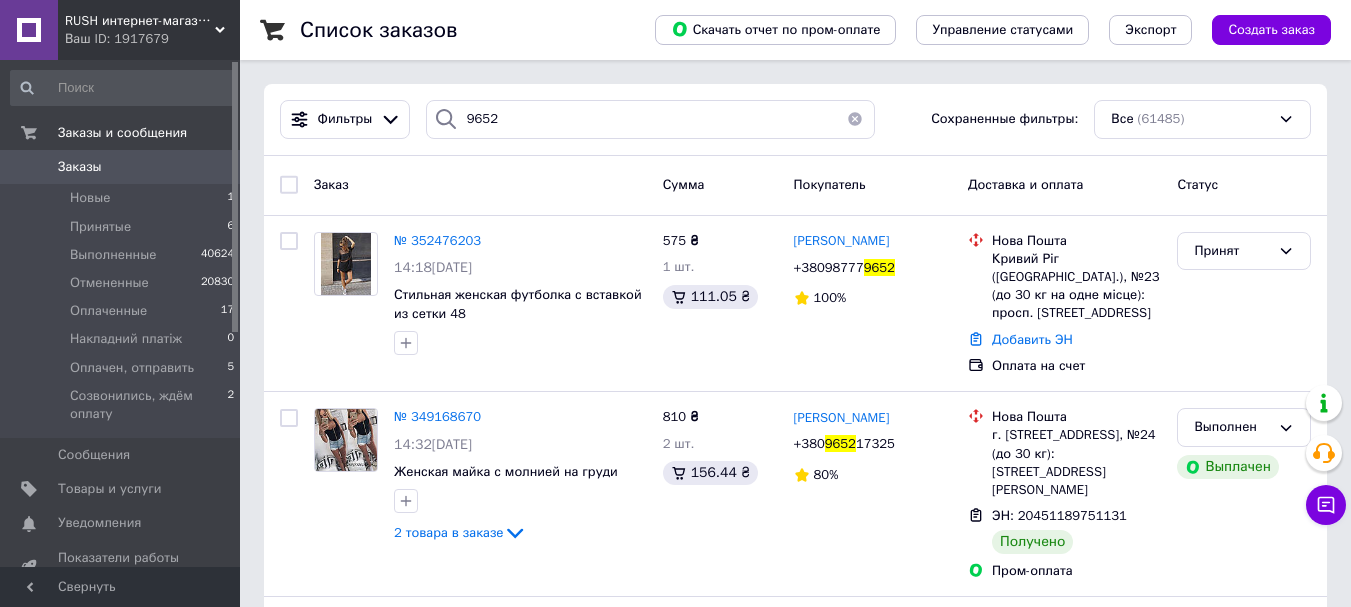 click on "Заказы" at bounding box center [121, 167] 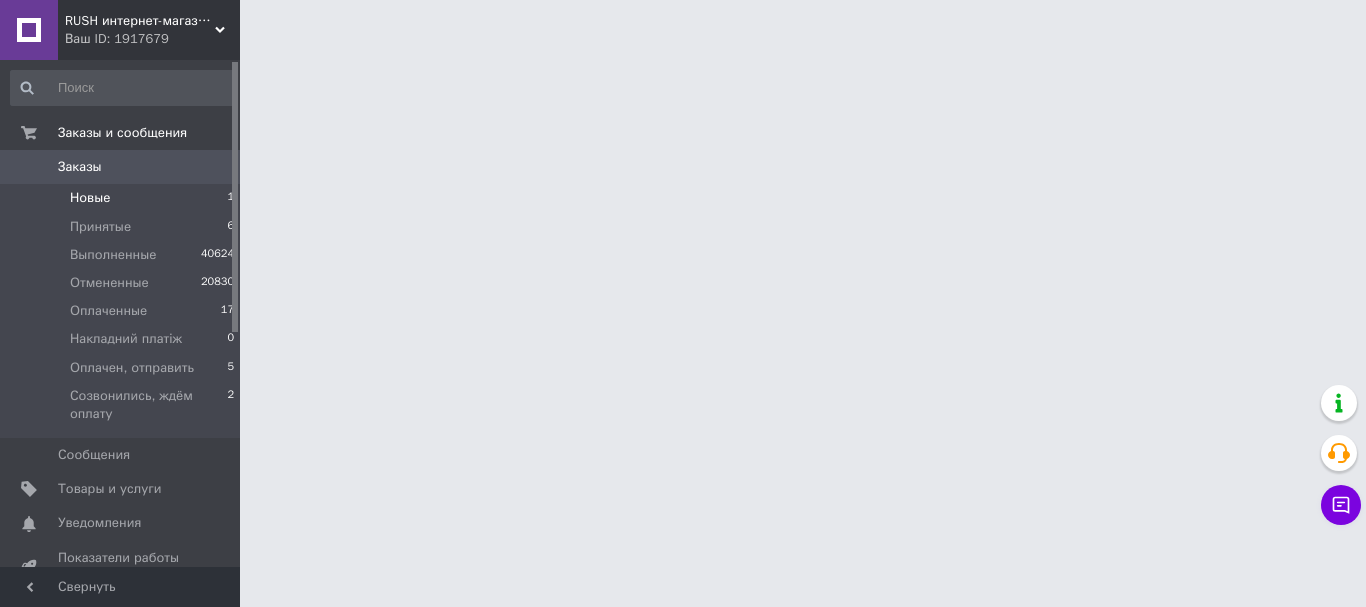 click on "Новые 1" at bounding box center (123, 198) 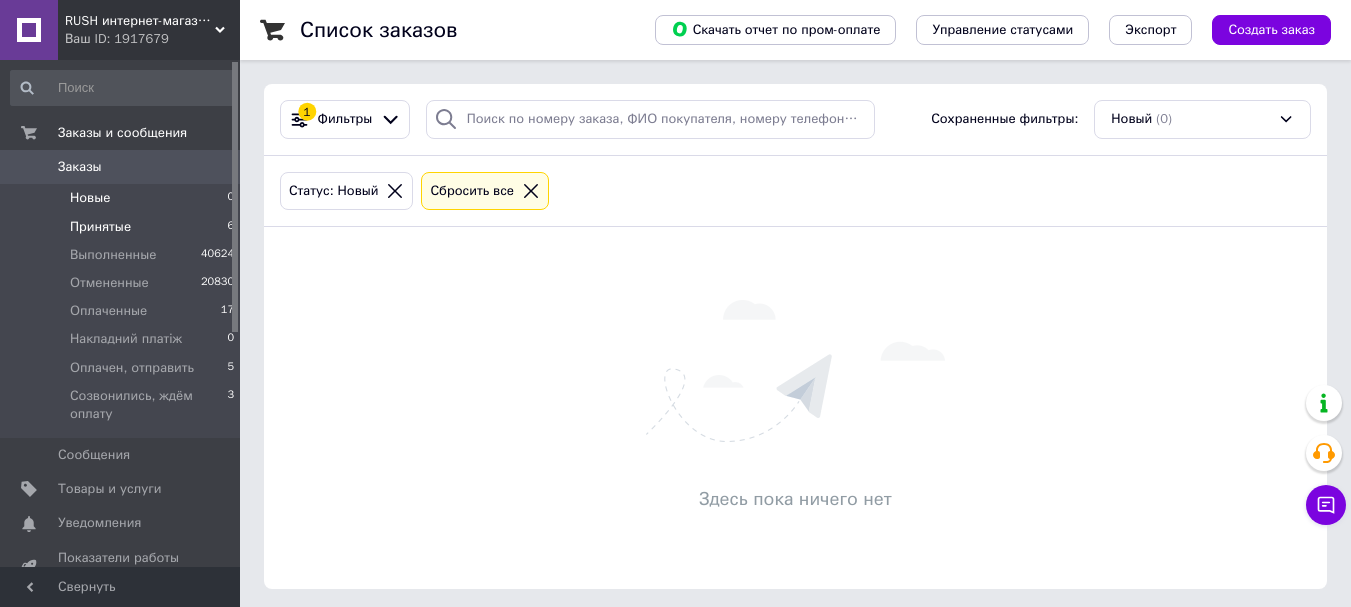 click on "Принятые" at bounding box center [100, 227] 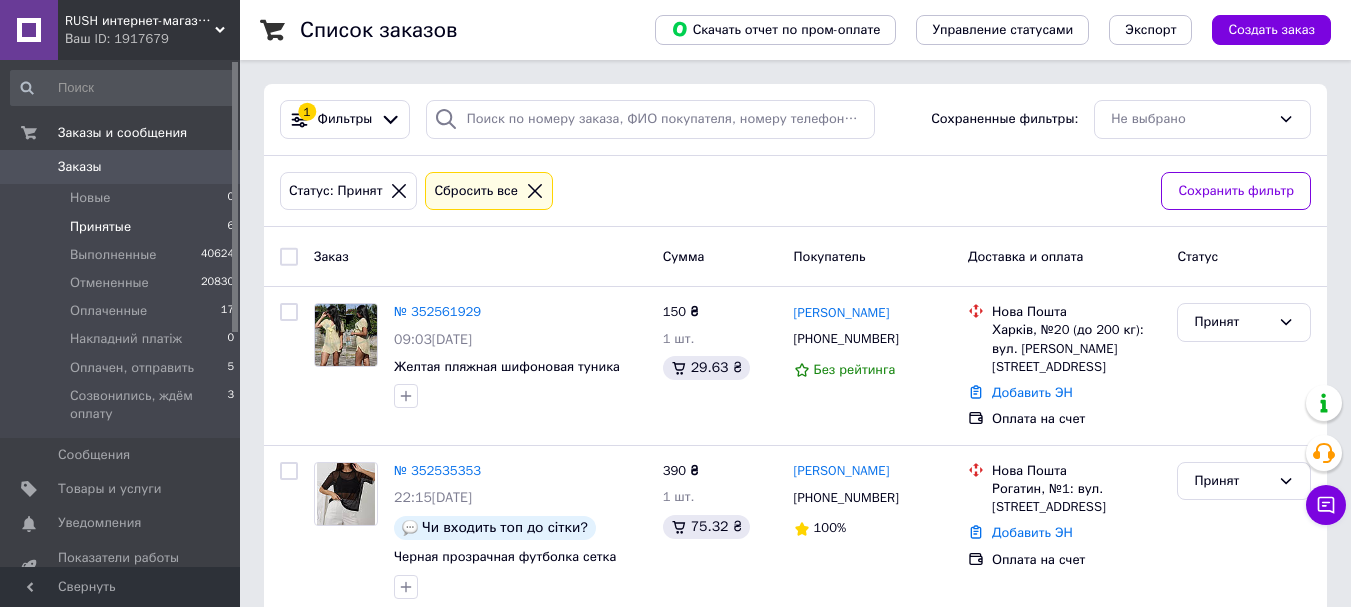 scroll, scrollTop: 728, scrollLeft: 0, axis: vertical 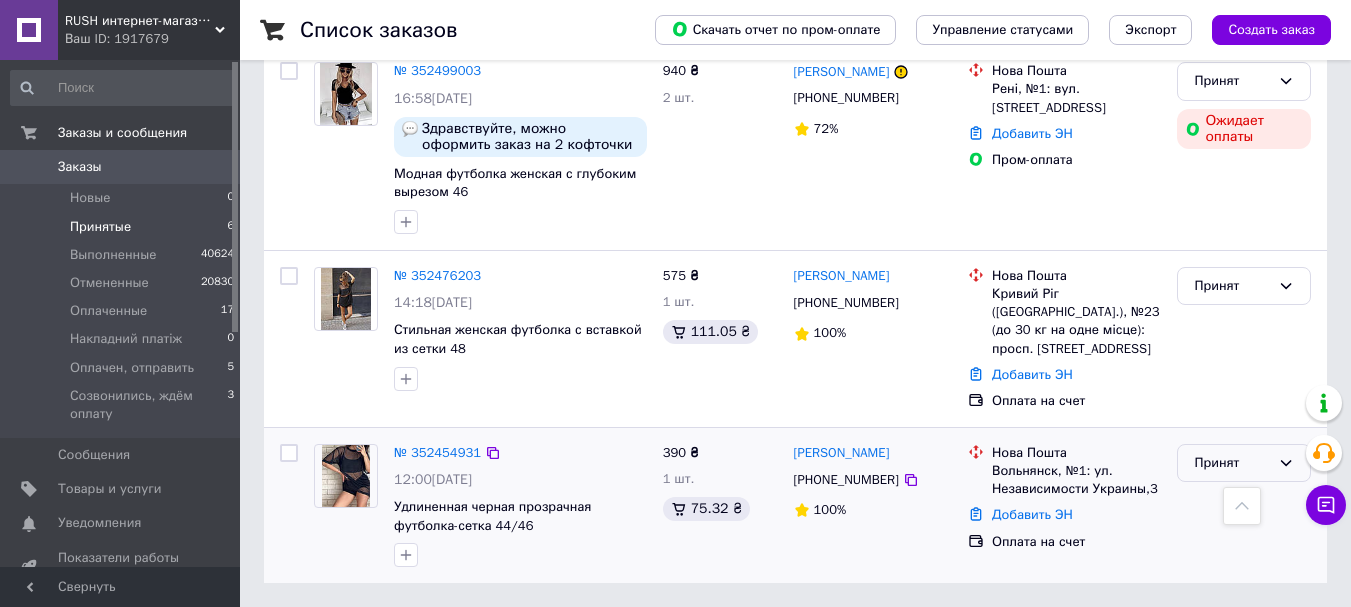 click on "Принят" at bounding box center [1232, 463] 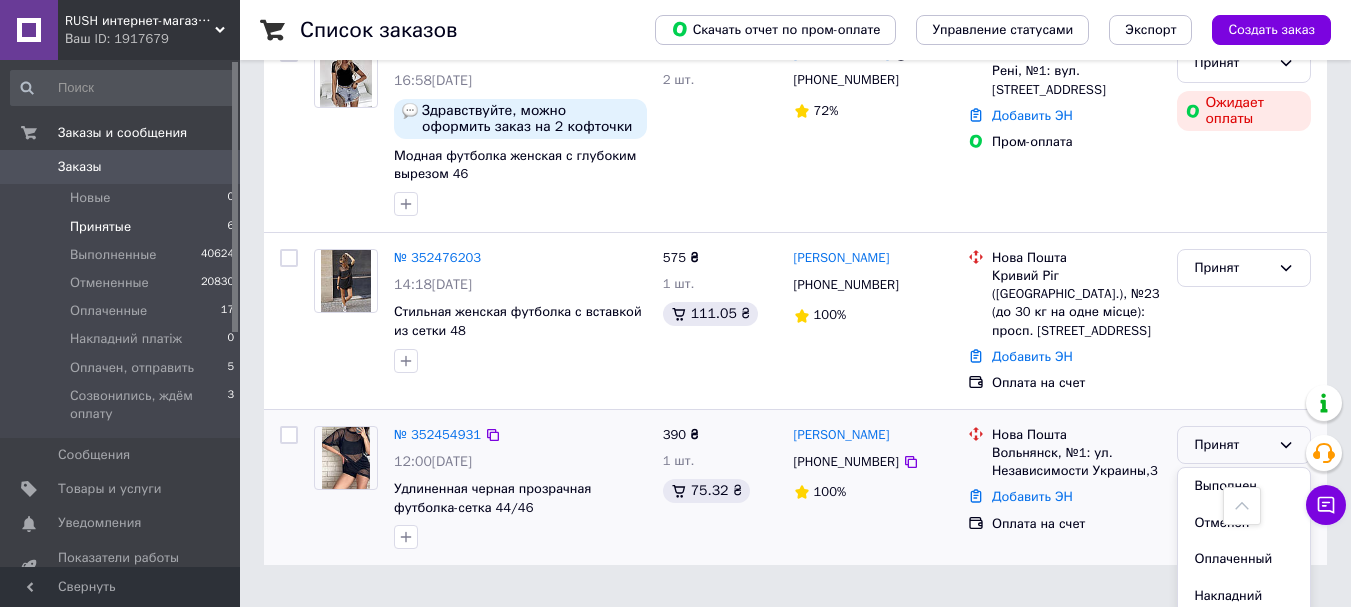 scroll, scrollTop: 115, scrollLeft: 0, axis: vertical 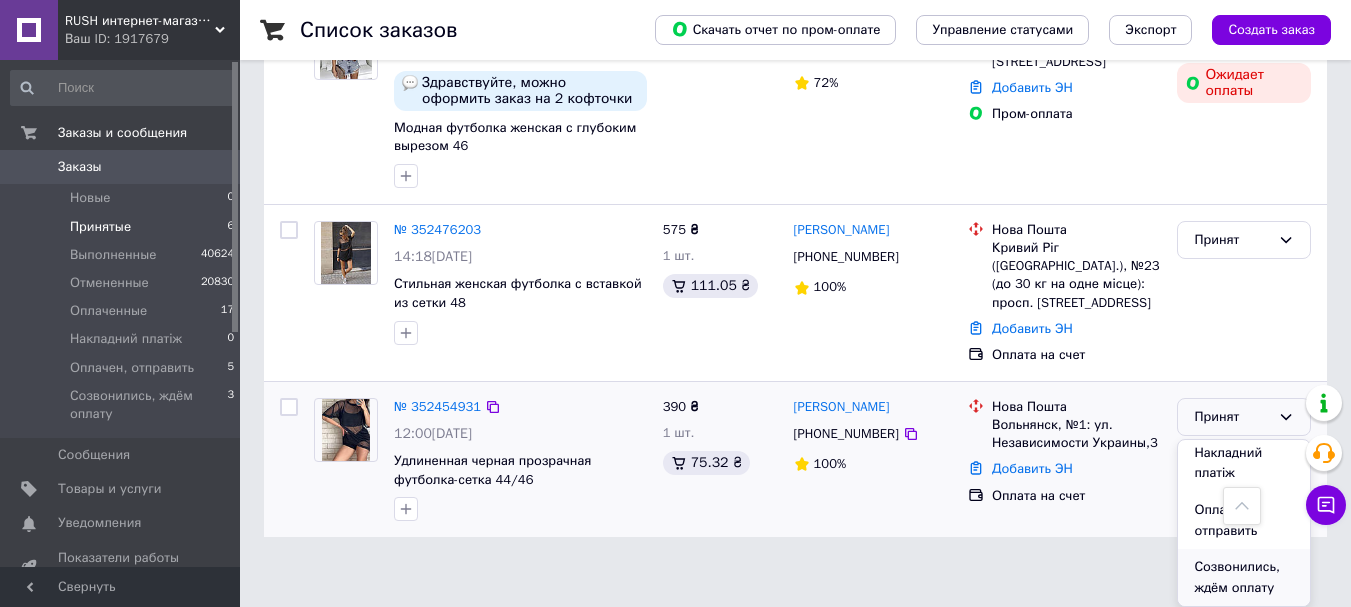 click on "Созвонились, ждём оплату" at bounding box center (1244, 577) 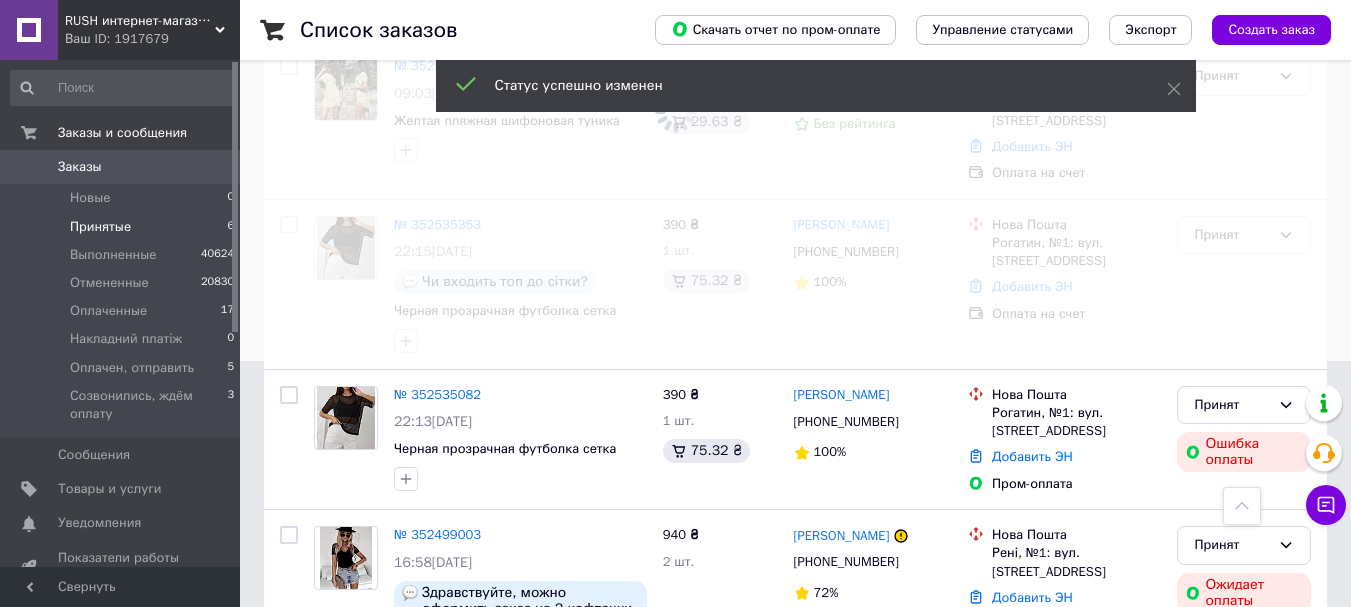 scroll, scrollTop: 228, scrollLeft: 0, axis: vertical 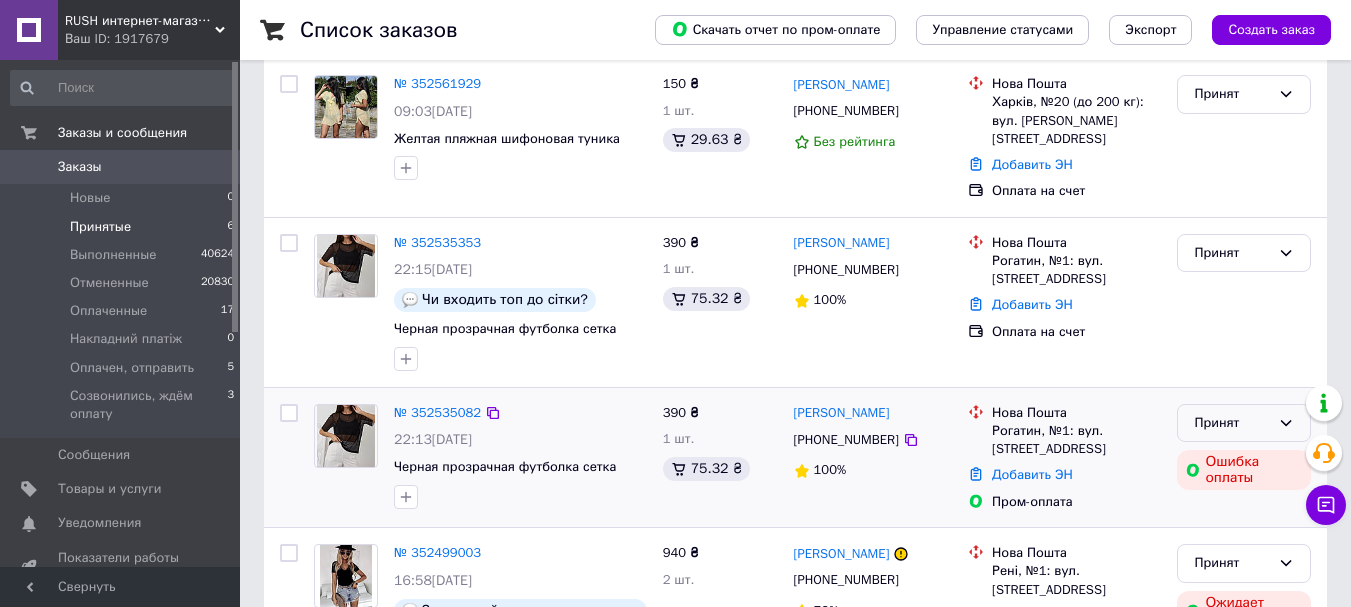 click on "Принят" at bounding box center [1232, 423] 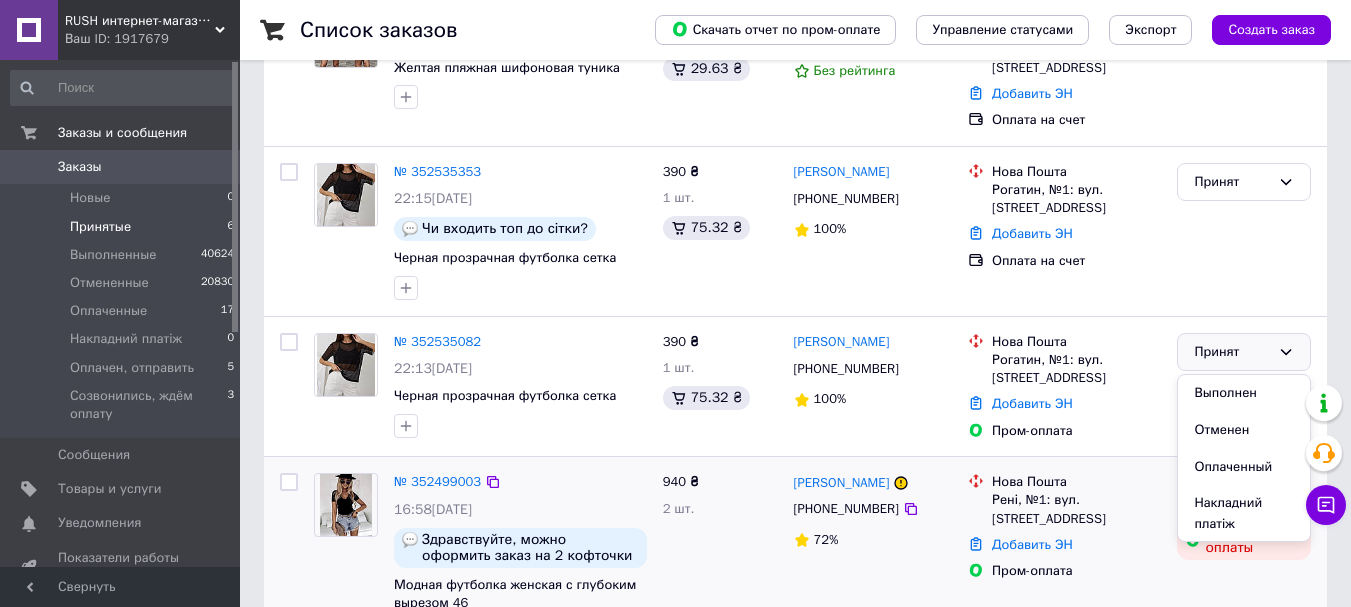 scroll, scrollTop: 428, scrollLeft: 0, axis: vertical 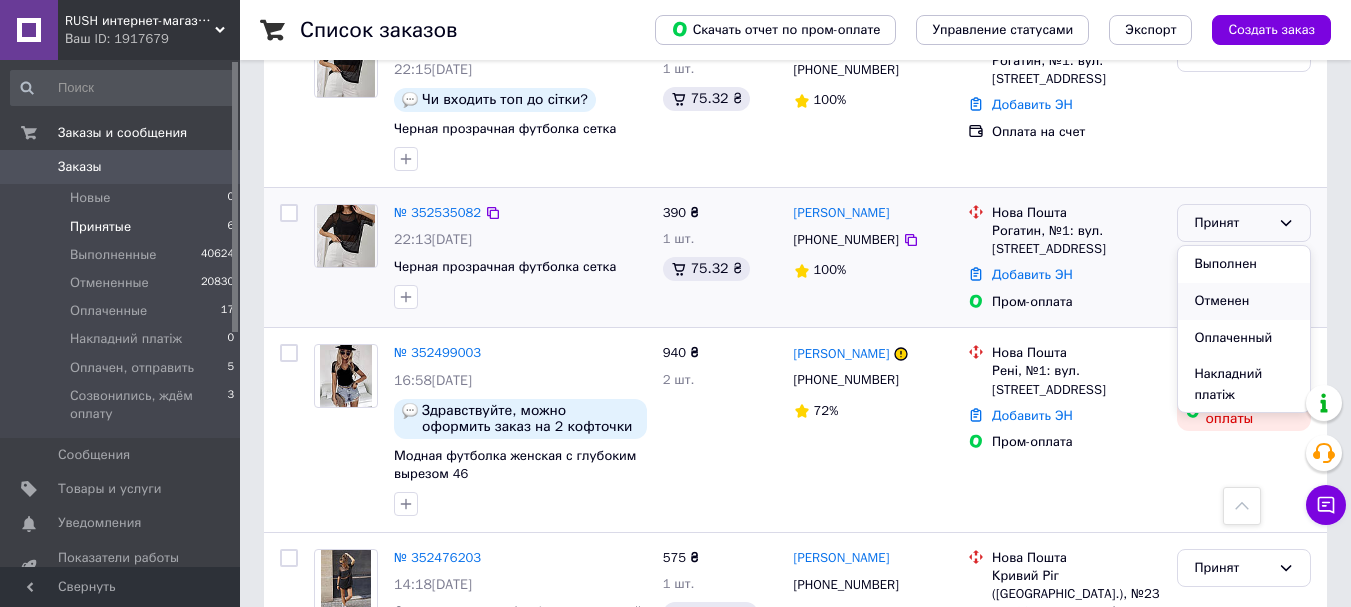 click on "Отменен" at bounding box center [1244, 301] 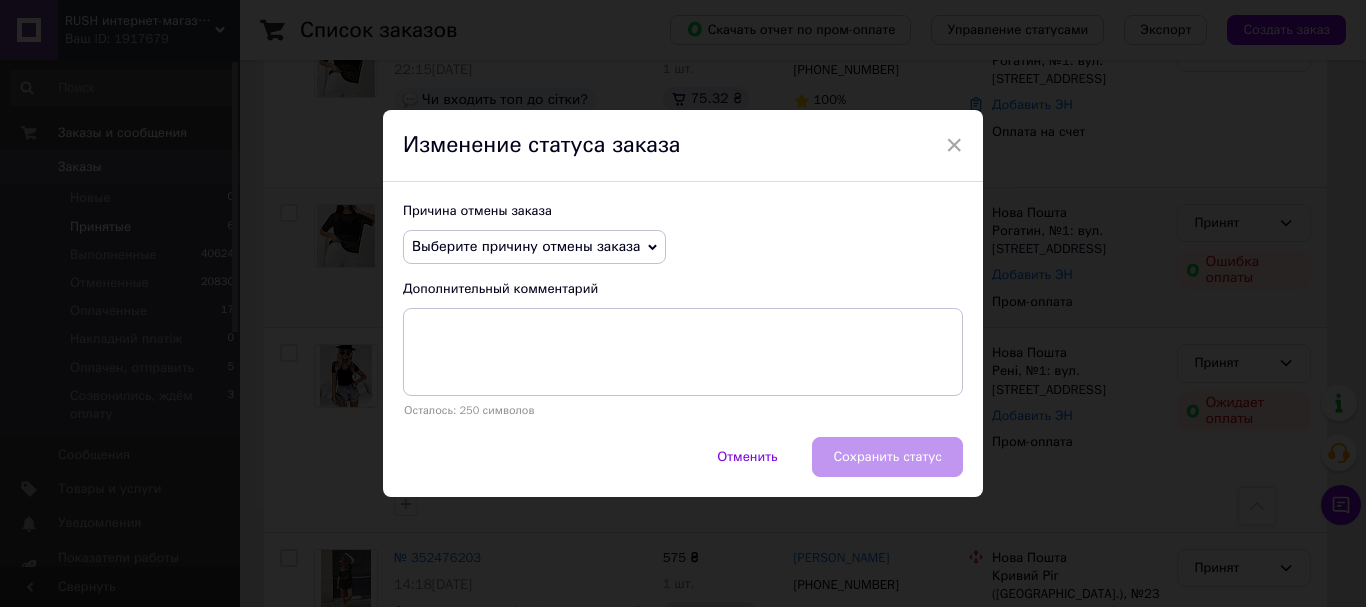 click on "Выберите причину отмены заказа" at bounding box center [526, 246] 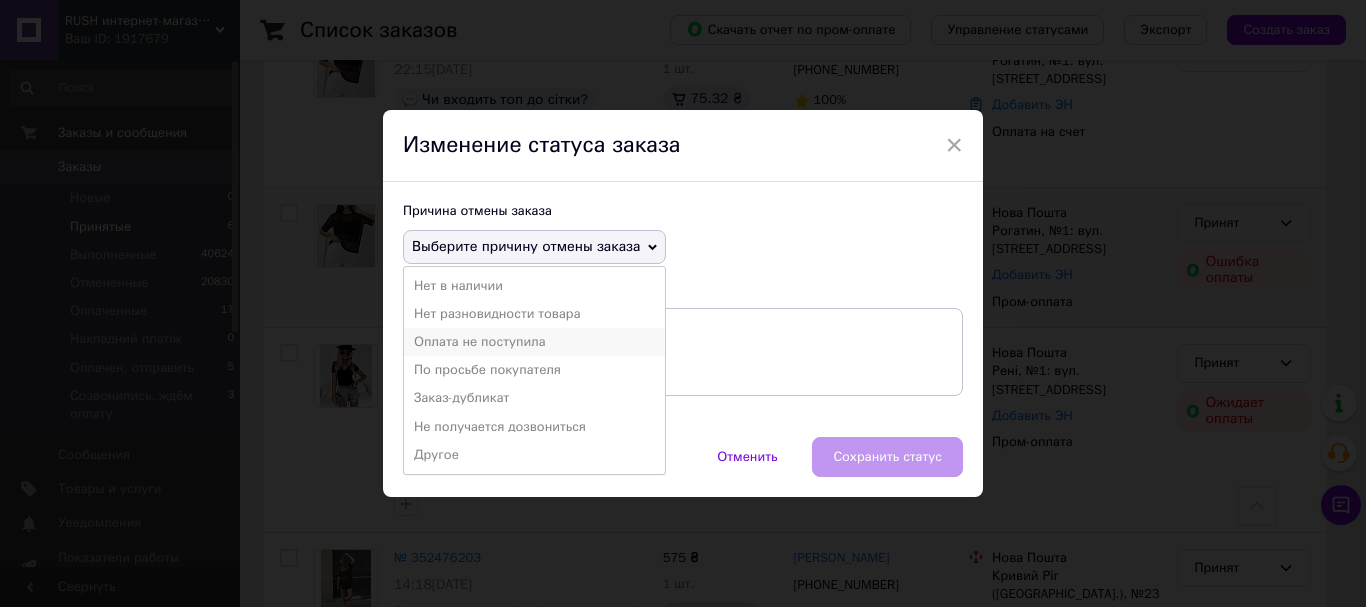 click on "Оплата не поступила" at bounding box center (534, 342) 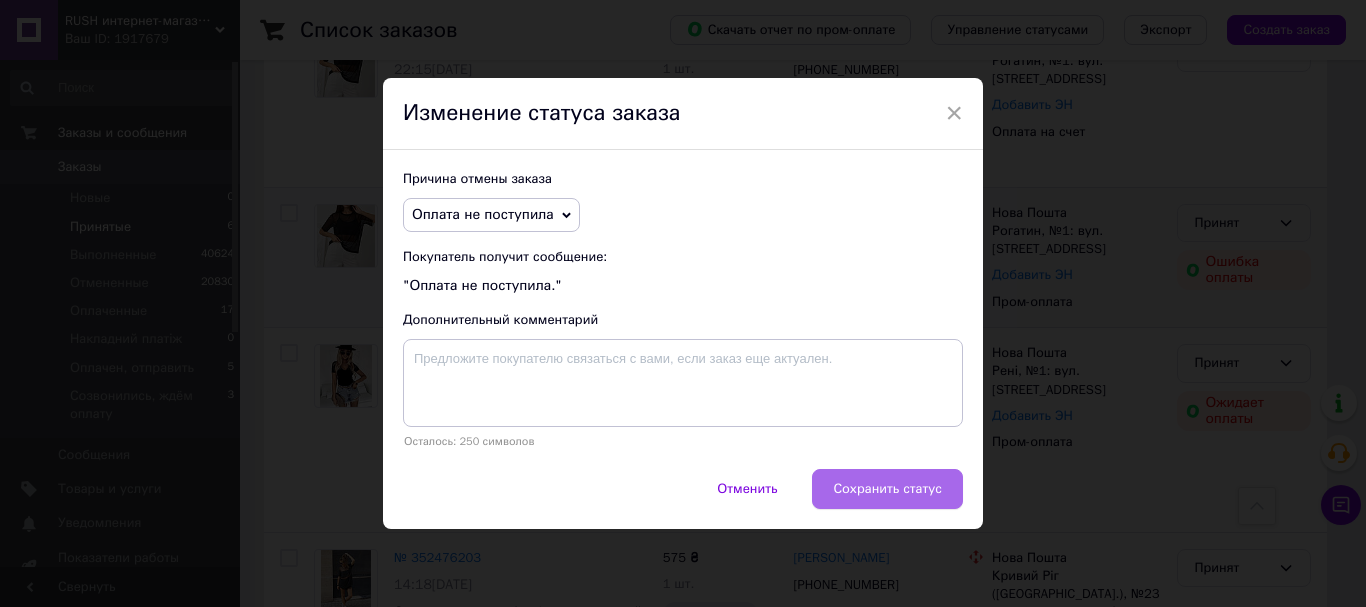 click on "Сохранить статус" at bounding box center (887, 489) 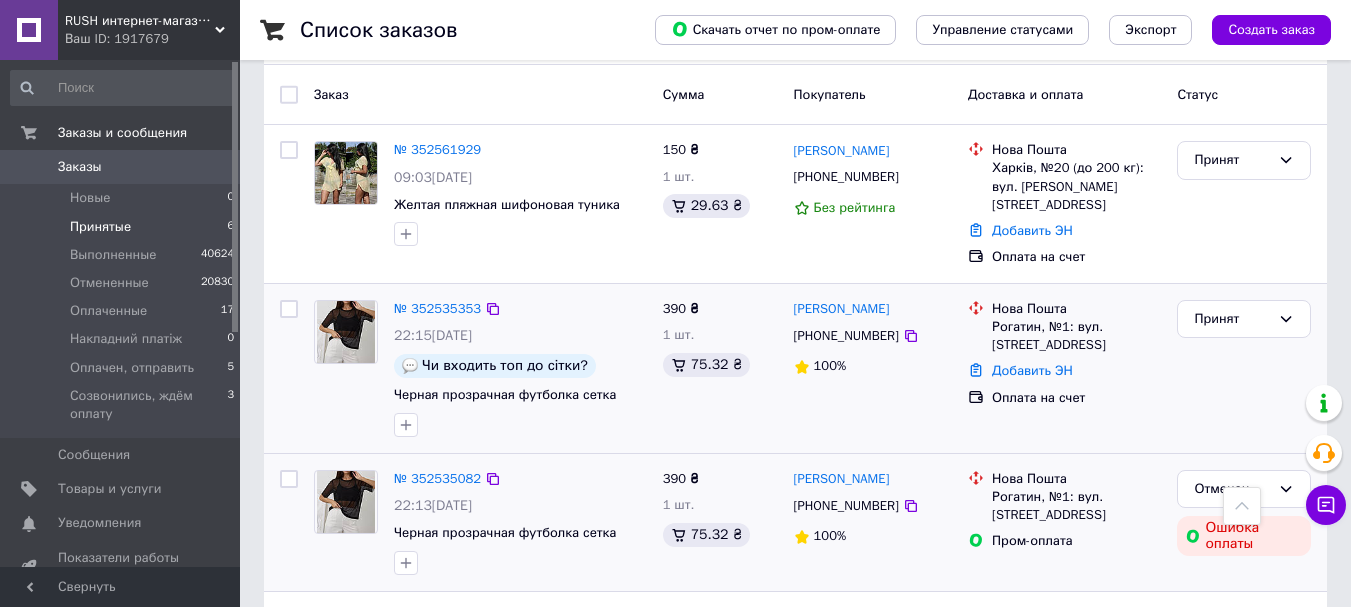scroll, scrollTop: 28, scrollLeft: 0, axis: vertical 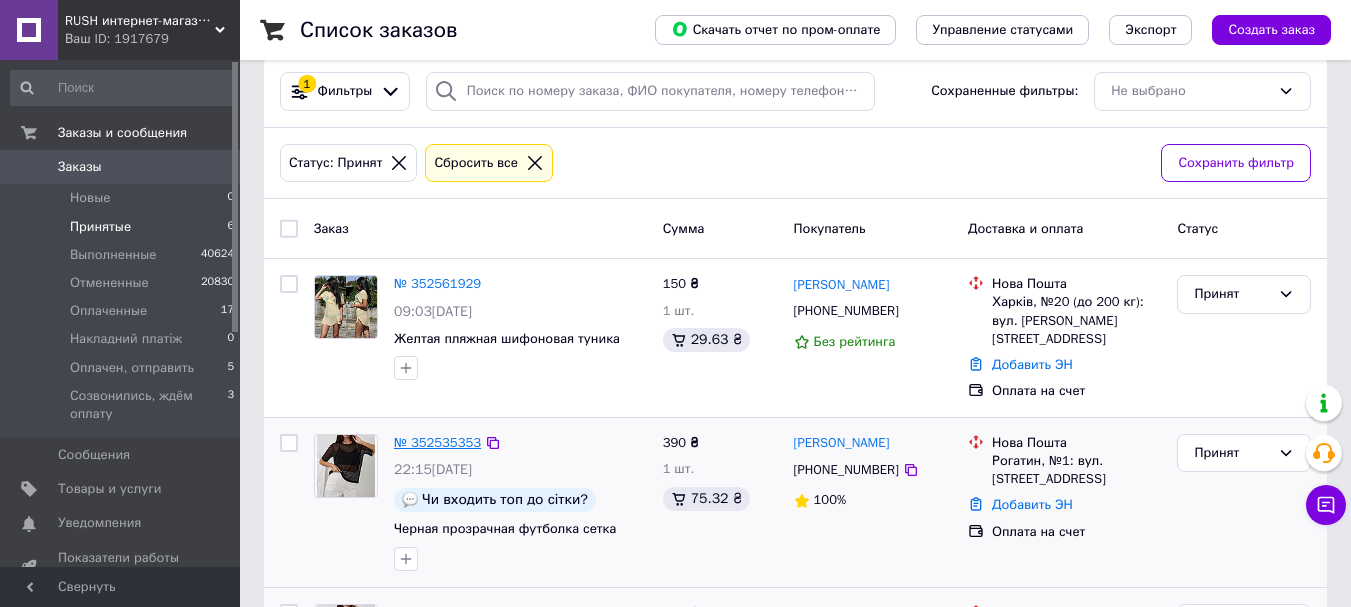 click on "№ 352535353" at bounding box center [437, 442] 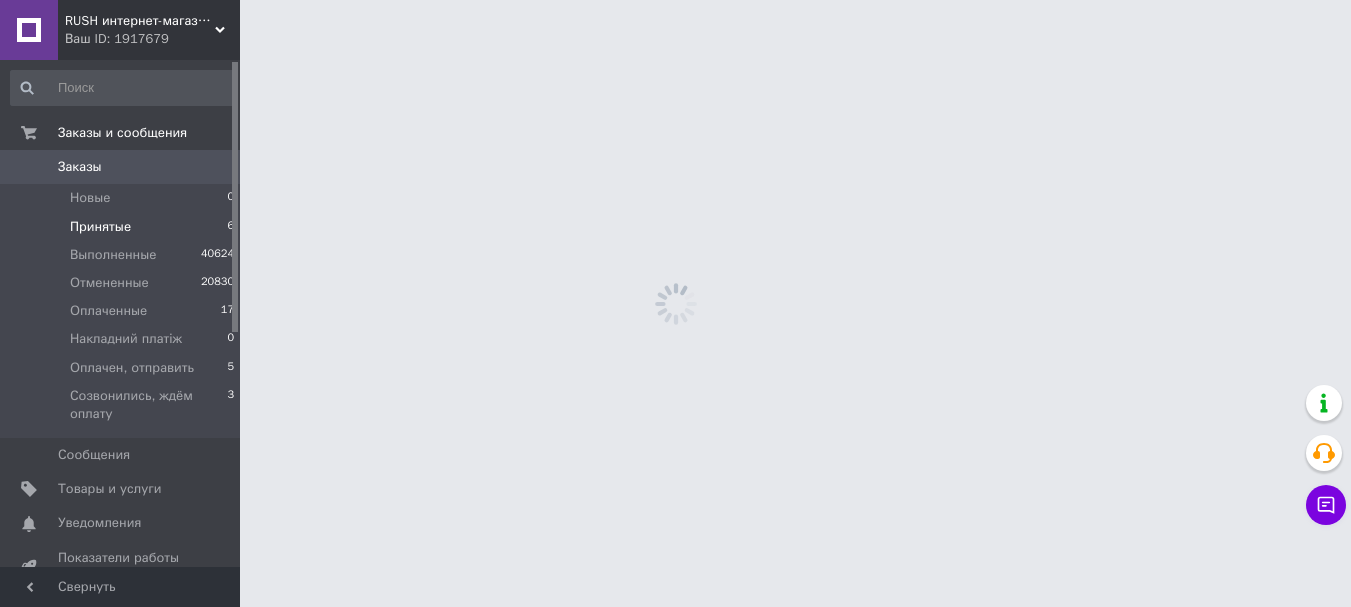 scroll, scrollTop: 0, scrollLeft: 0, axis: both 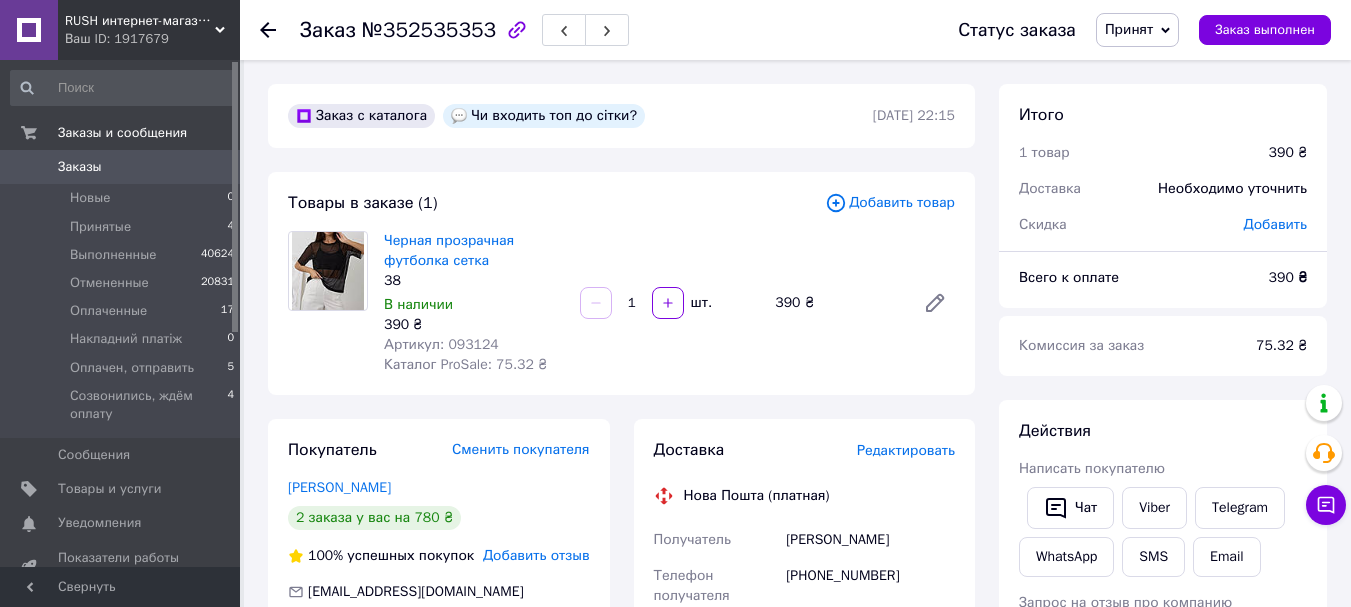 click on "Принят" at bounding box center (1137, 30) 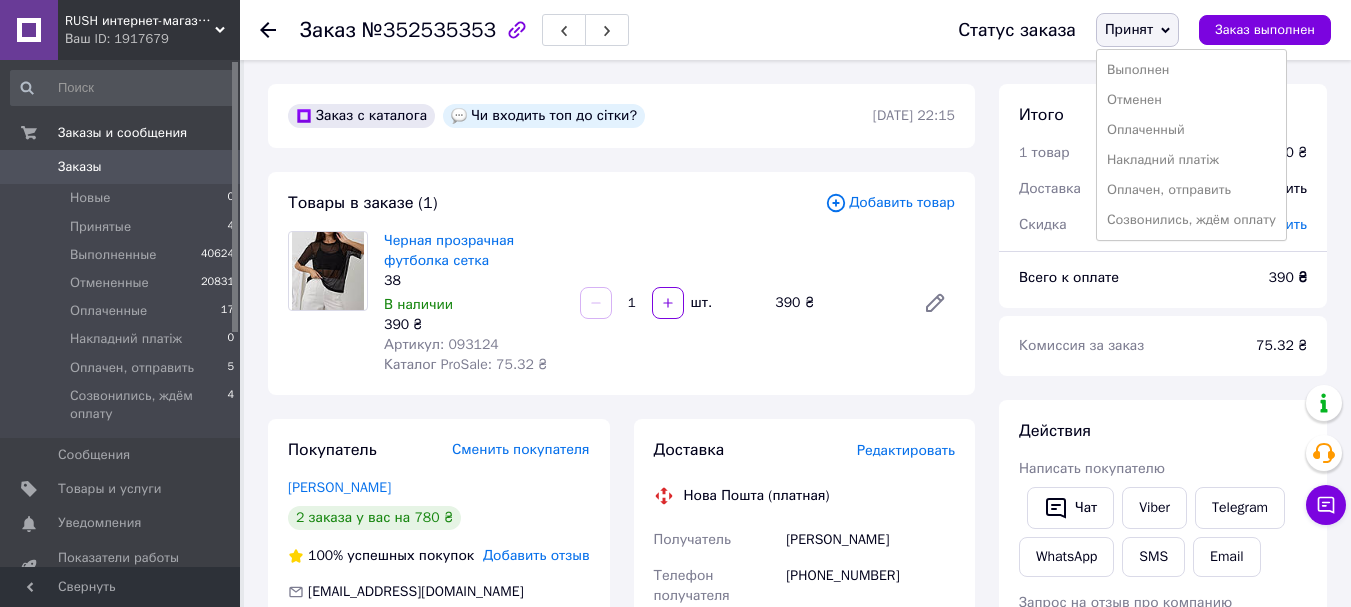 drag, startPoint x: 1162, startPoint y: 221, endPoint x: 1058, endPoint y: 222, distance: 104.00481 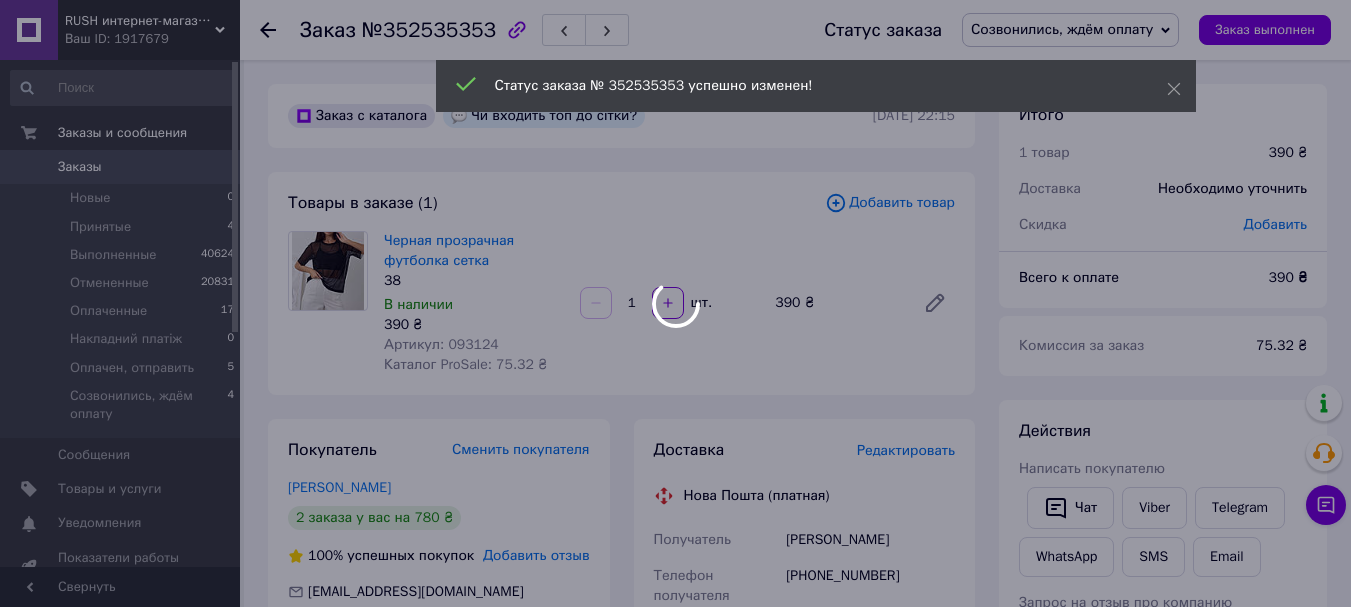 click on "RUSH интернет-магазин женской одежды Ваш ID: 1917679 Сайт RUSH интернет-магазин женской одежд... Кабинет покупателя Проверить состояние системы Страница на портале Справка Выйти Заказы и сообщения Заказы 0 Новые 0 Принятые 4 Выполненные 40624 Отмененные 20831 Оплаченные 17 Накладний платіж 0 Оплачен, отправить 5 Созвонились, ждём оплату 4 Сообщения 0 Товары и услуги Уведомления 0 0 Показатели работы компании Панель управления Отзывы Покупатели Каталог ProSale Аналитика Инструменты вебмастера и SEO Управление сайтом Маркет 38 1" at bounding box center (675, 727) 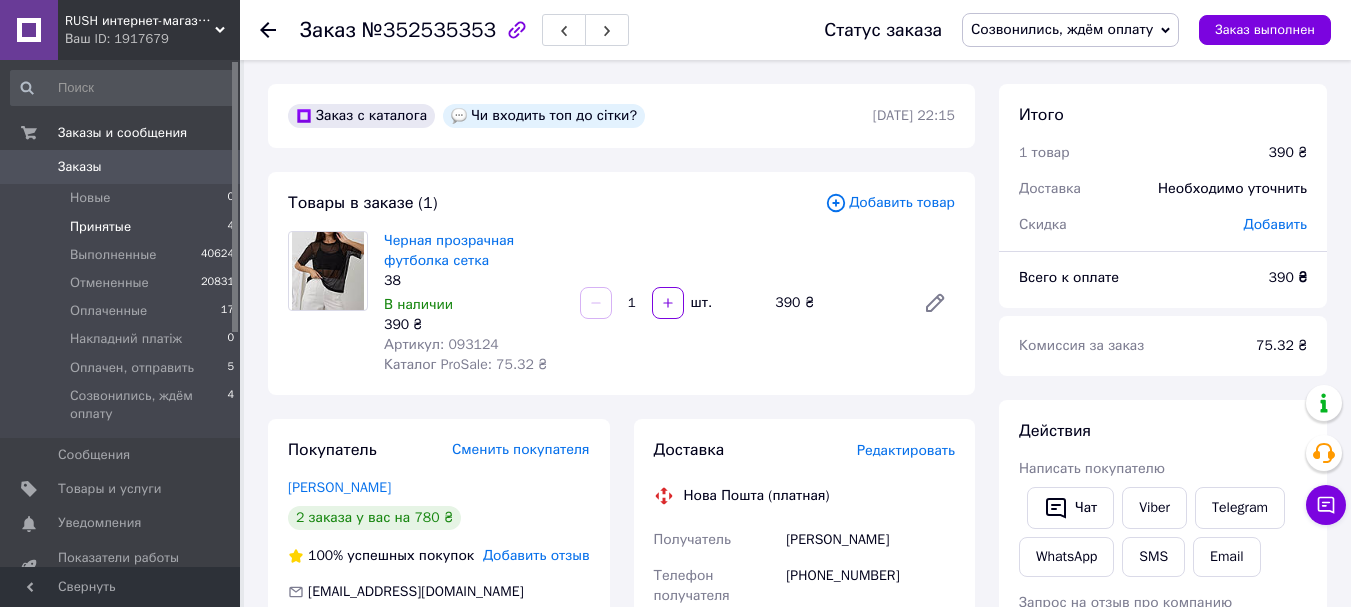 click on "Принятые" at bounding box center [100, 227] 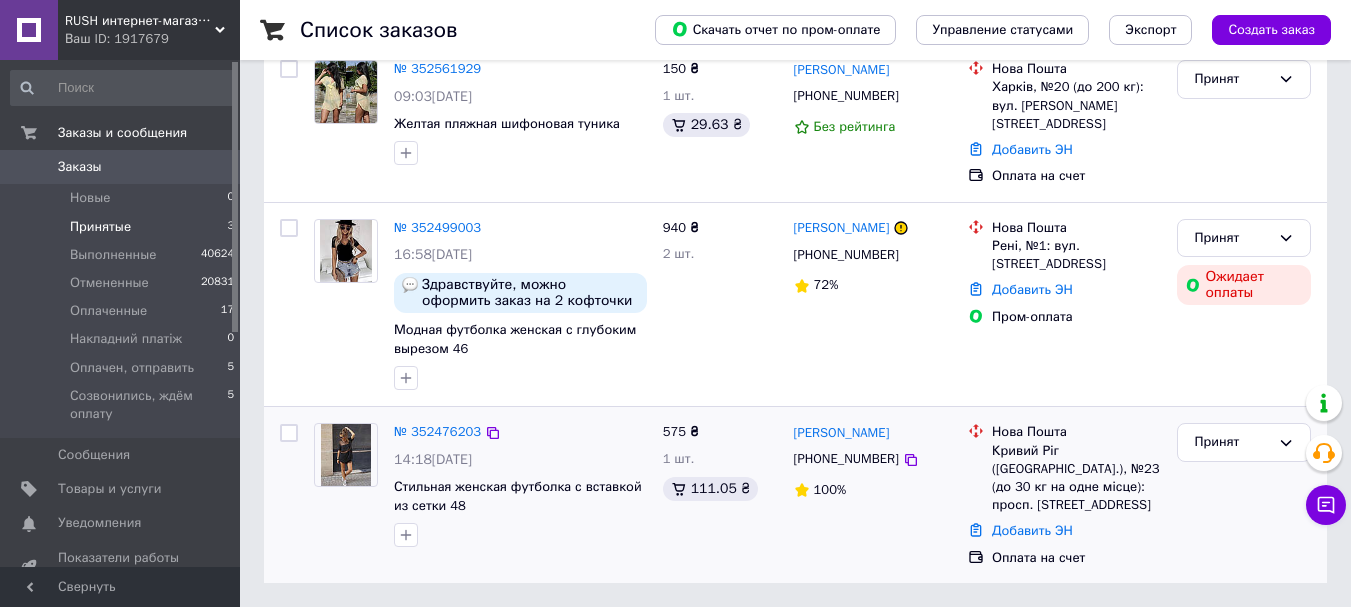 scroll, scrollTop: 261, scrollLeft: 0, axis: vertical 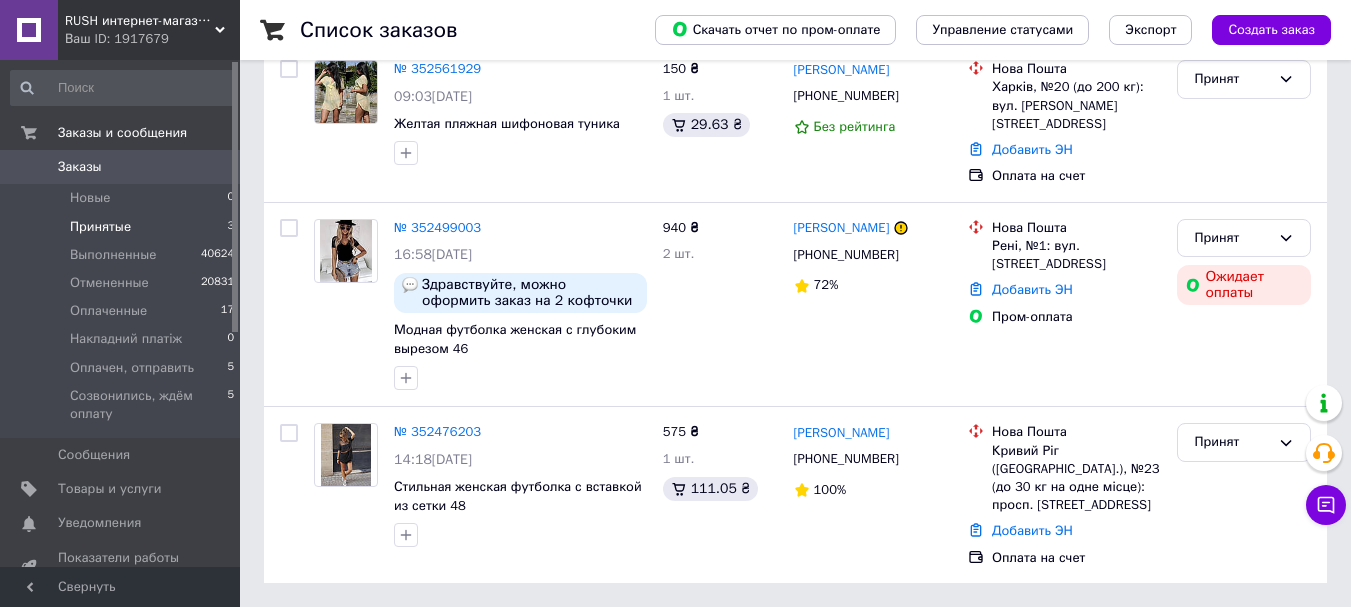 click on "Заказы" at bounding box center (121, 167) 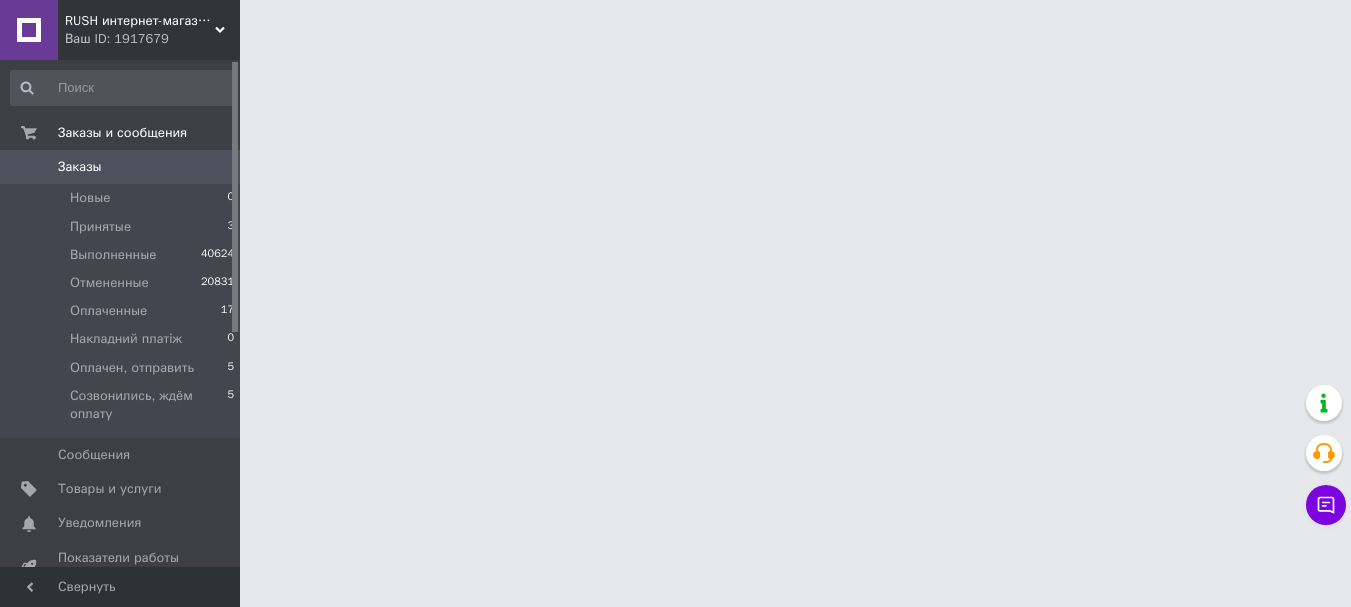 scroll, scrollTop: 0, scrollLeft: 0, axis: both 